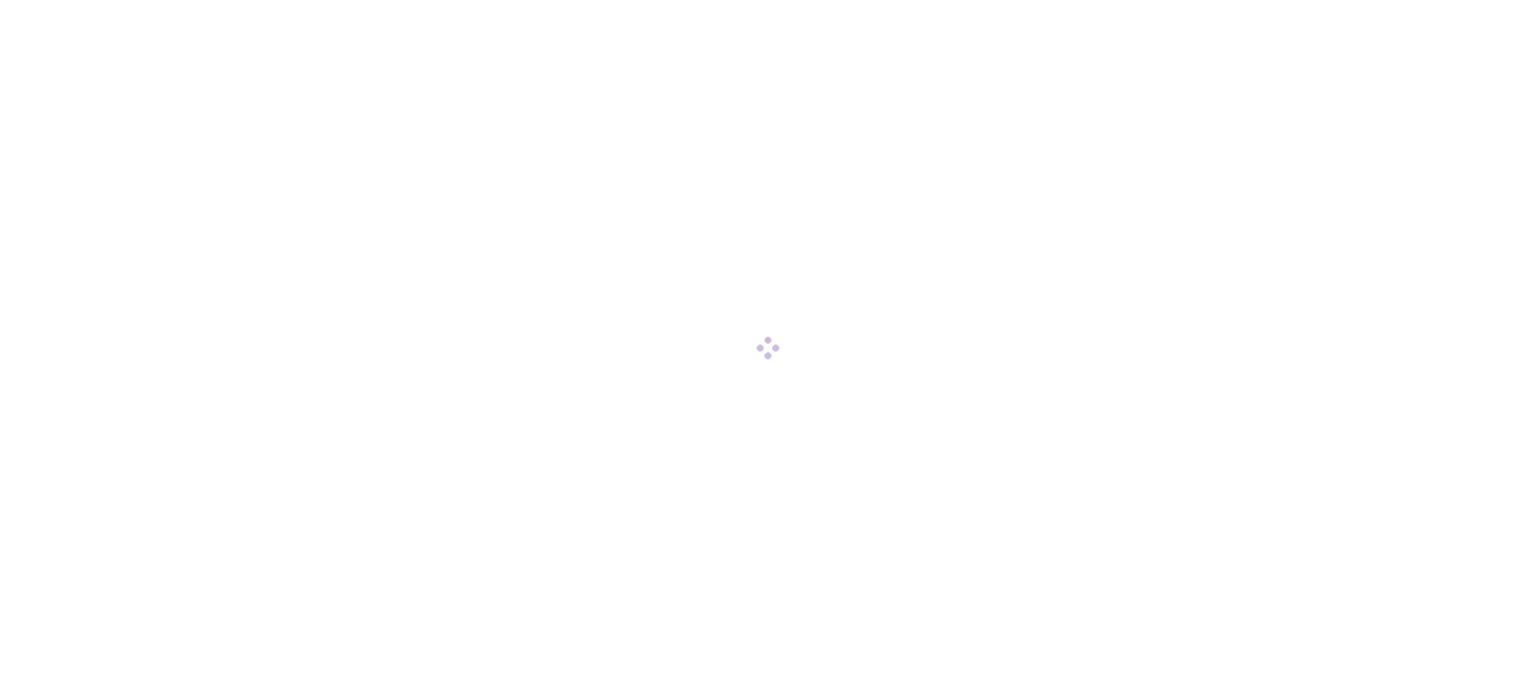 scroll, scrollTop: 0, scrollLeft: 0, axis: both 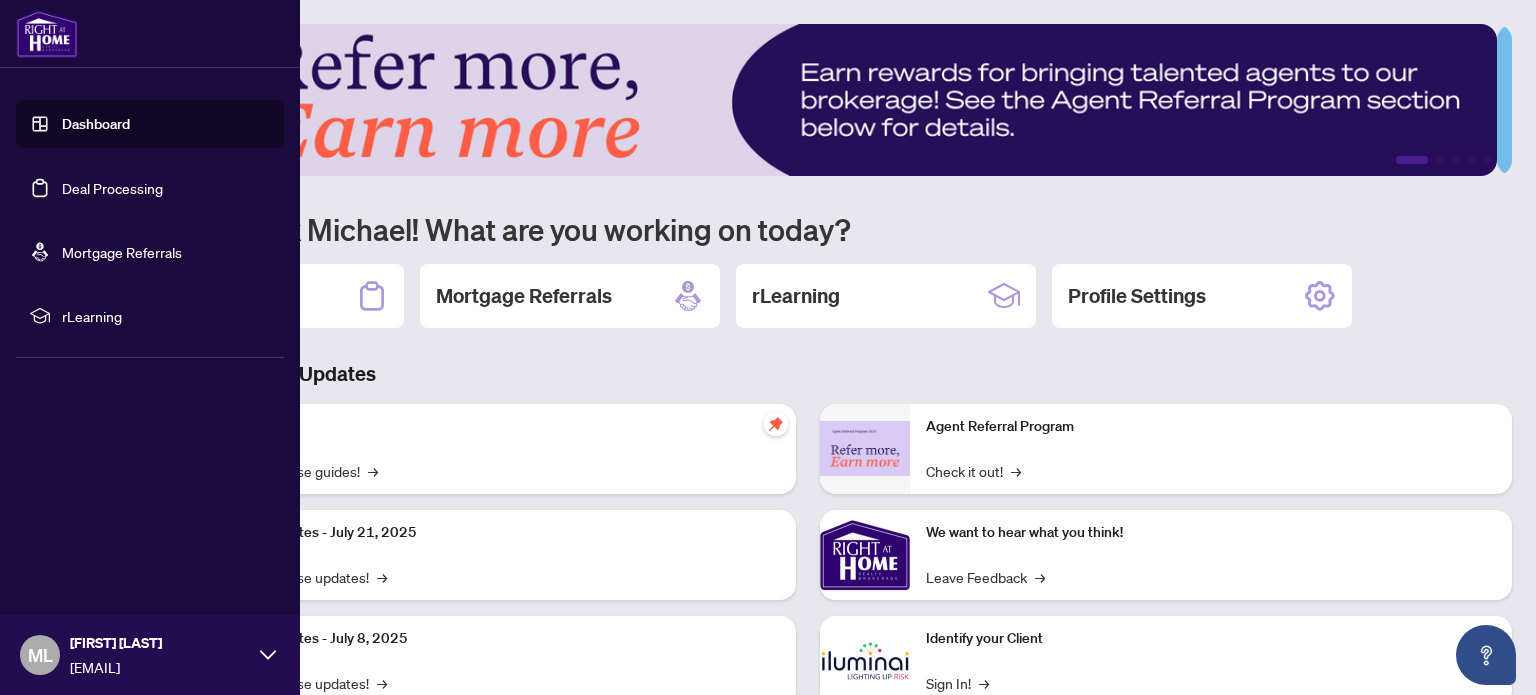 click on "Deal Processing" at bounding box center (112, 188) 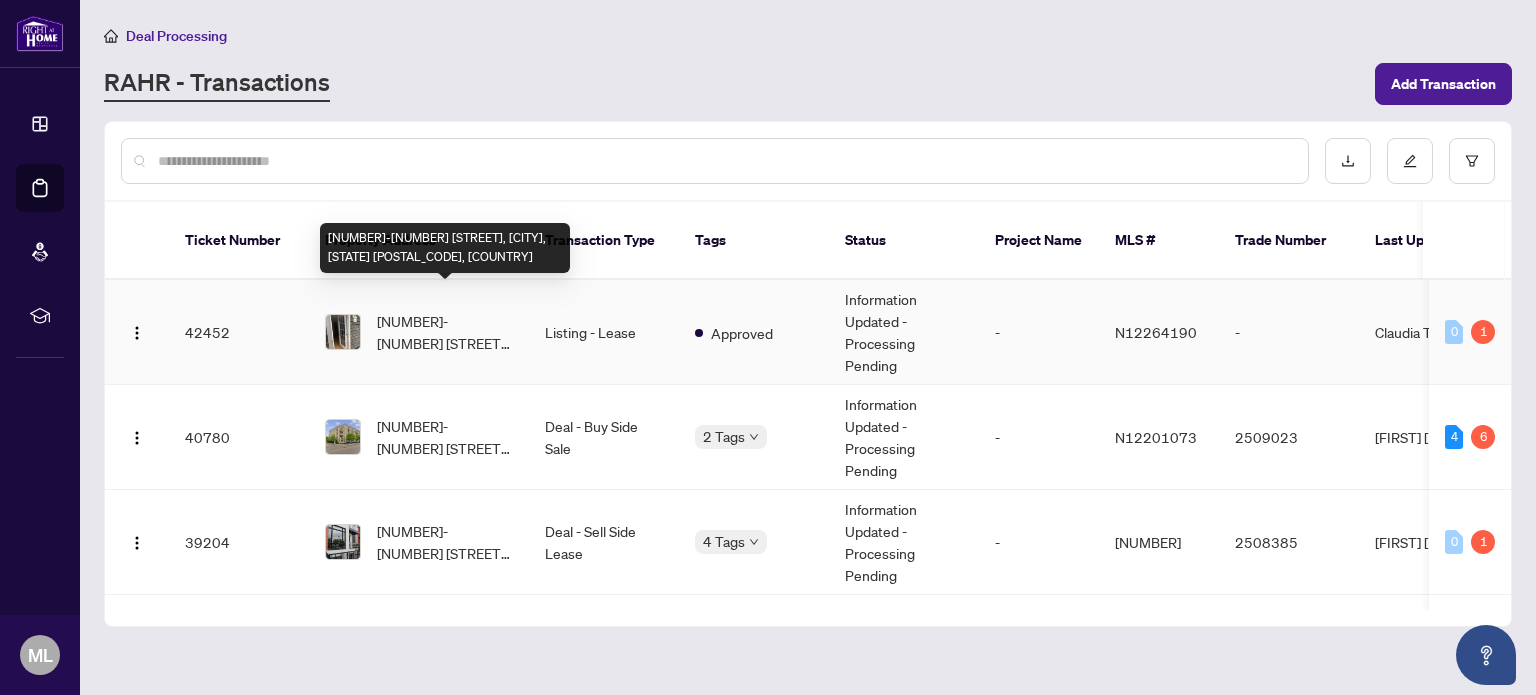 click on "[NUMBER]-[NUMBER] [STREET], [CITY], [STATE] [POSTAL_CODE], [COUNTRY]" at bounding box center (445, 332) 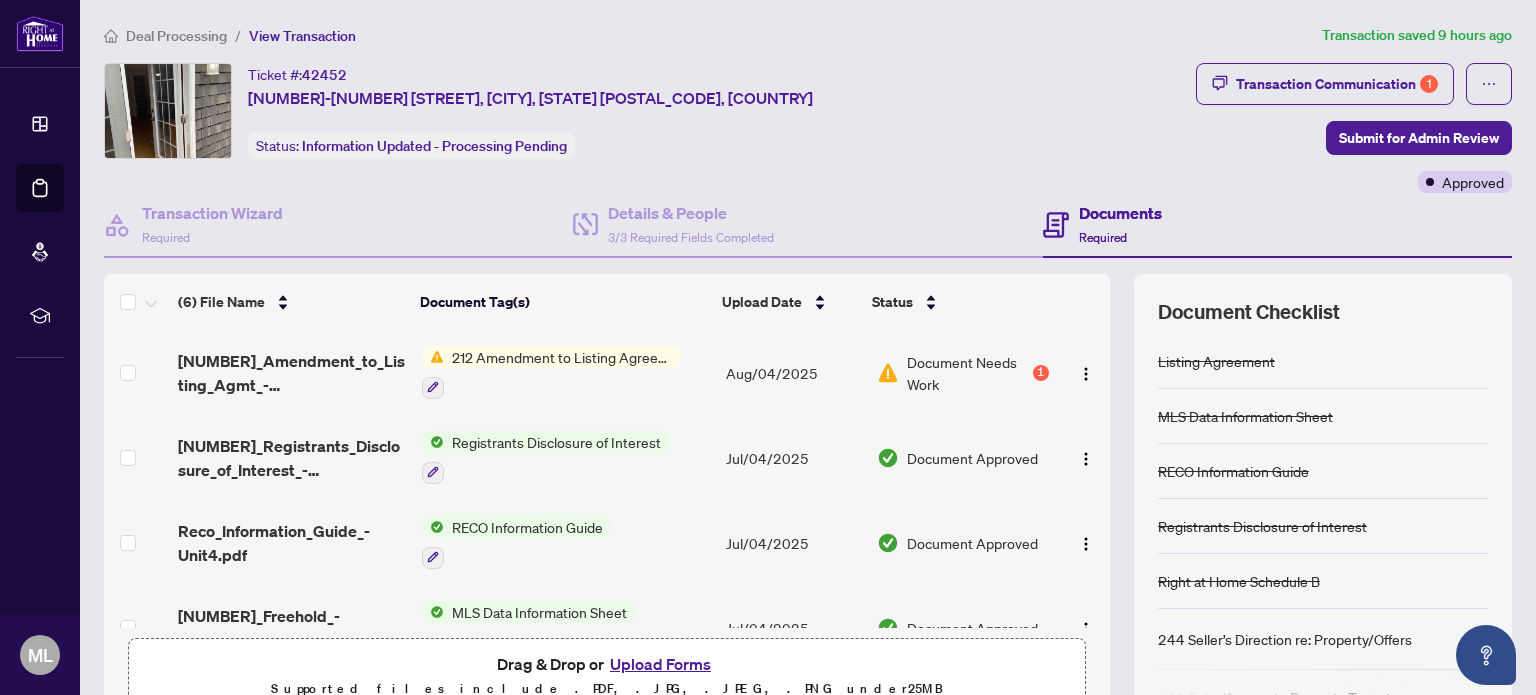 click on "Document Needs Work" at bounding box center [968, 373] 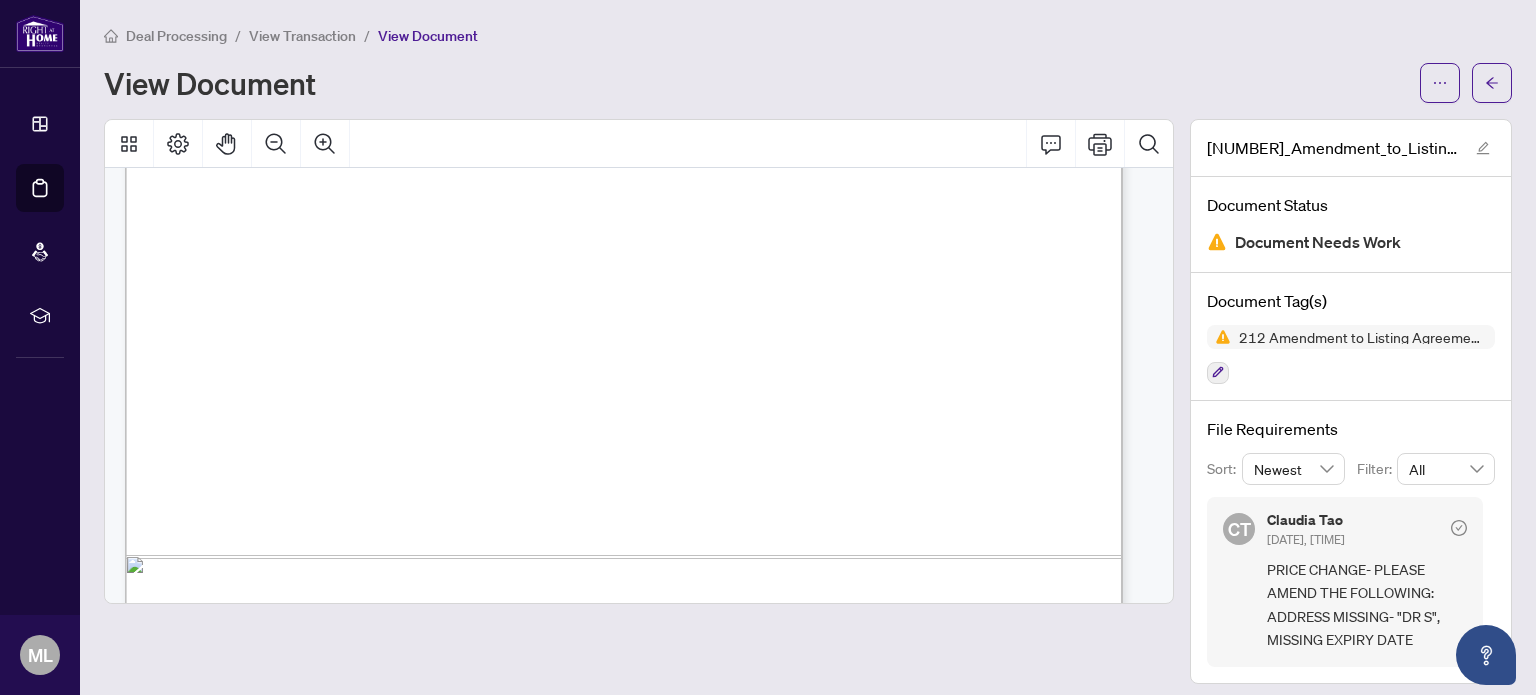 scroll, scrollTop: 895, scrollLeft: 0, axis: vertical 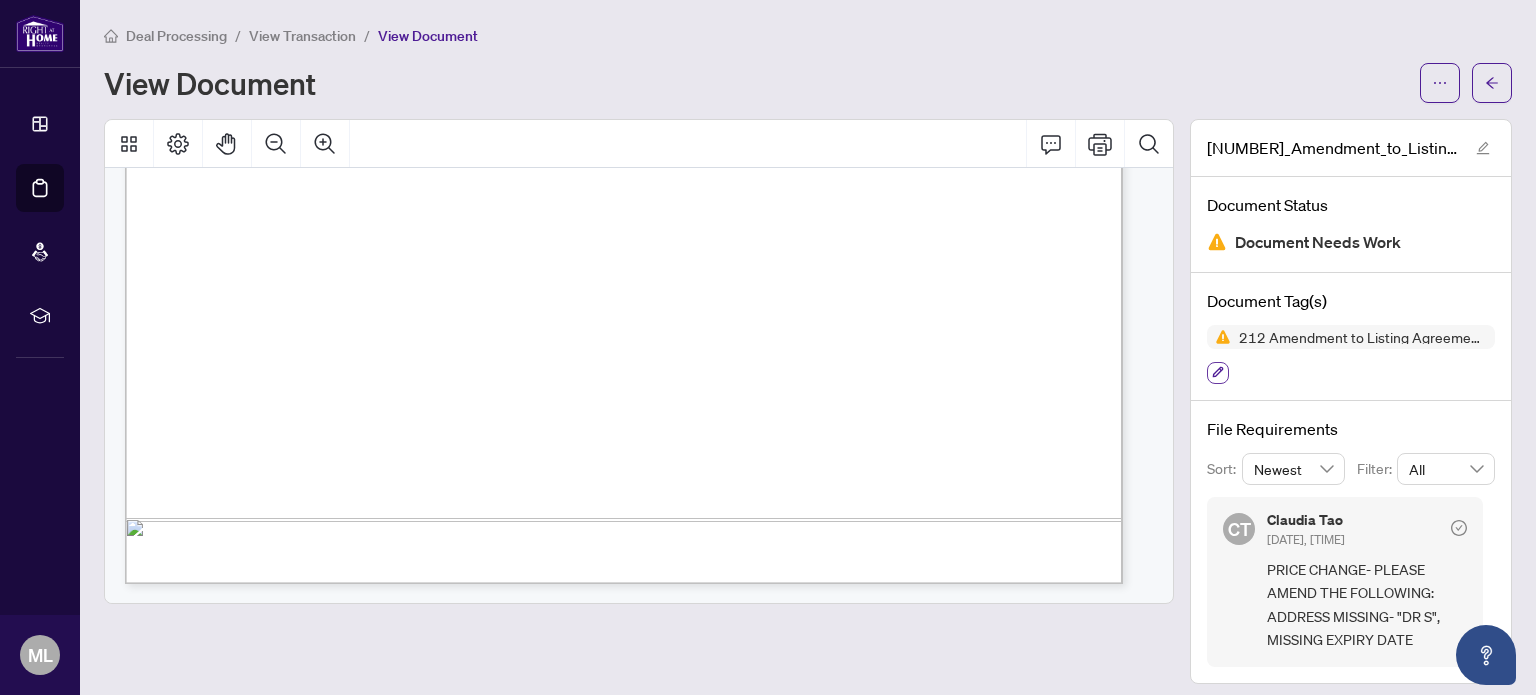 click 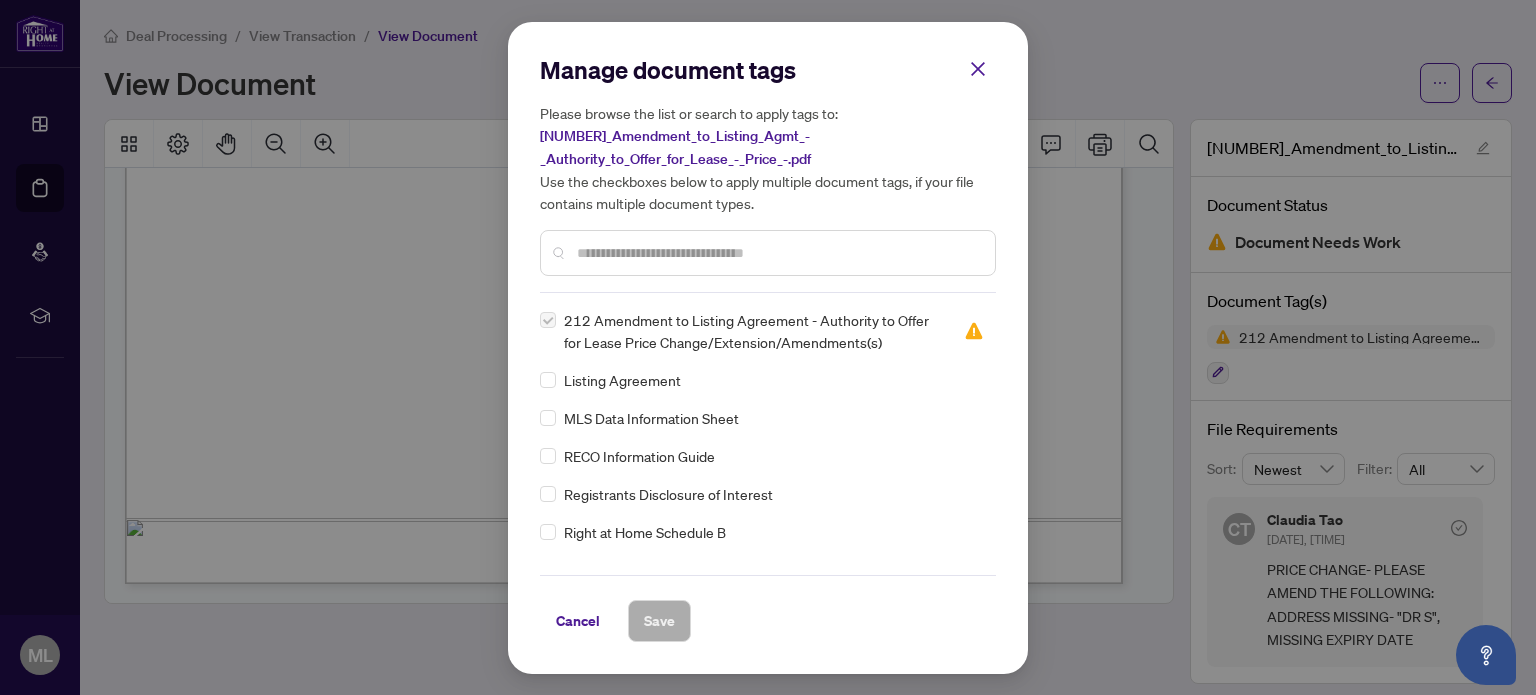 click on "[NUMBER] Amendment to Listing Agreement - Authority to Offer for Lease
Price Change/Extension/Amendments(s) Listing Agreement MLS Data Information Sheet RECO Information Guide Registrants Disclosure of Interest Right at Home Schedule B [NUMBER] Seller’s Direction re: Property/Offers [NUMBER] Entry/Access to Property Tenant Acknowledgement 1st Page of the APS Advance Paperwork Agent Correspondence Agreement of Assignment of Purchase and Sale Agreement of Purchase and Sale Agreement to Cooperate /Broker Referral Agreement to Lease Articles of Incorporation Back to Vendor Letter Belongs to Another Transaction Builder's Consent Buyer Designated Representation Agreement Buyer Designated Representation Agreement Buyers Lawyer Information Certificate of Estate Trustee(s) Client Refused to Sign Closing Date Change Co-op Brokerage Commission Statement Co-op EFT Co-operating Indemnity Agreement Commission Adjustment Commission Agreement Commission Calculation Commission Statement Sent Commission Statement Sent to Landlord Duplicate" at bounding box center (768, 434) 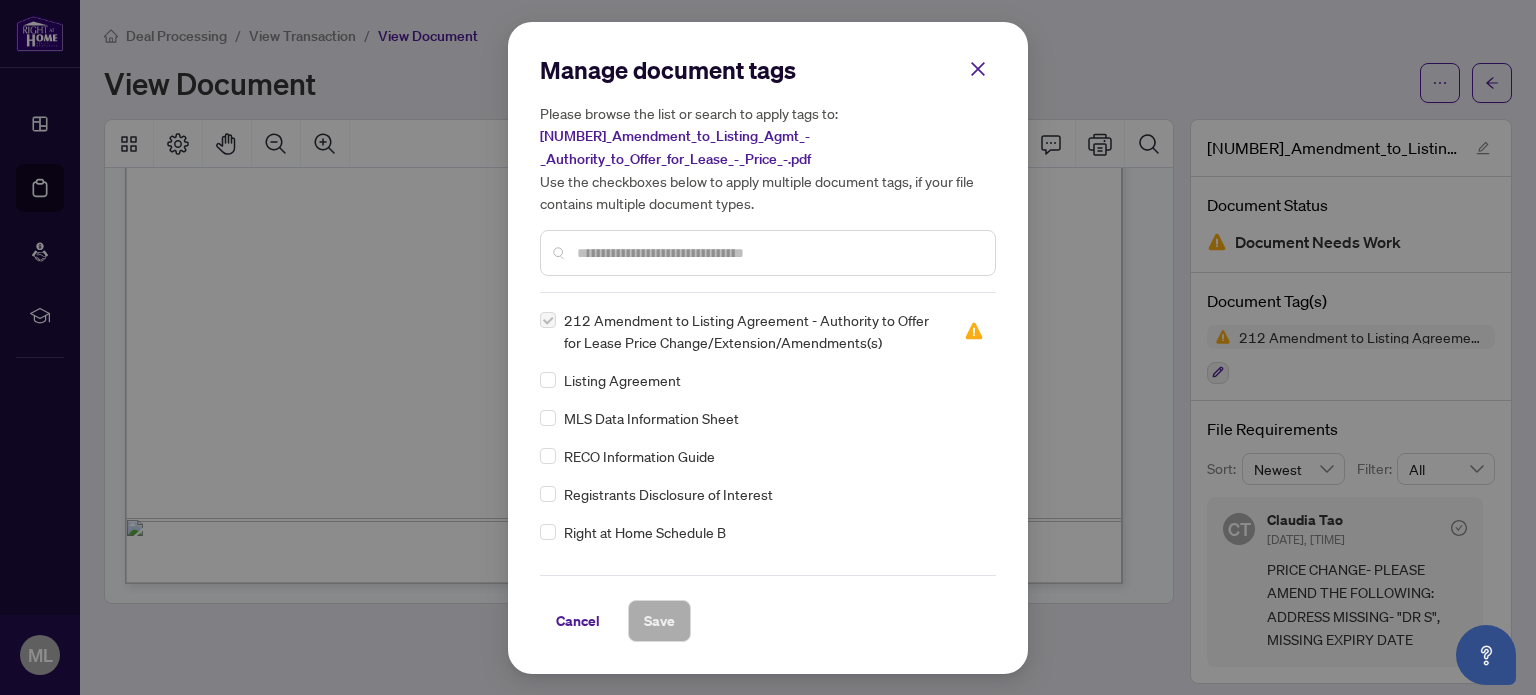 click on "212 Amendment to Listing Agreement - Authority to Offer for Lease
Price Change/Extension/Amendments(s)" at bounding box center [752, 331] 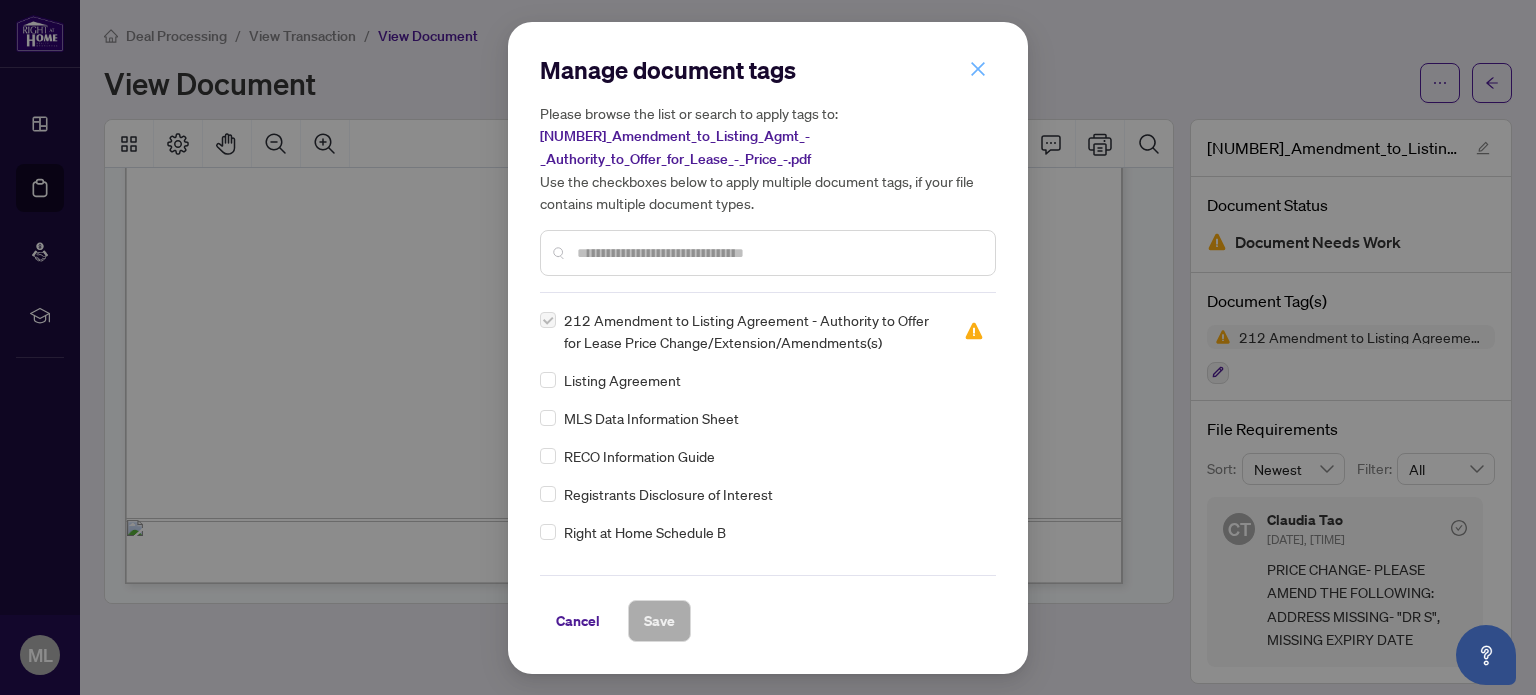 click 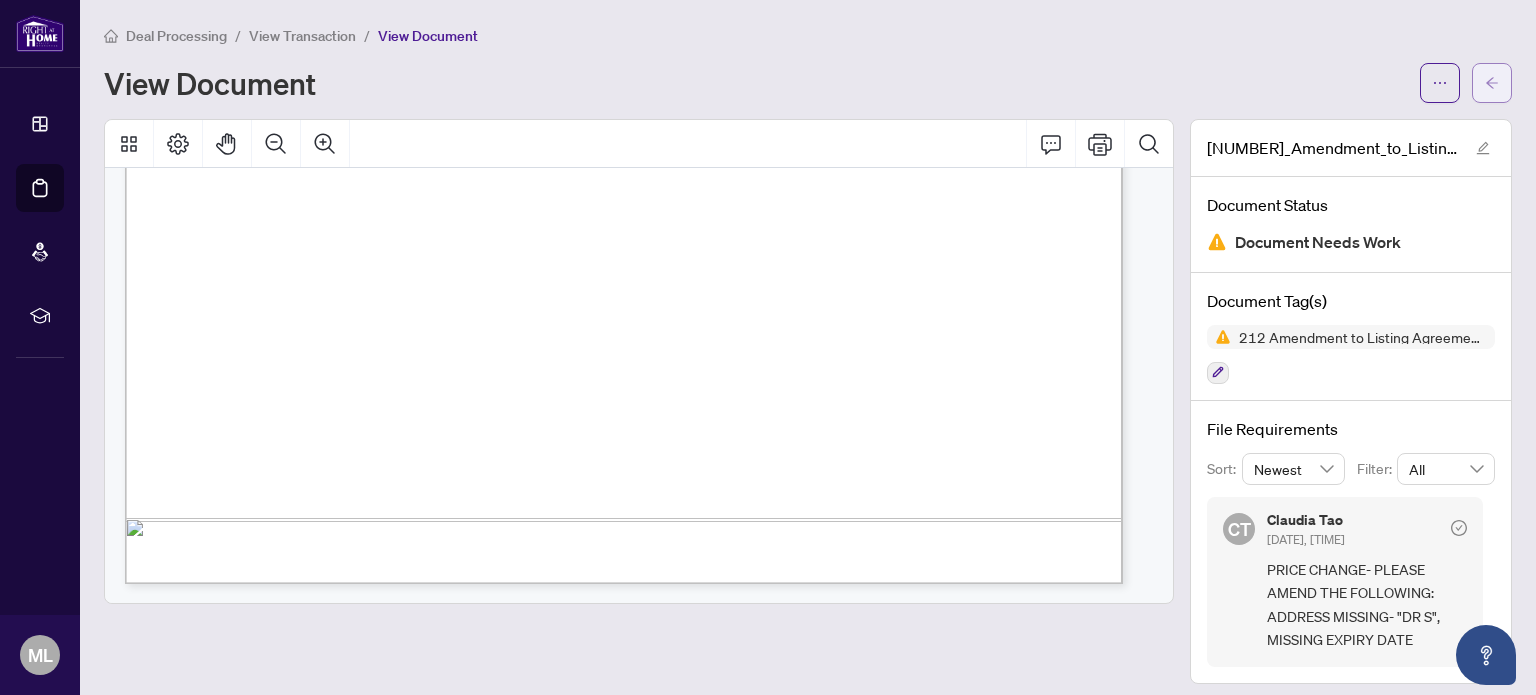 click at bounding box center (1492, 83) 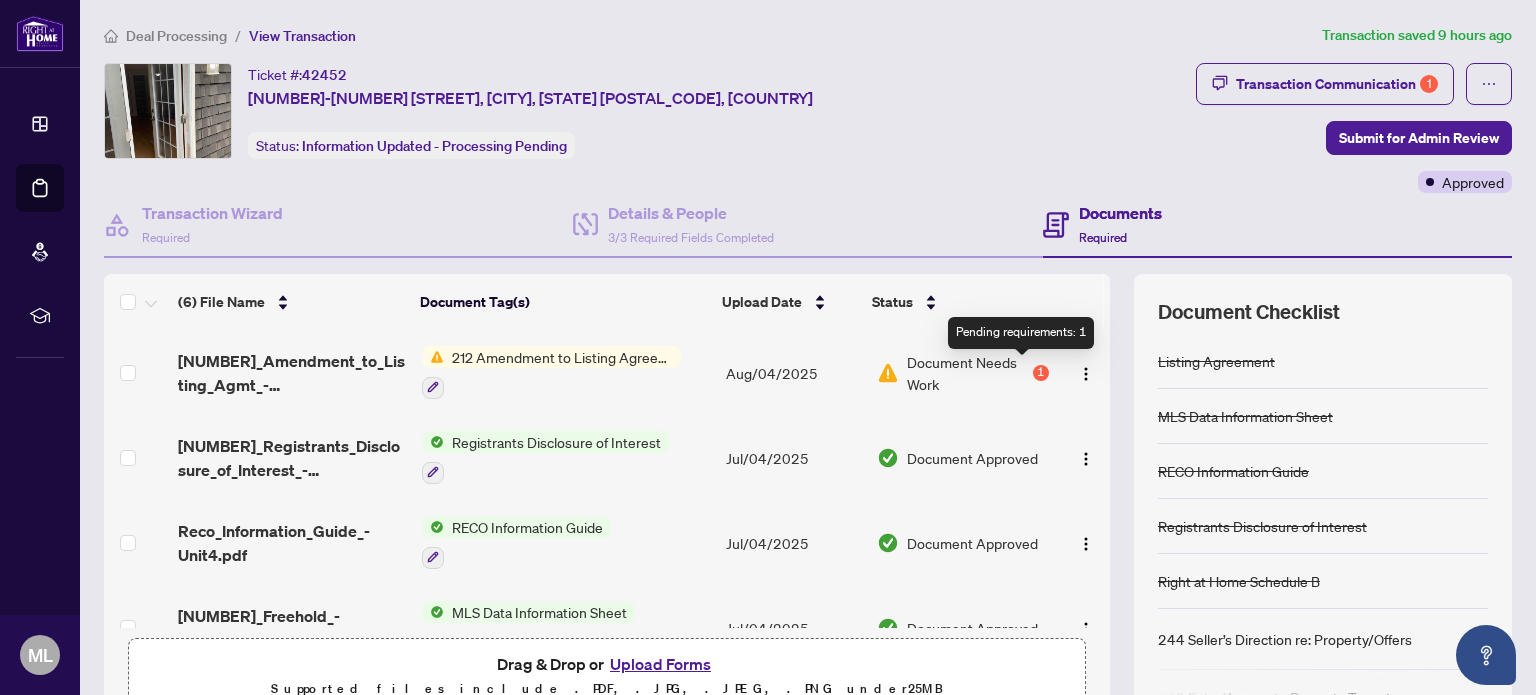 click on "1" at bounding box center [1041, 373] 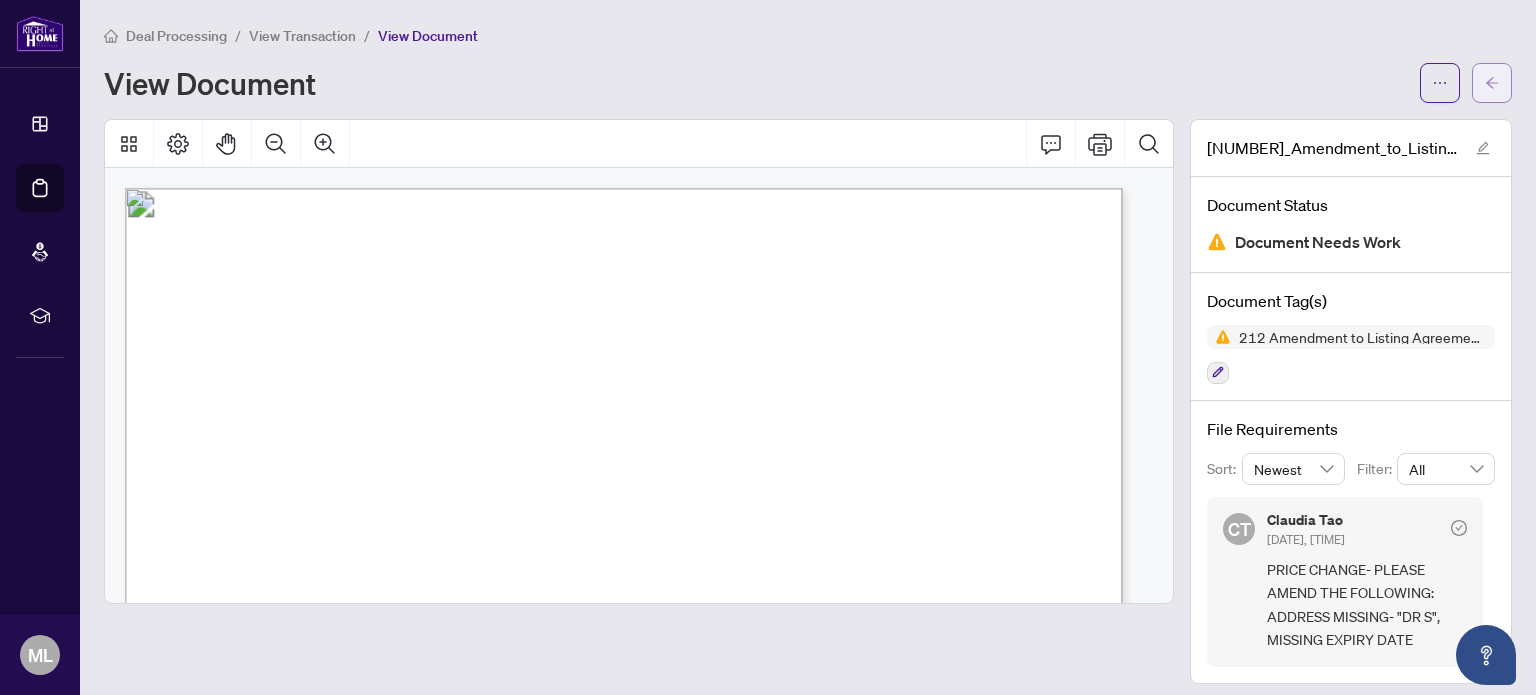 click 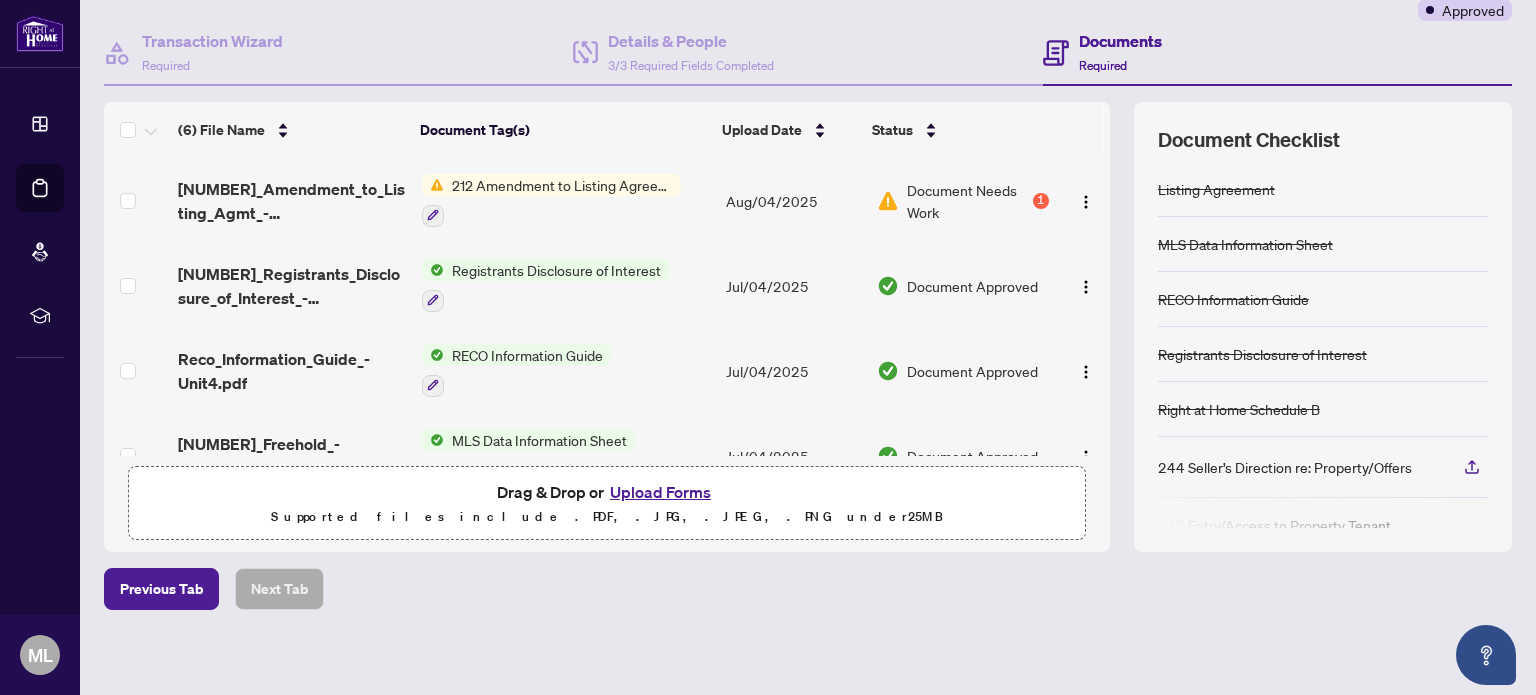 scroll, scrollTop: 169, scrollLeft: 0, axis: vertical 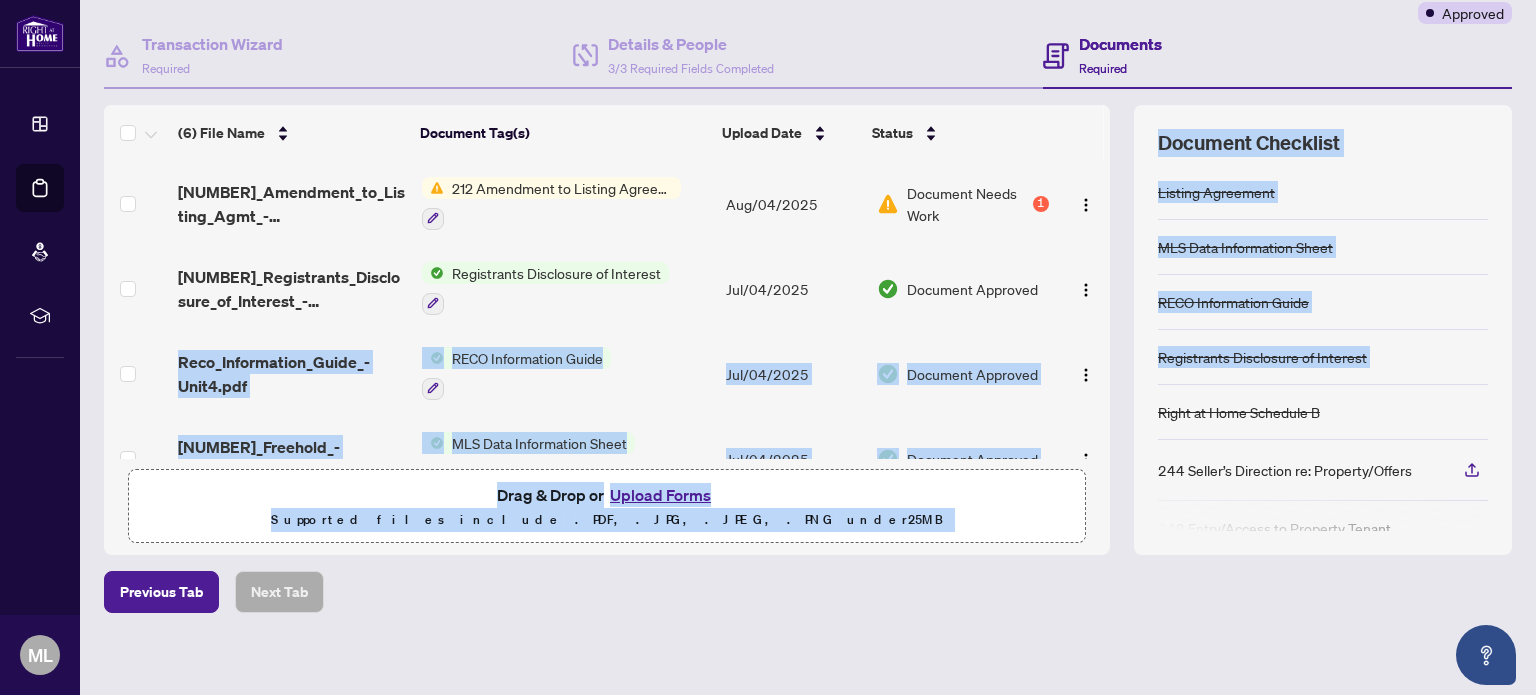 drag, startPoint x: 1088, startPoint y: 288, endPoint x: 1112, endPoint y: 397, distance: 111.61093 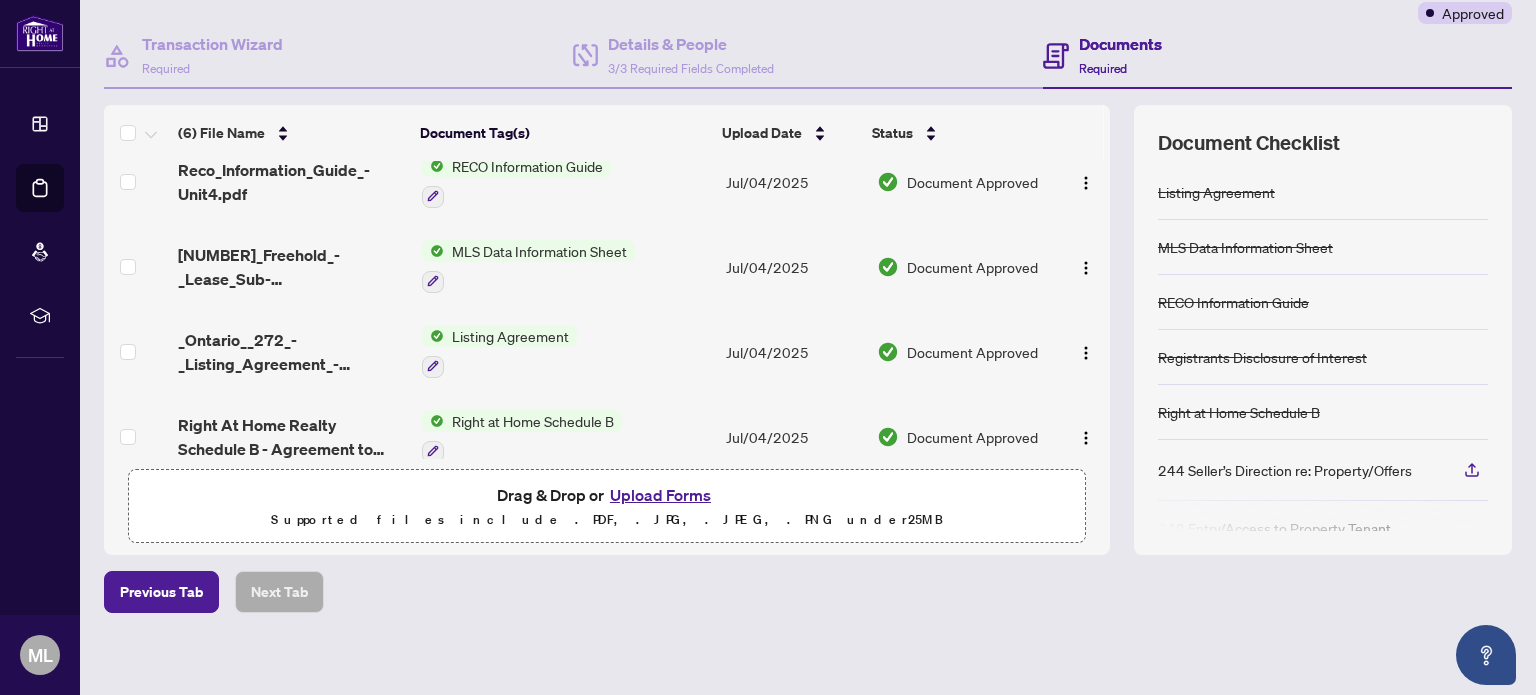 scroll, scrollTop: 214, scrollLeft: 0, axis: vertical 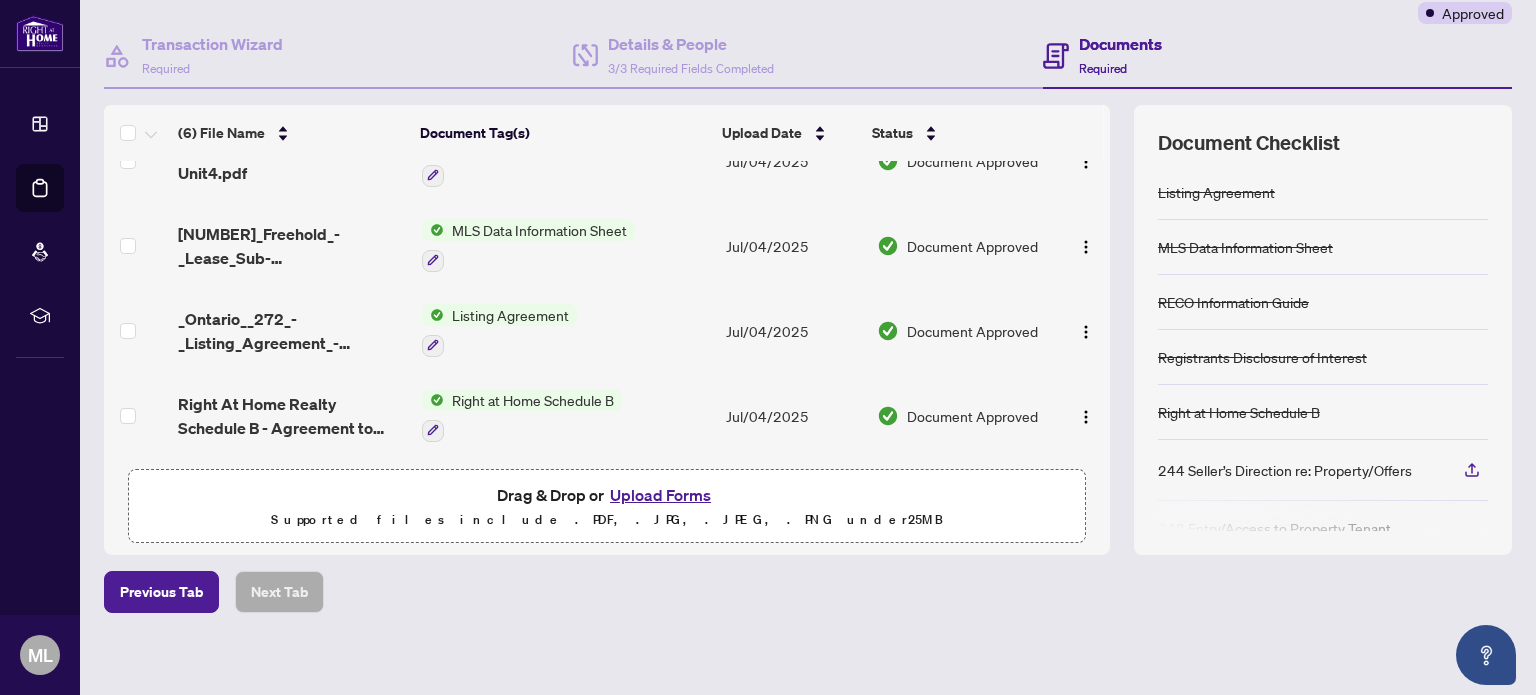 click on "Upload Forms" at bounding box center (660, 495) 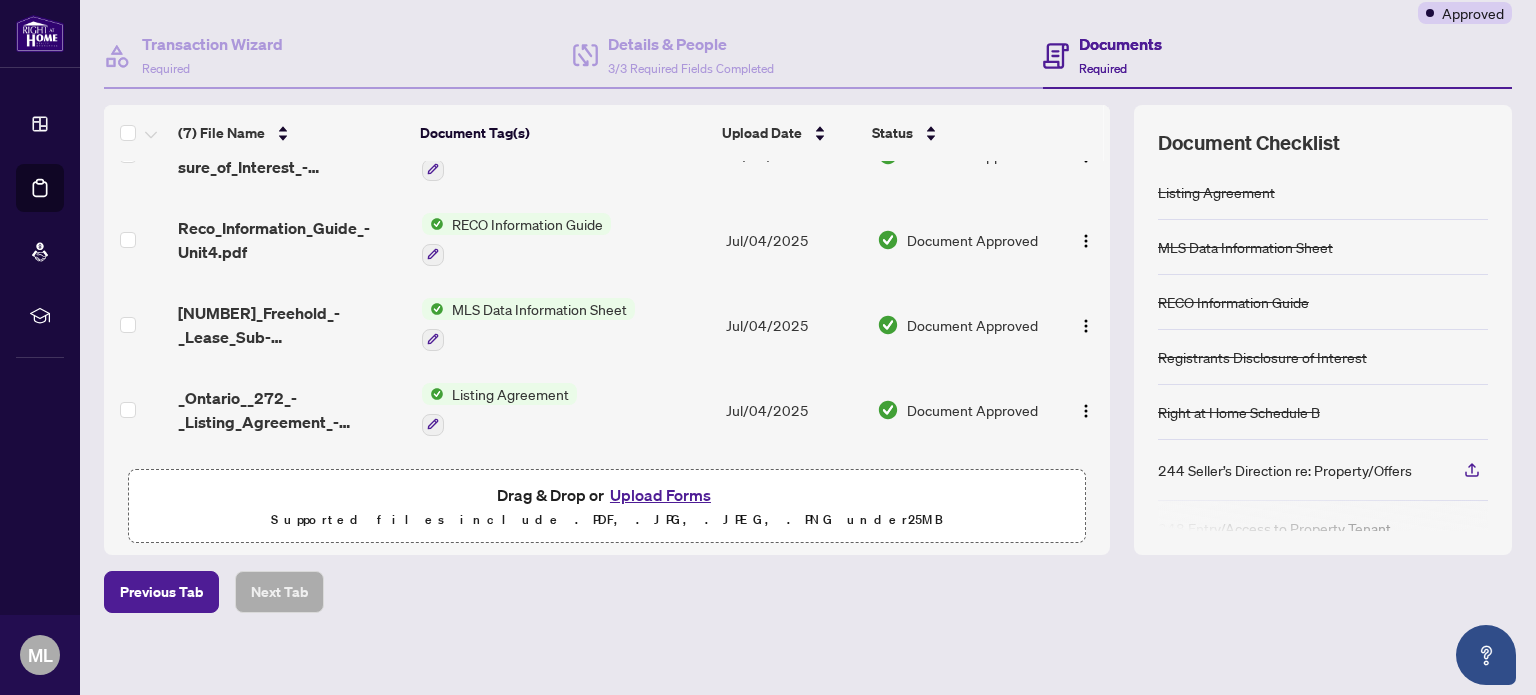 scroll, scrollTop: 294, scrollLeft: 0, axis: vertical 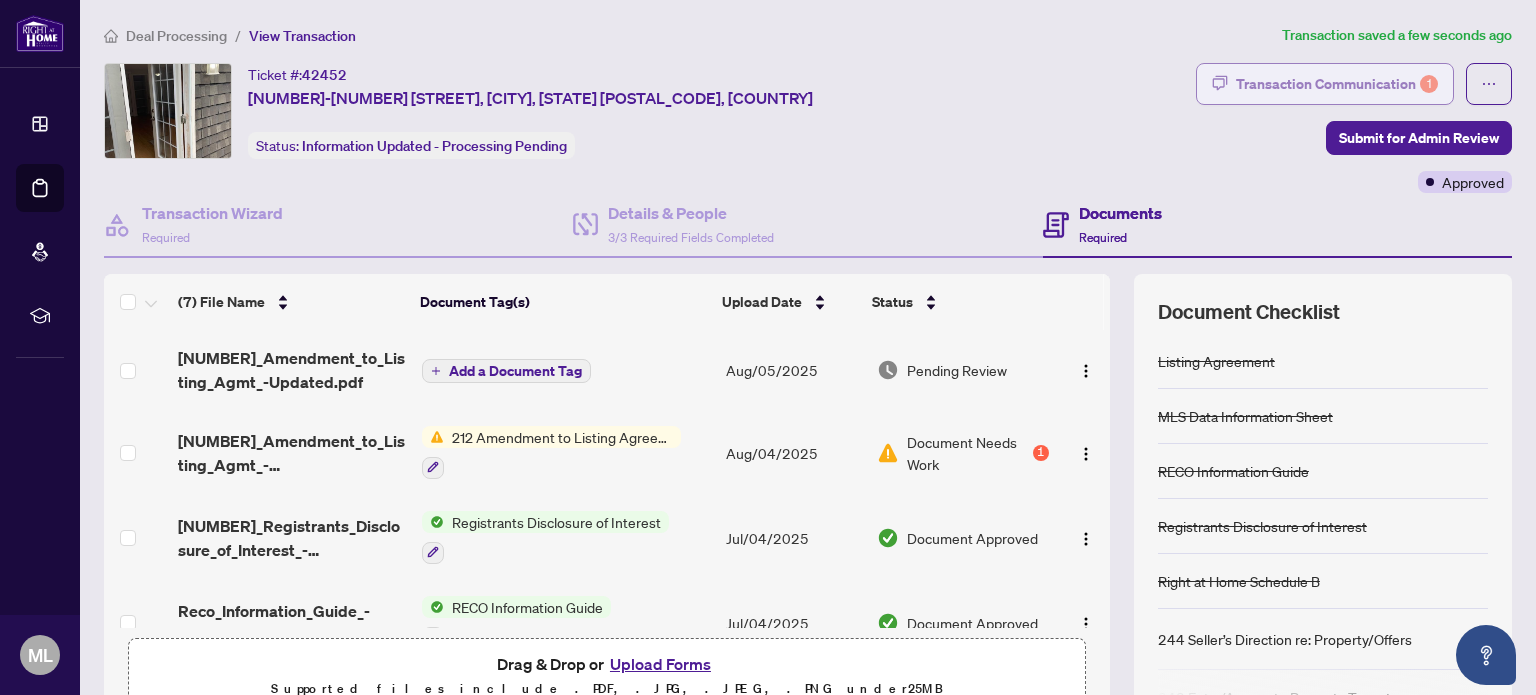 click on "Transaction Communication 1" at bounding box center [1337, 84] 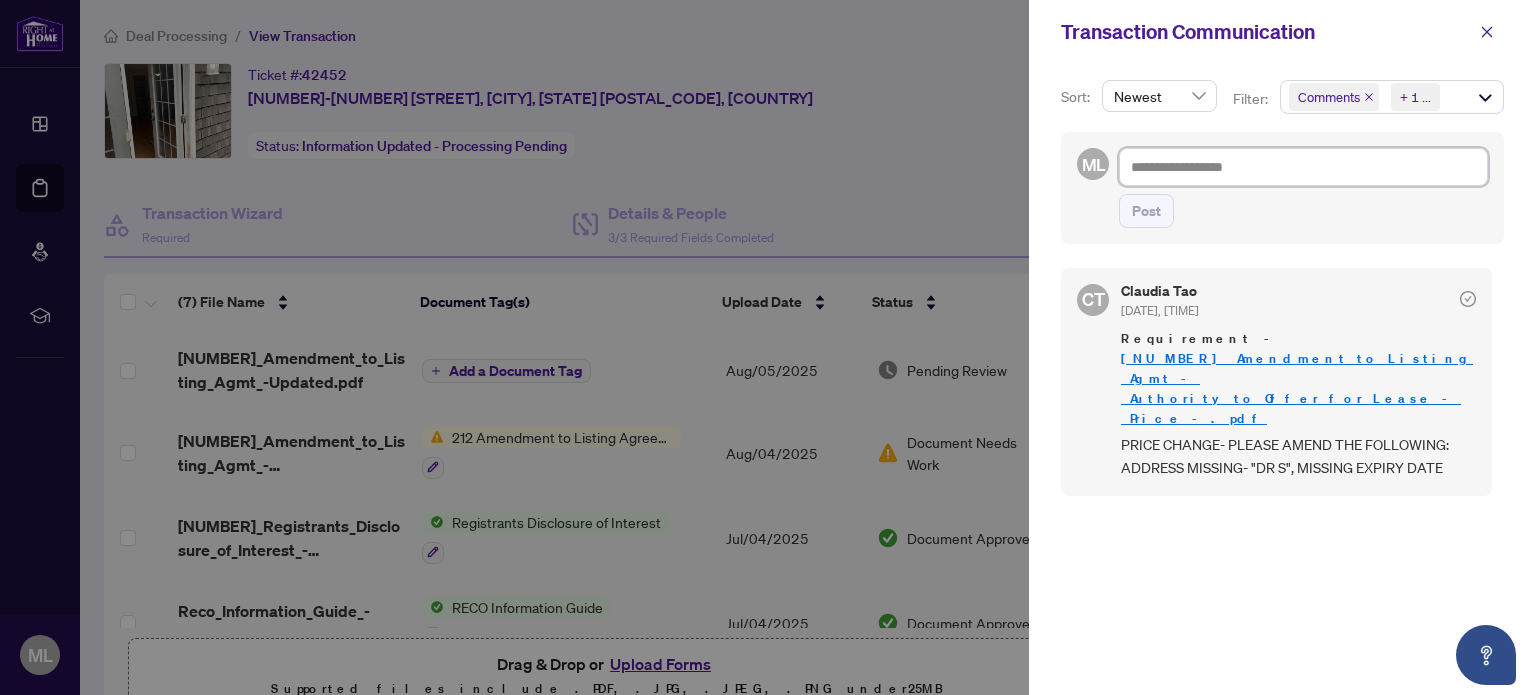 click at bounding box center (1303, 167) 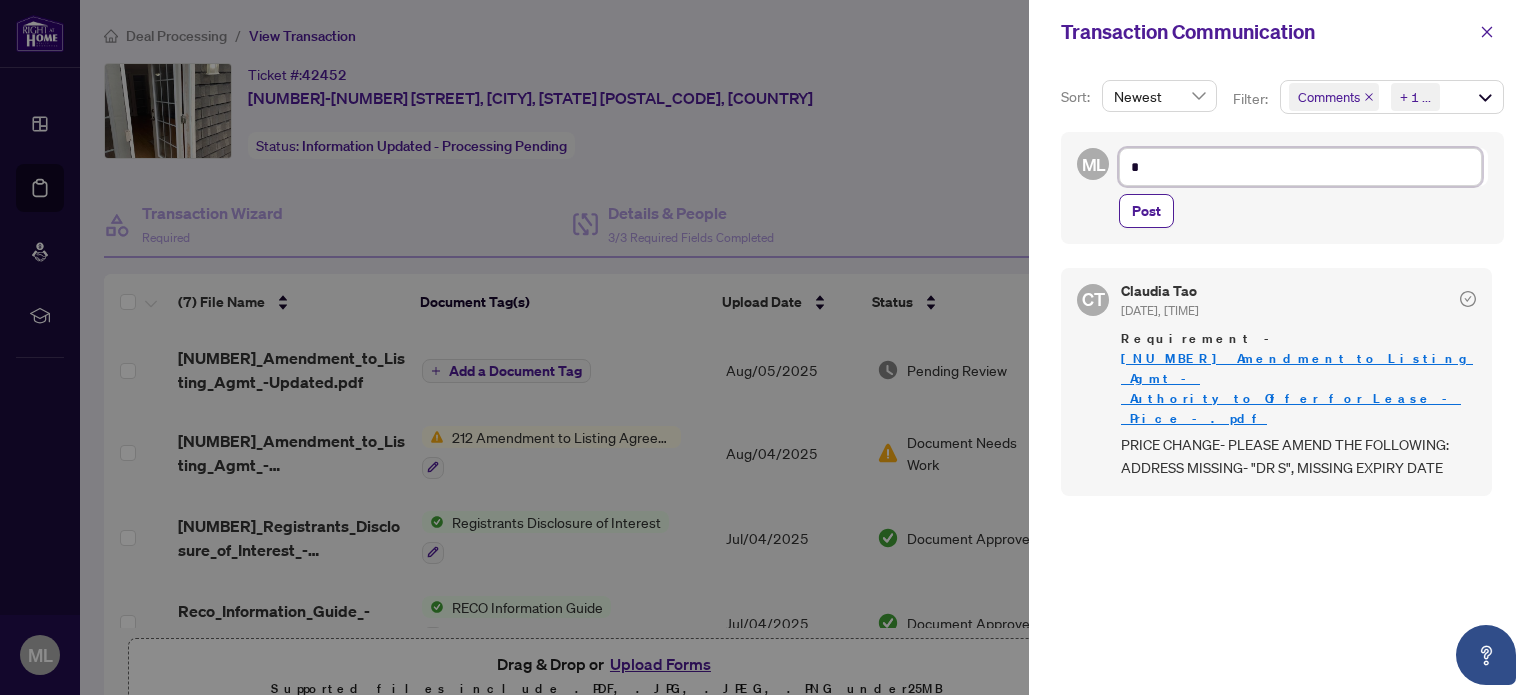 type on "**" 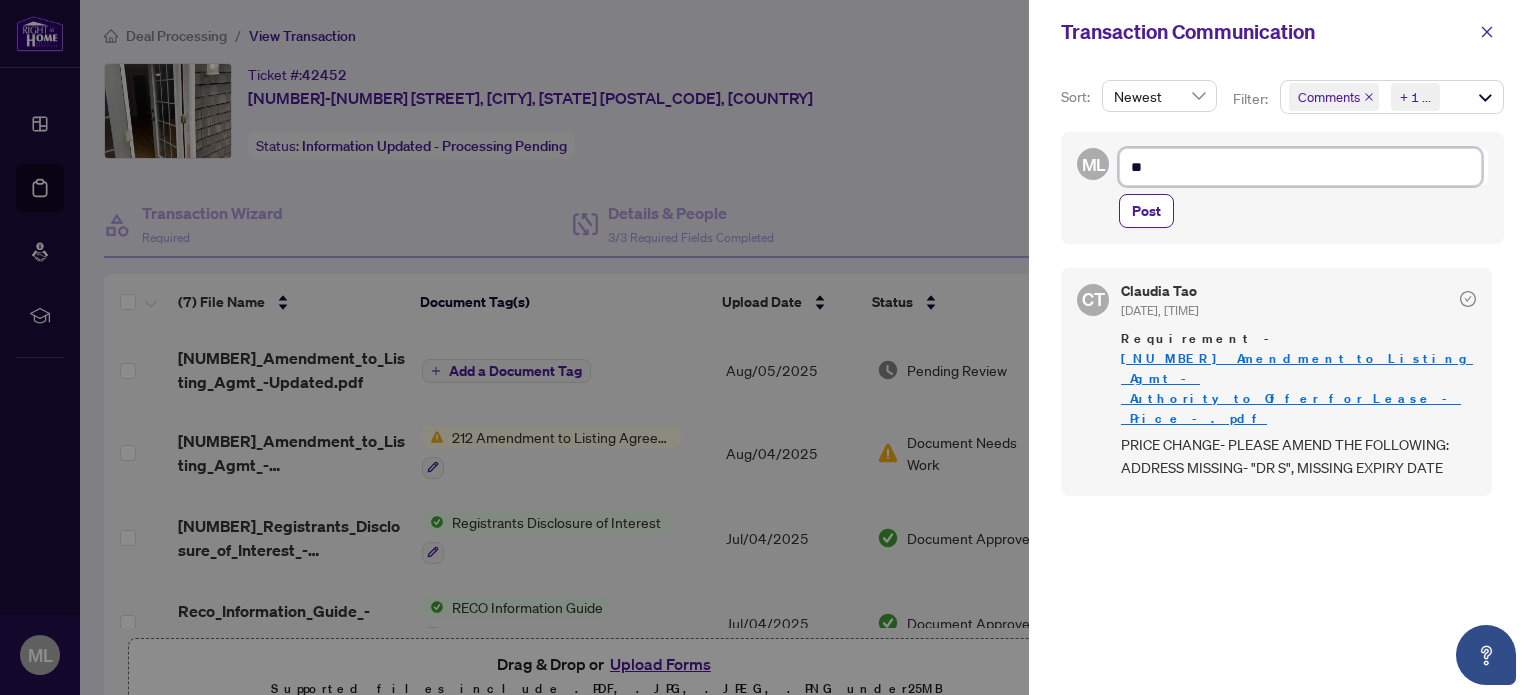 type on "**" 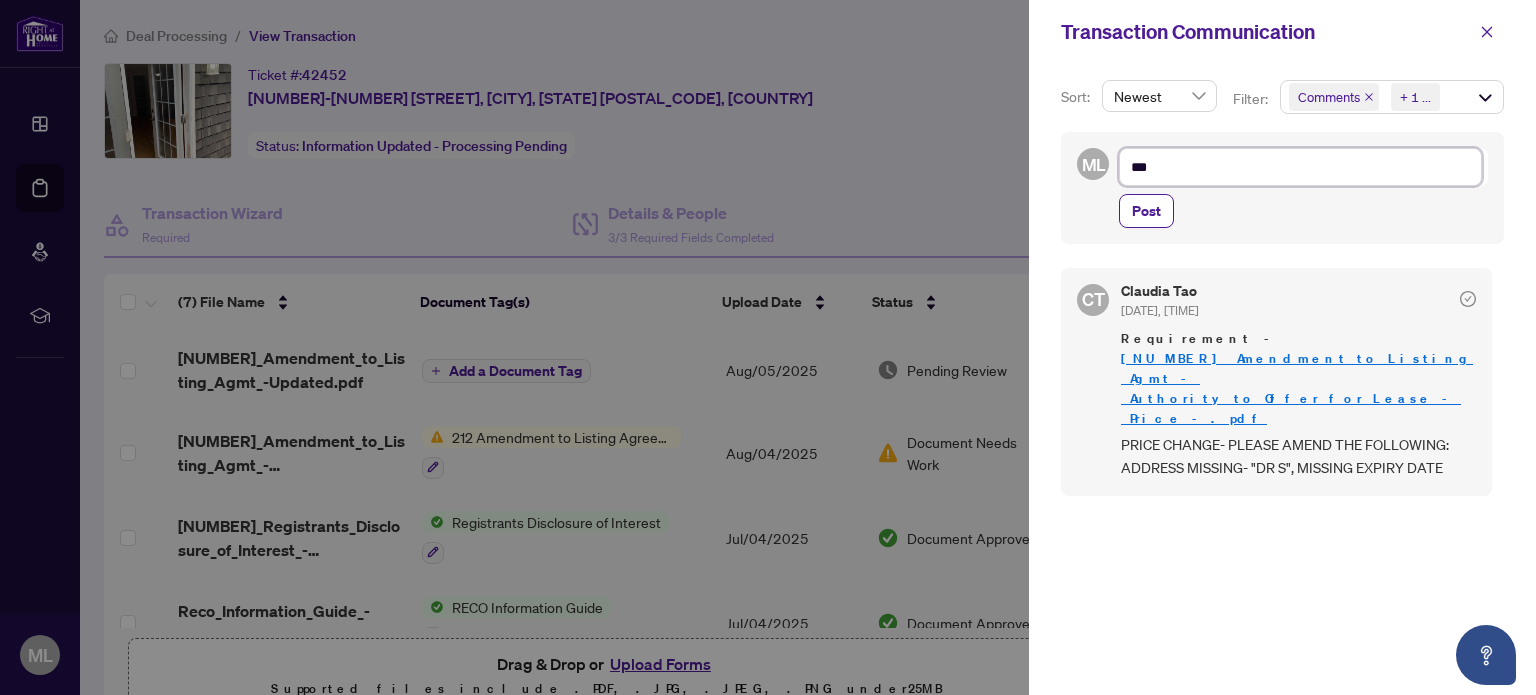type on "****" 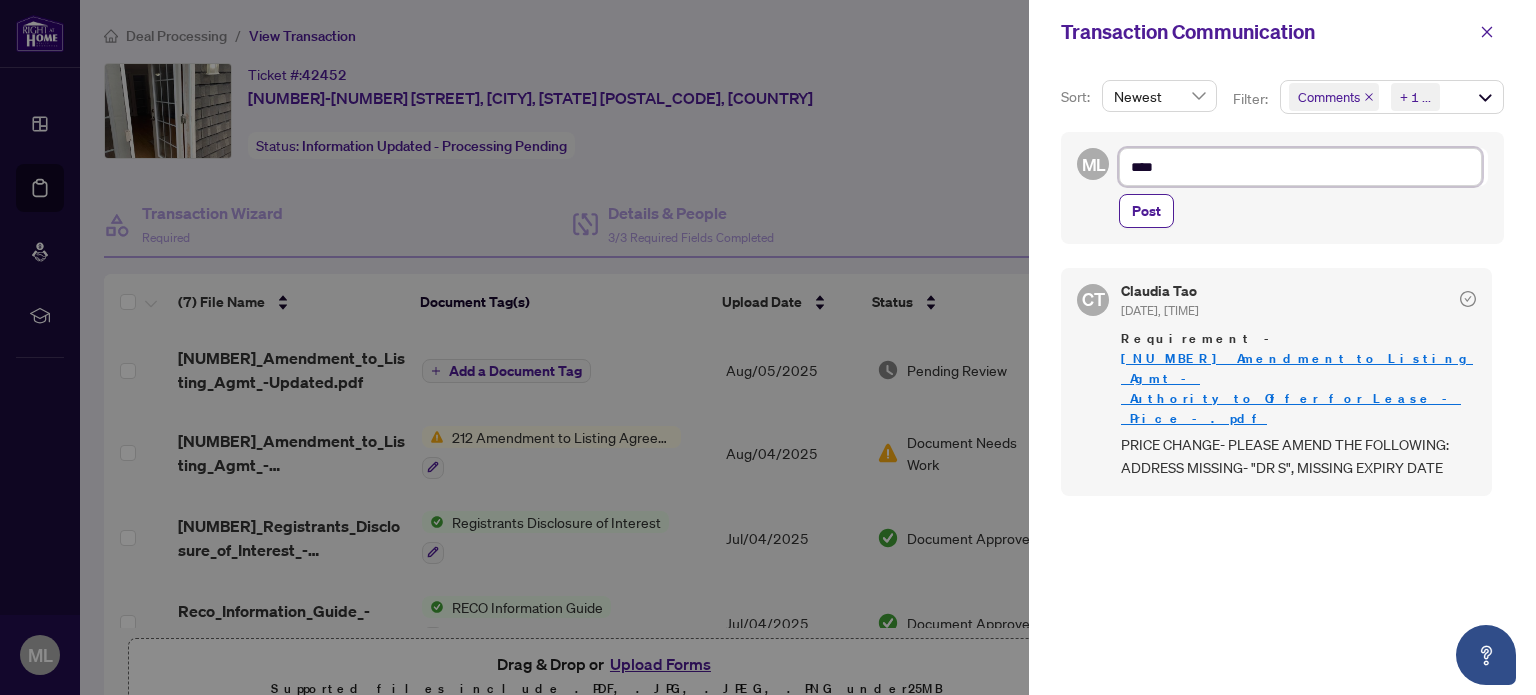type on "****" 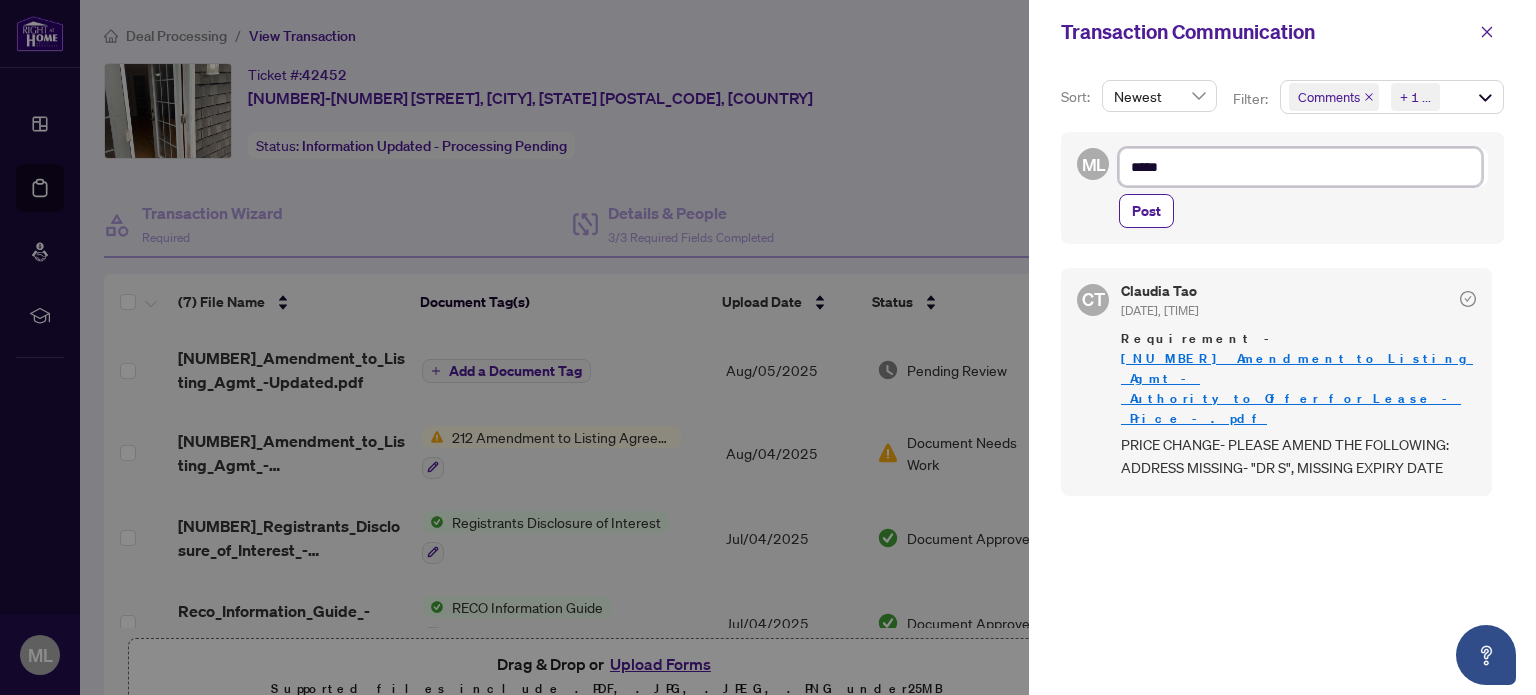 type on "*****" 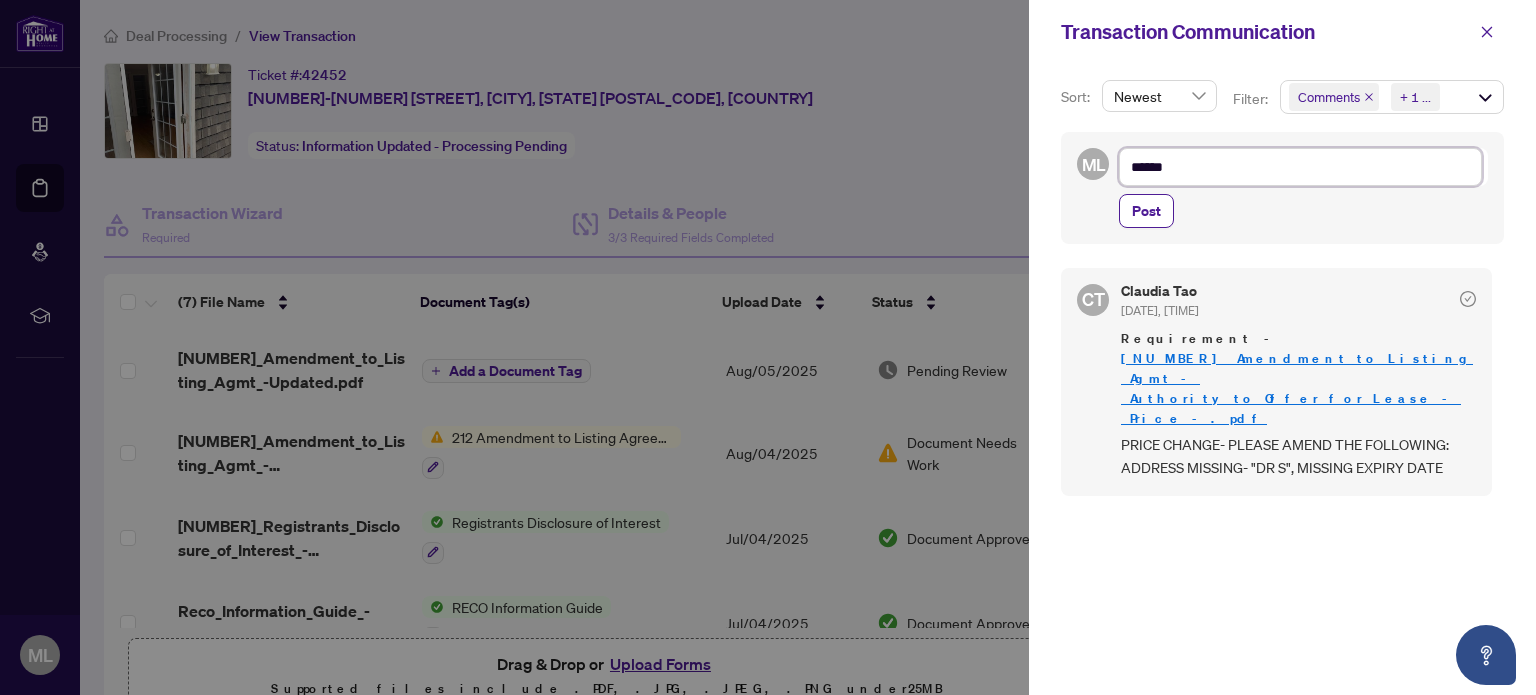 type on "*******" 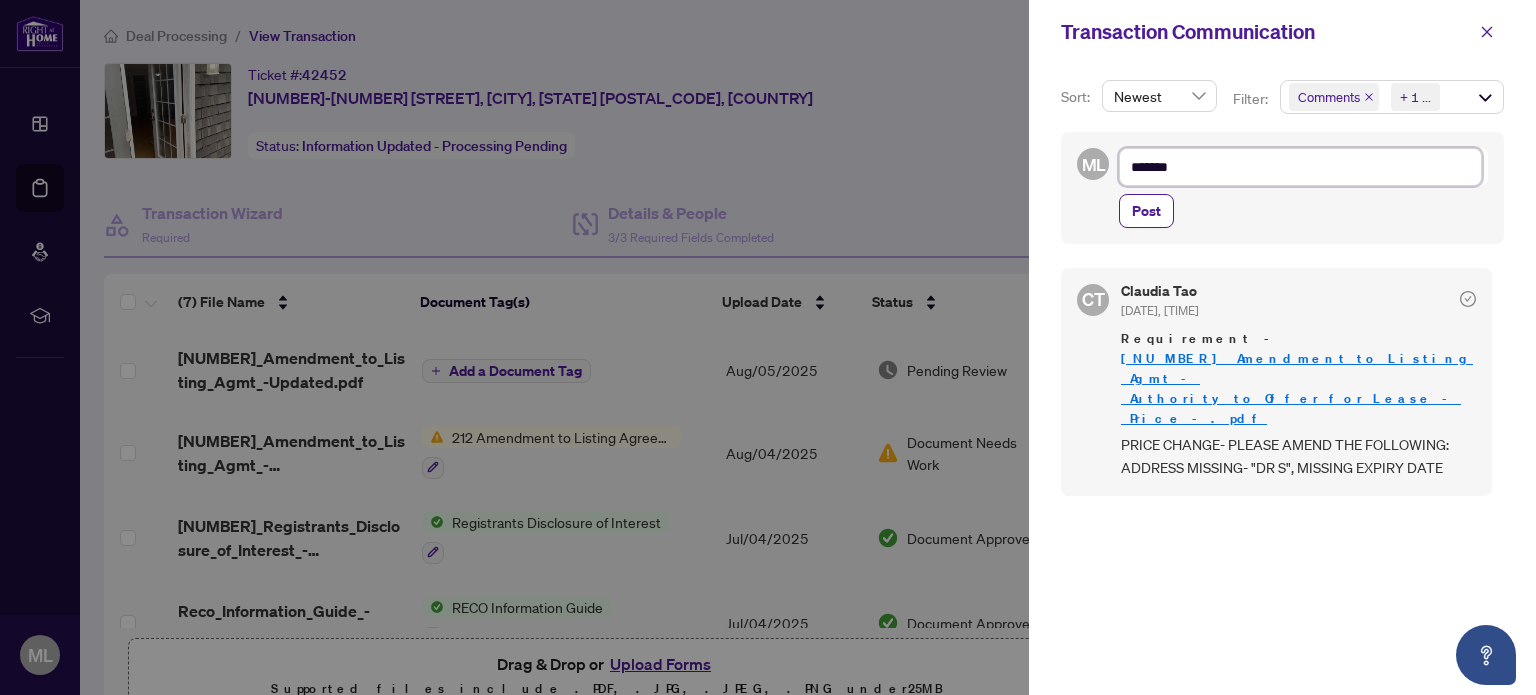 type on "********" 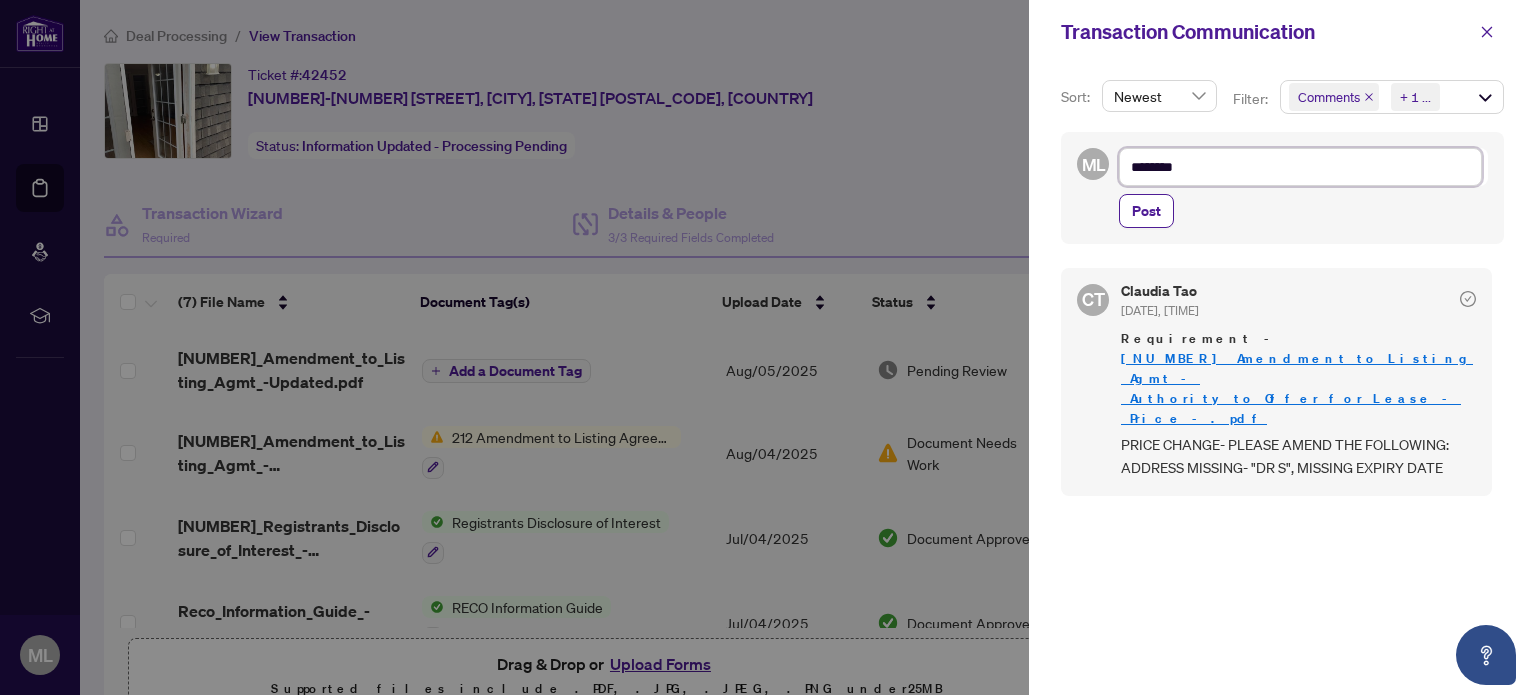 type on "*********" 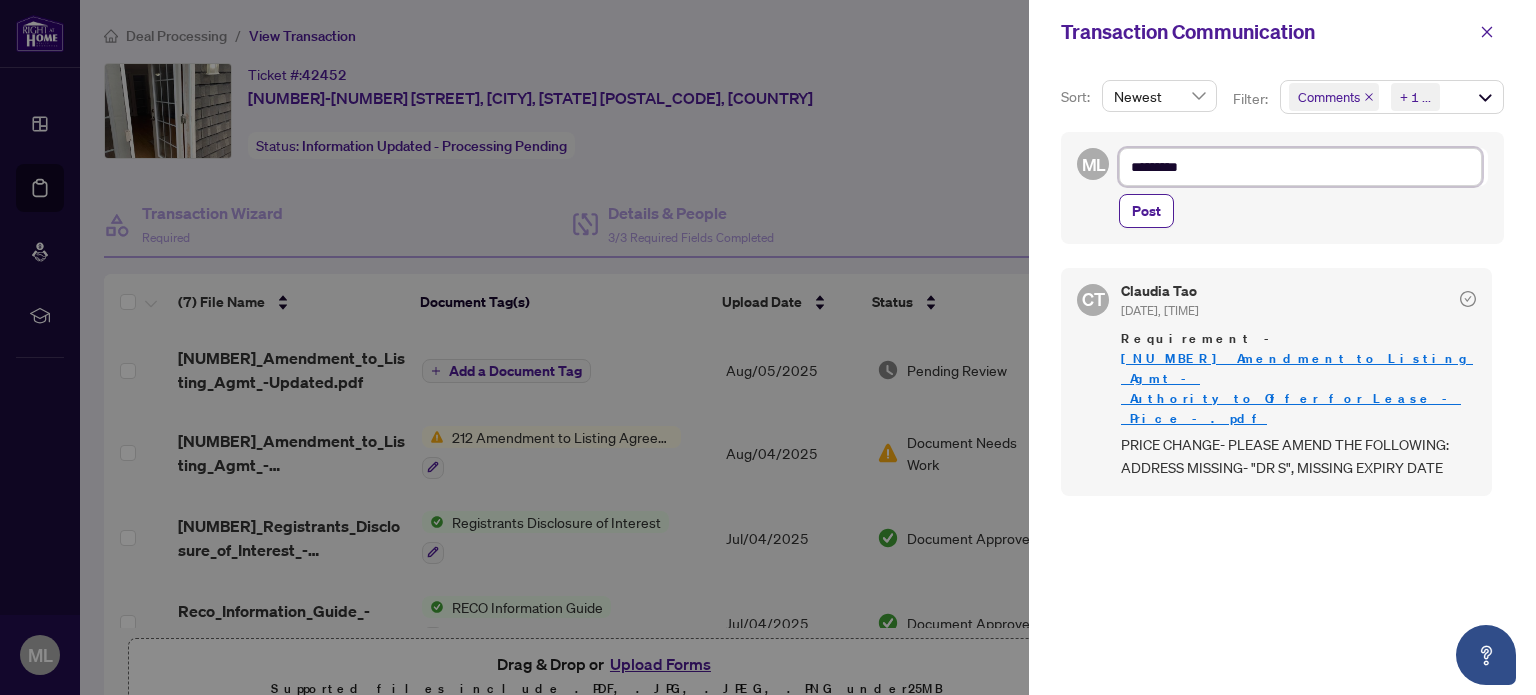 type on "**********" 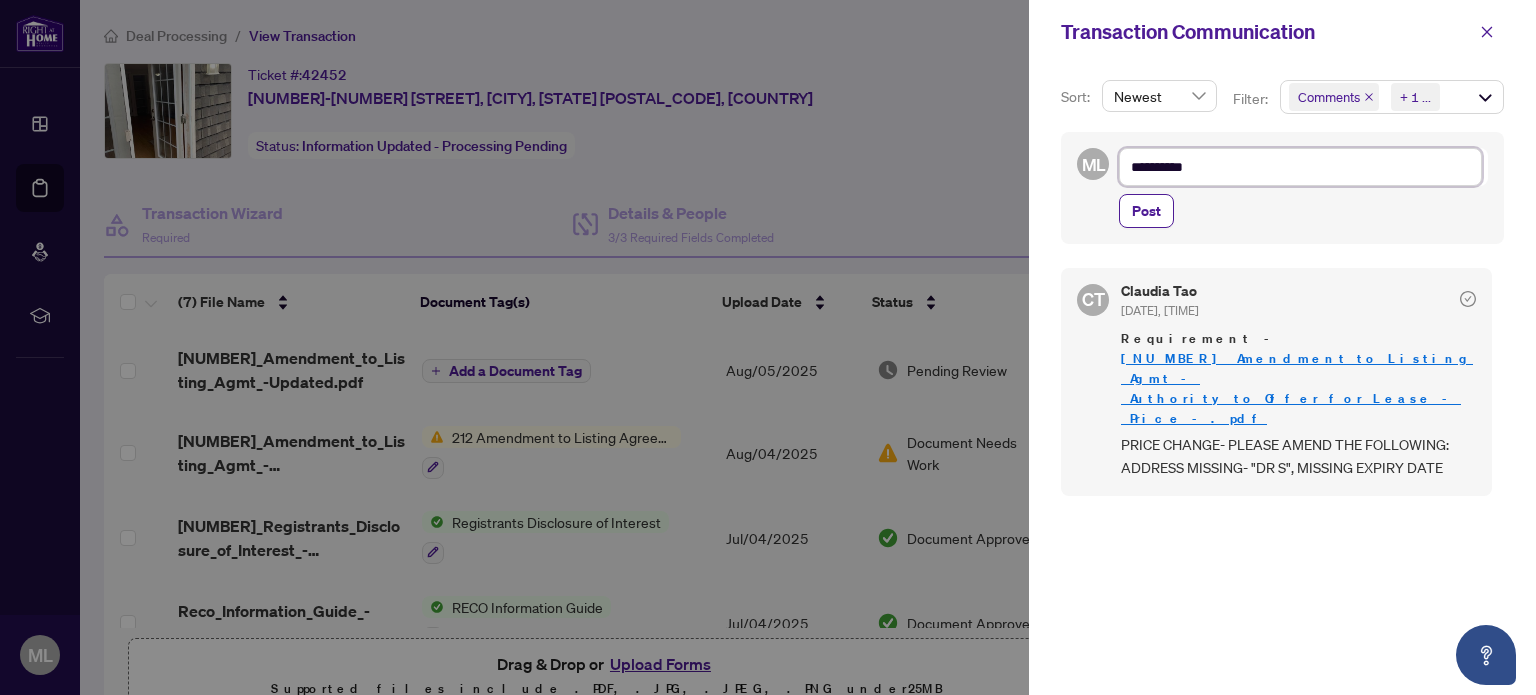 type on "**********" 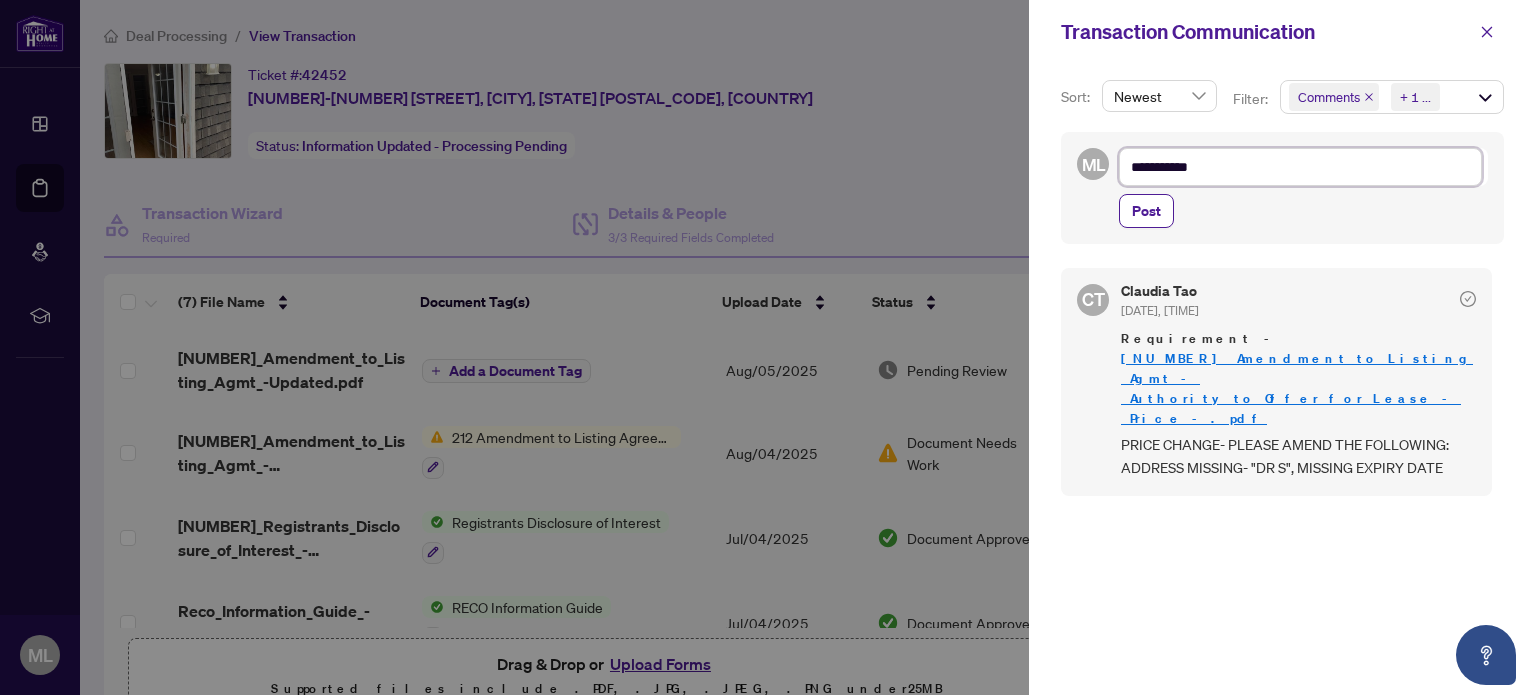 type on "**********" 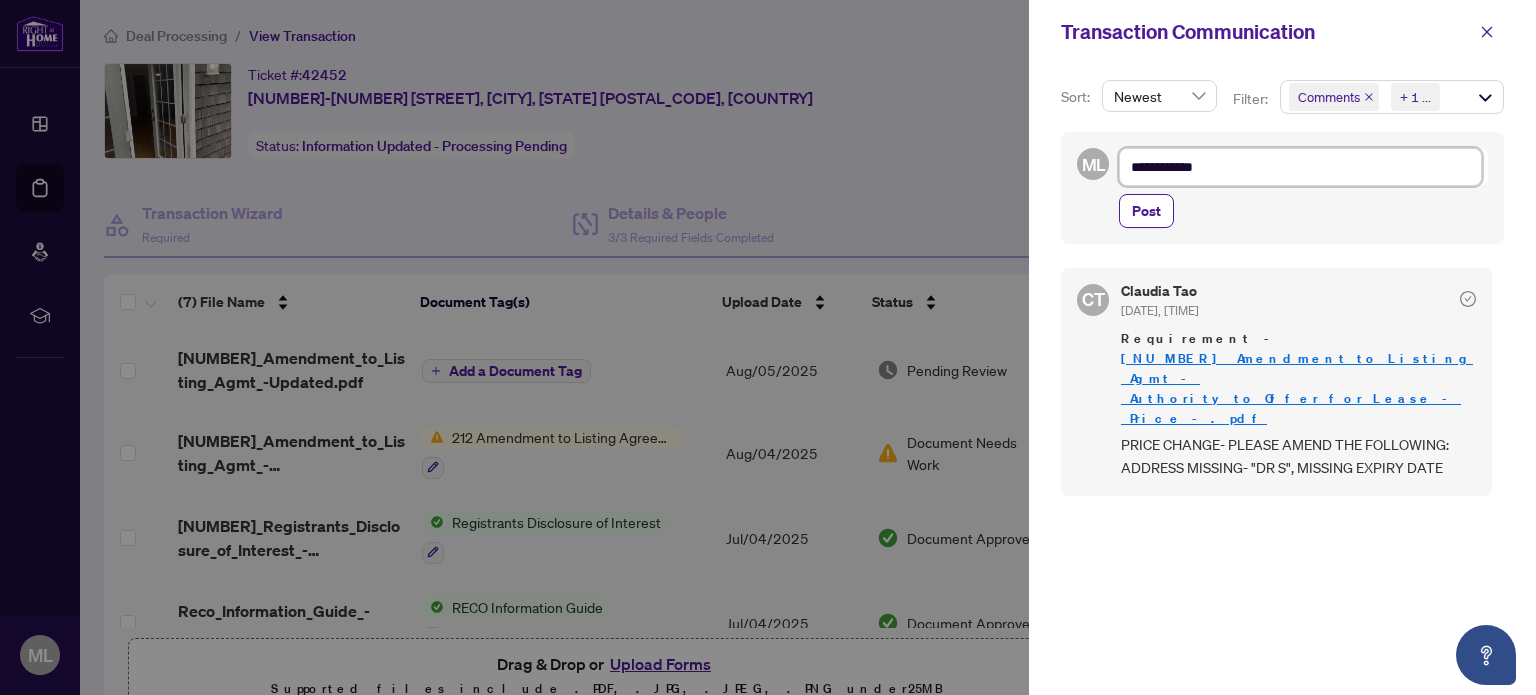 type on "**********" 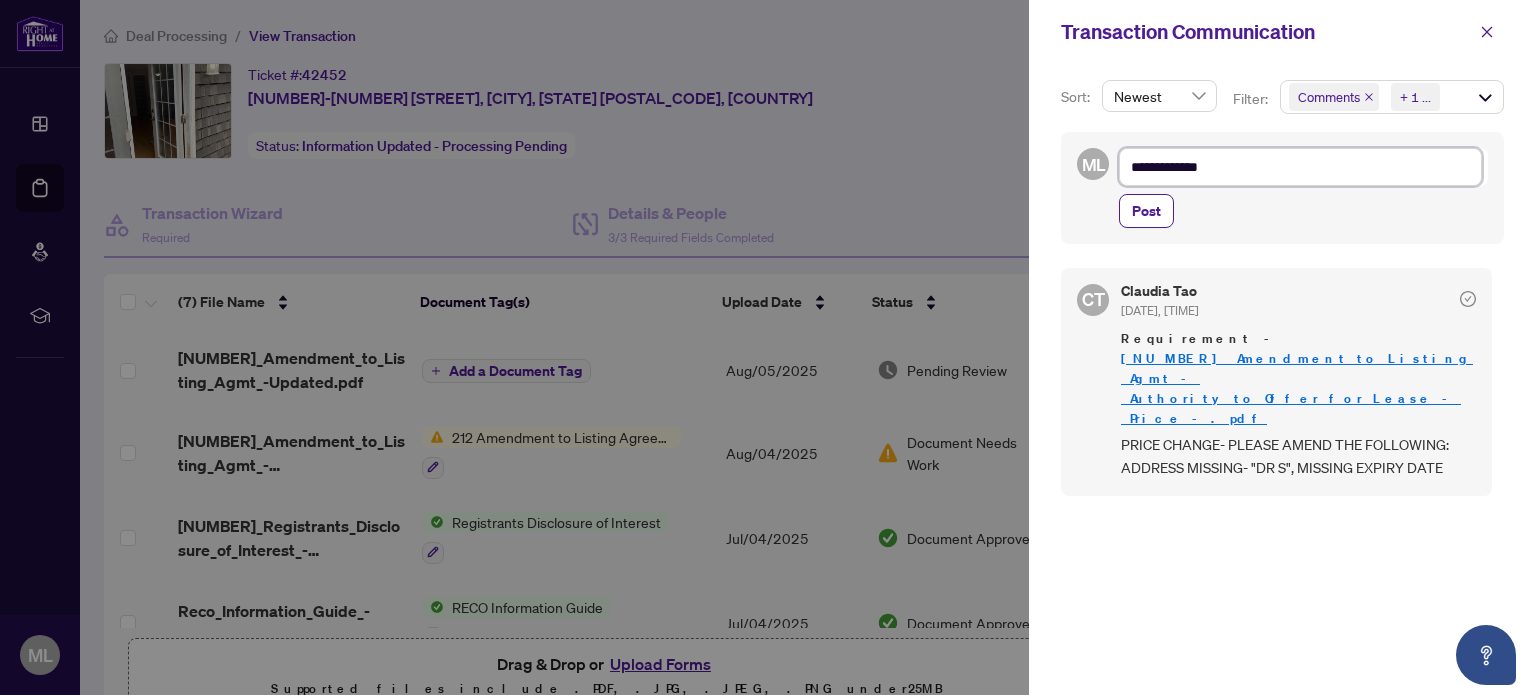 type on "**********" 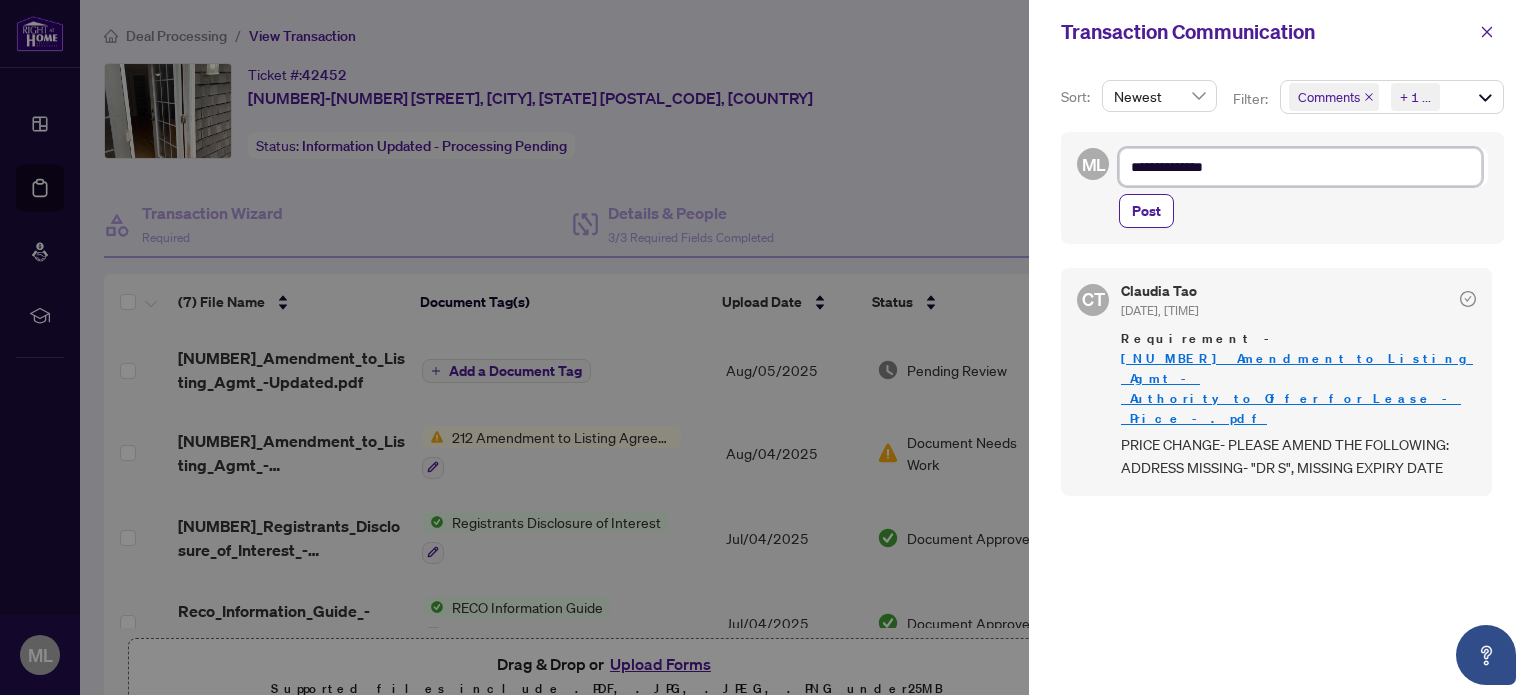 type on "**********" 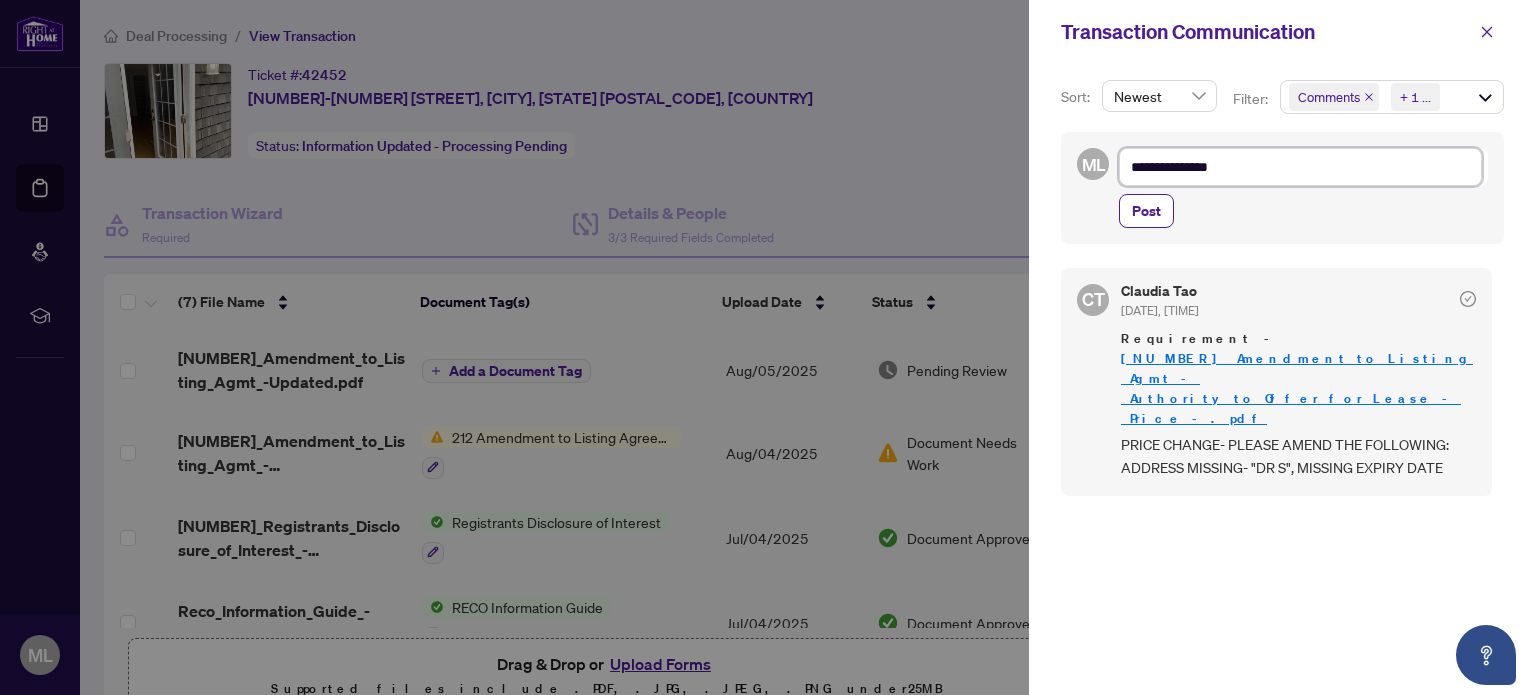 type on "**********" 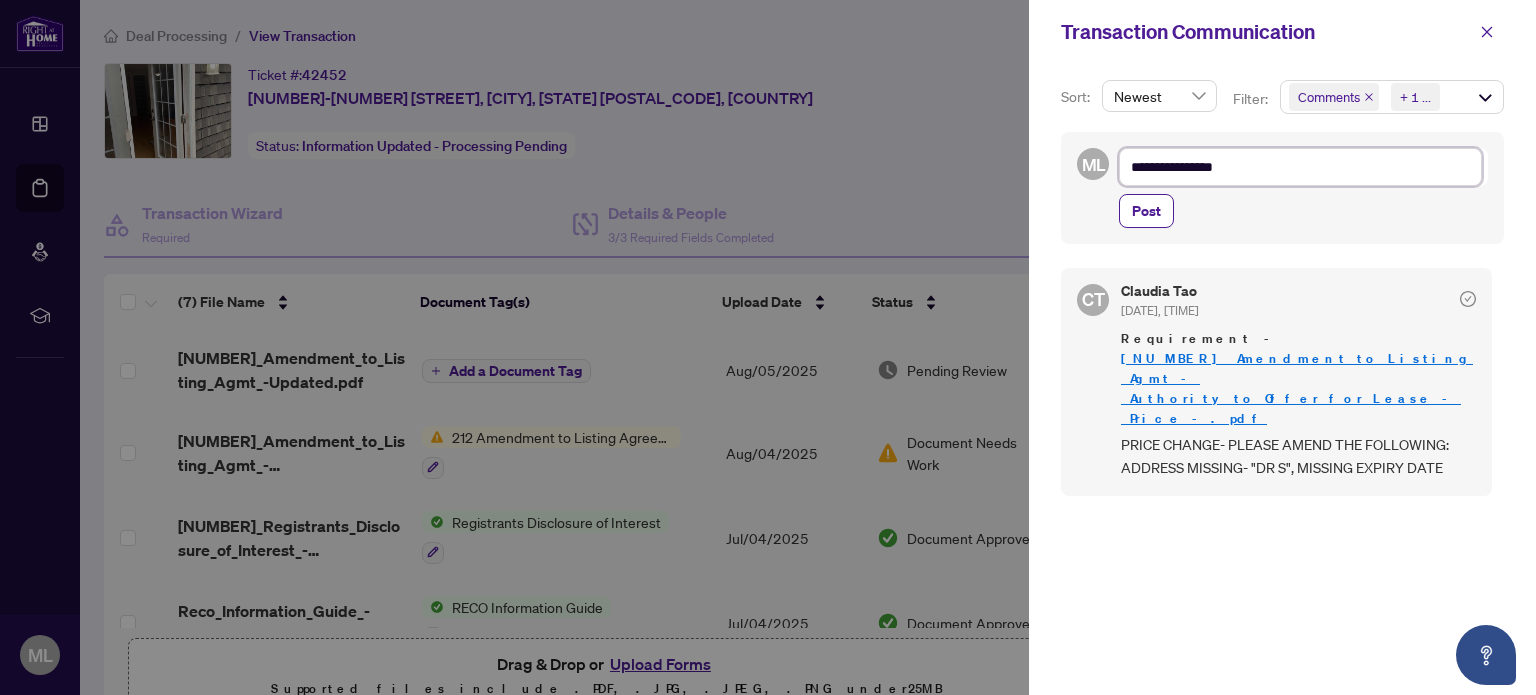 type on "**********" 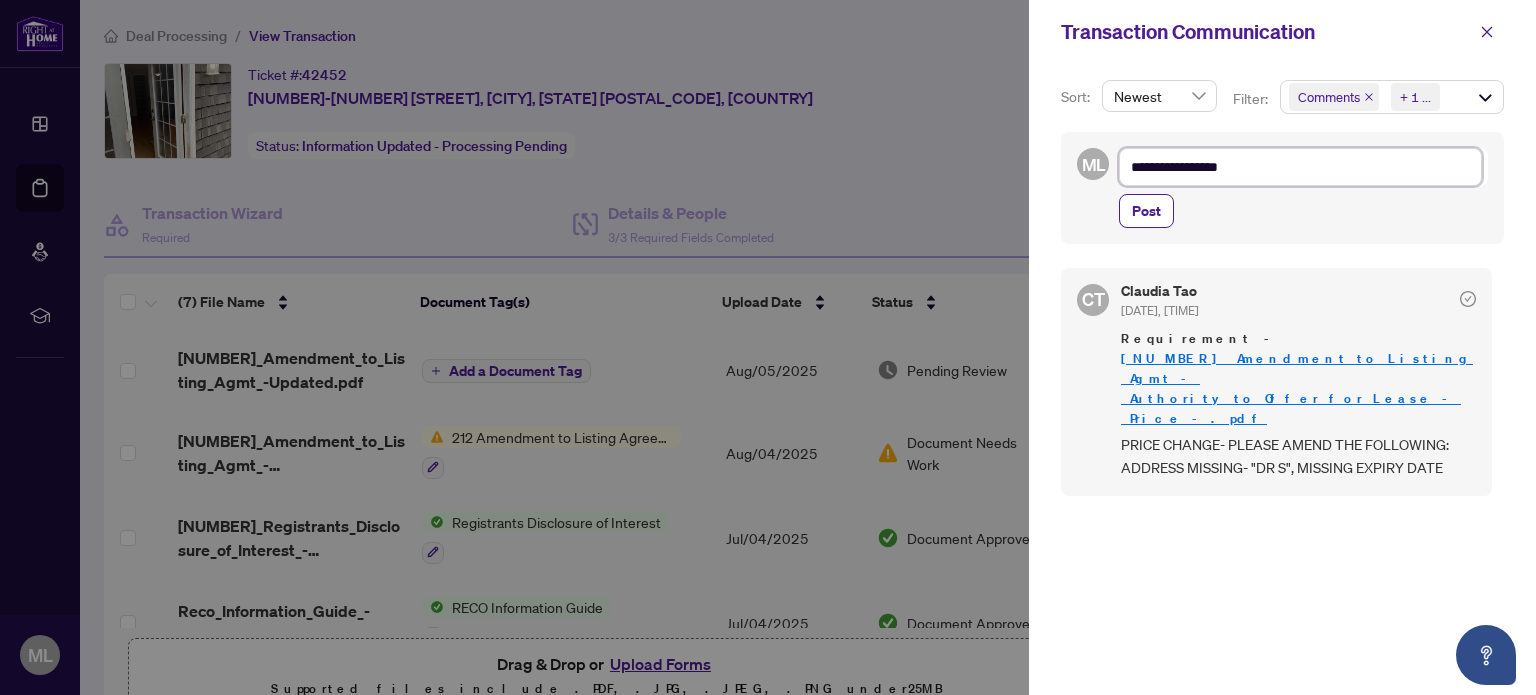 type on "**********" 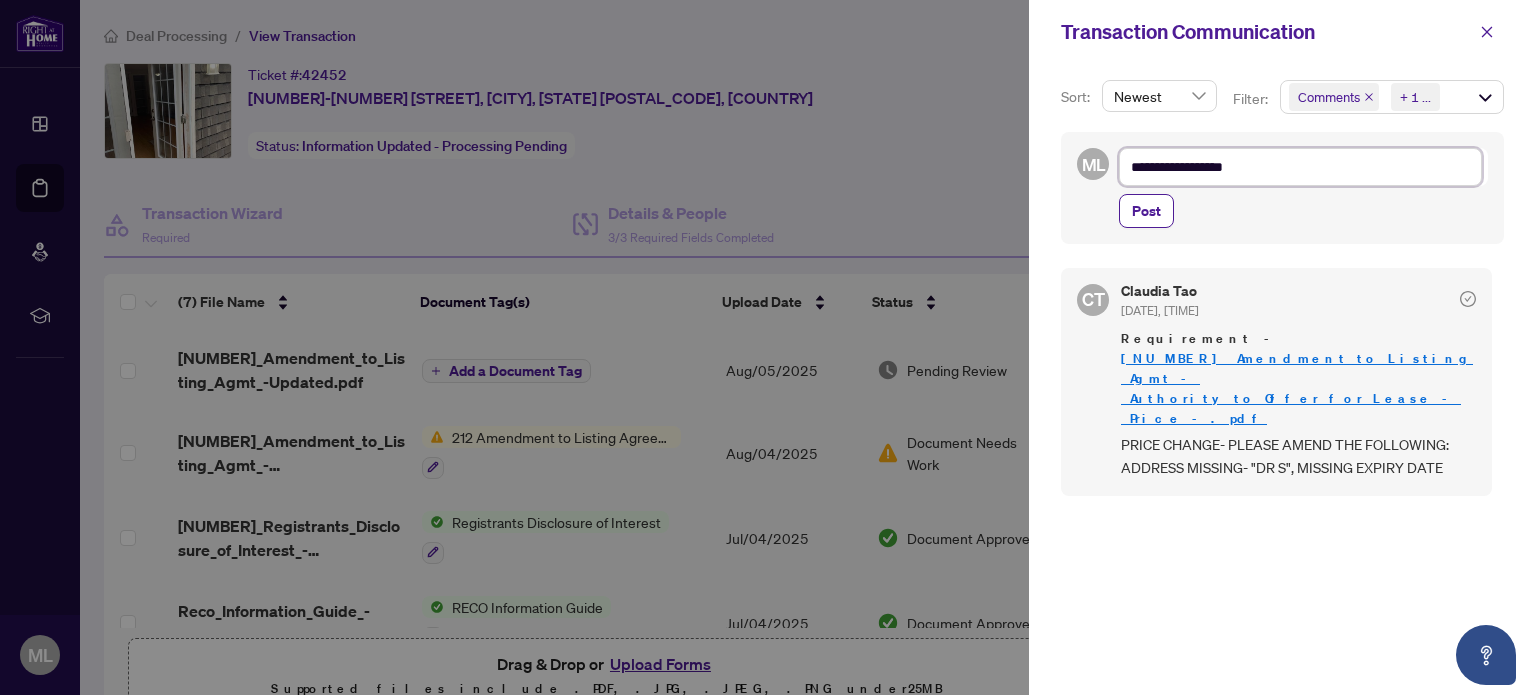 type on "**********" 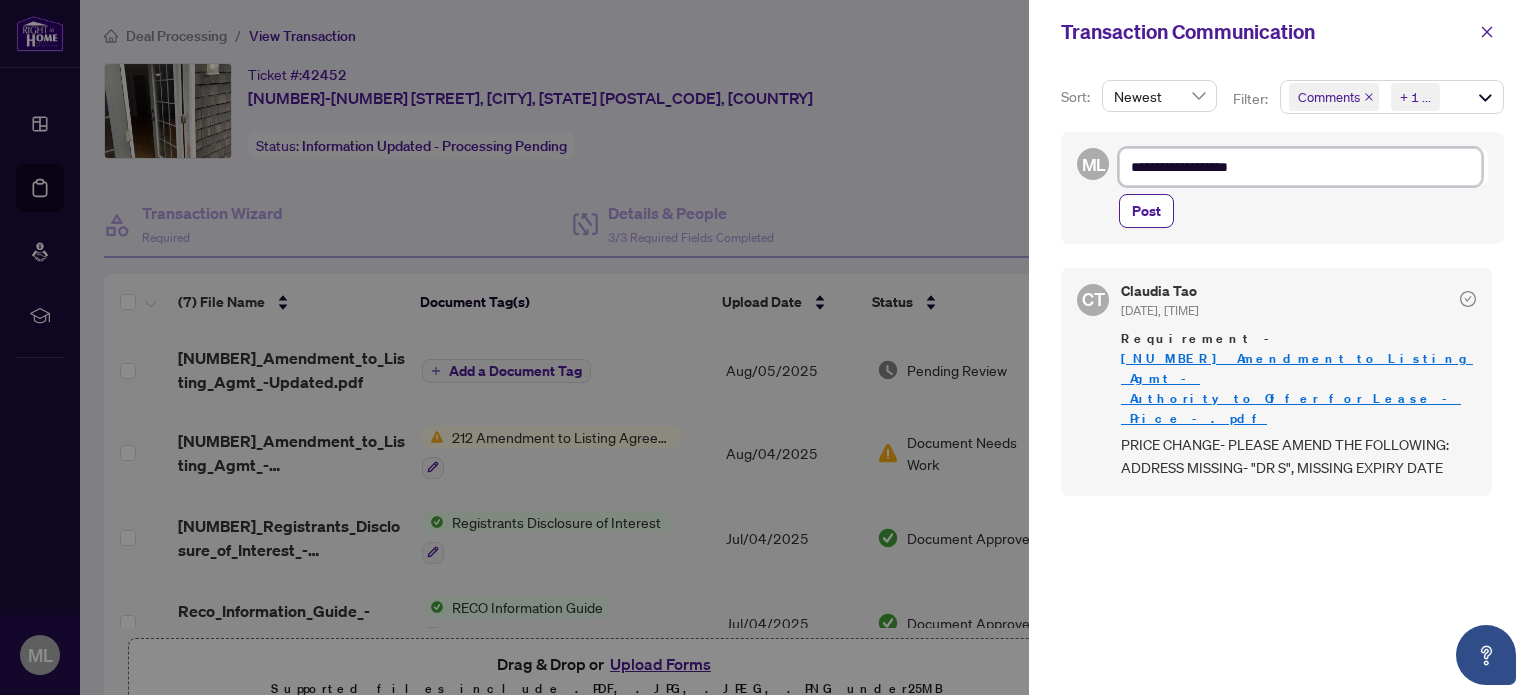 type on "**********" 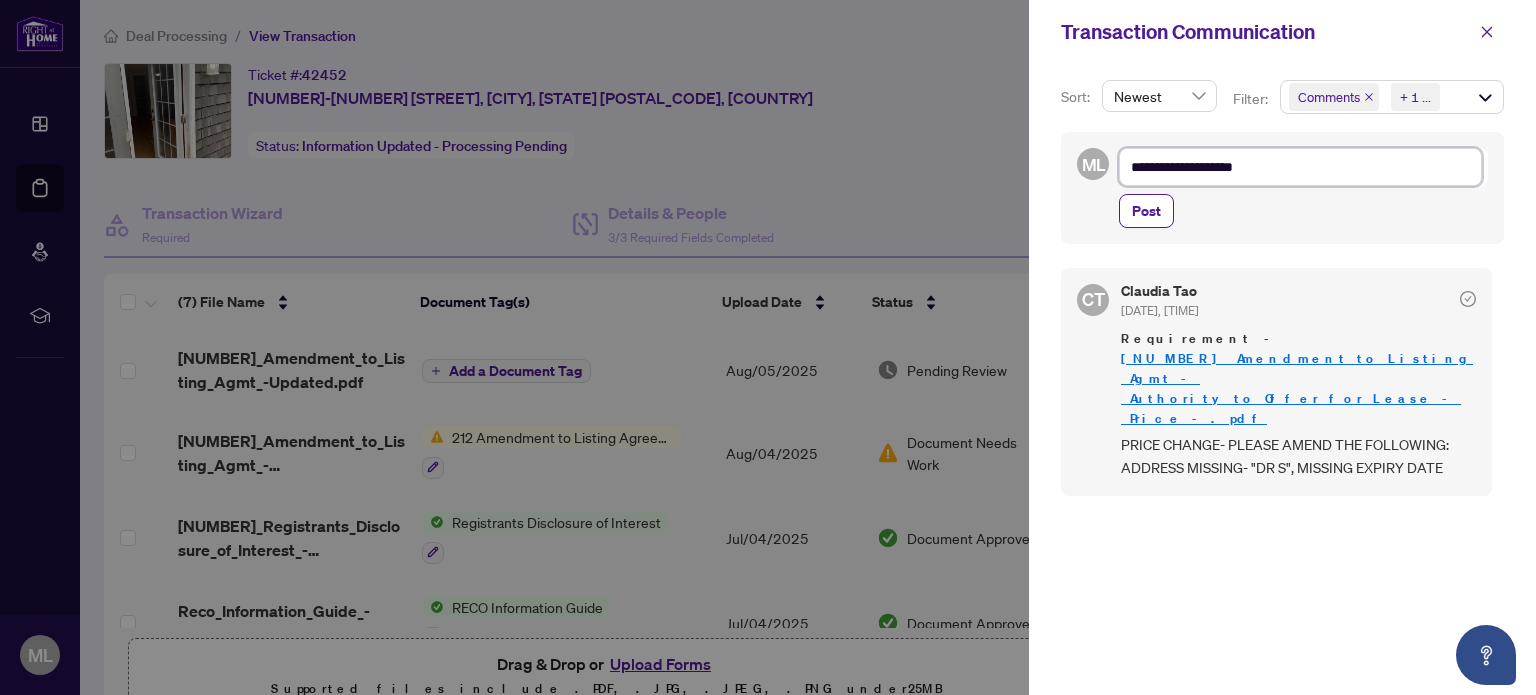 type on "**********" 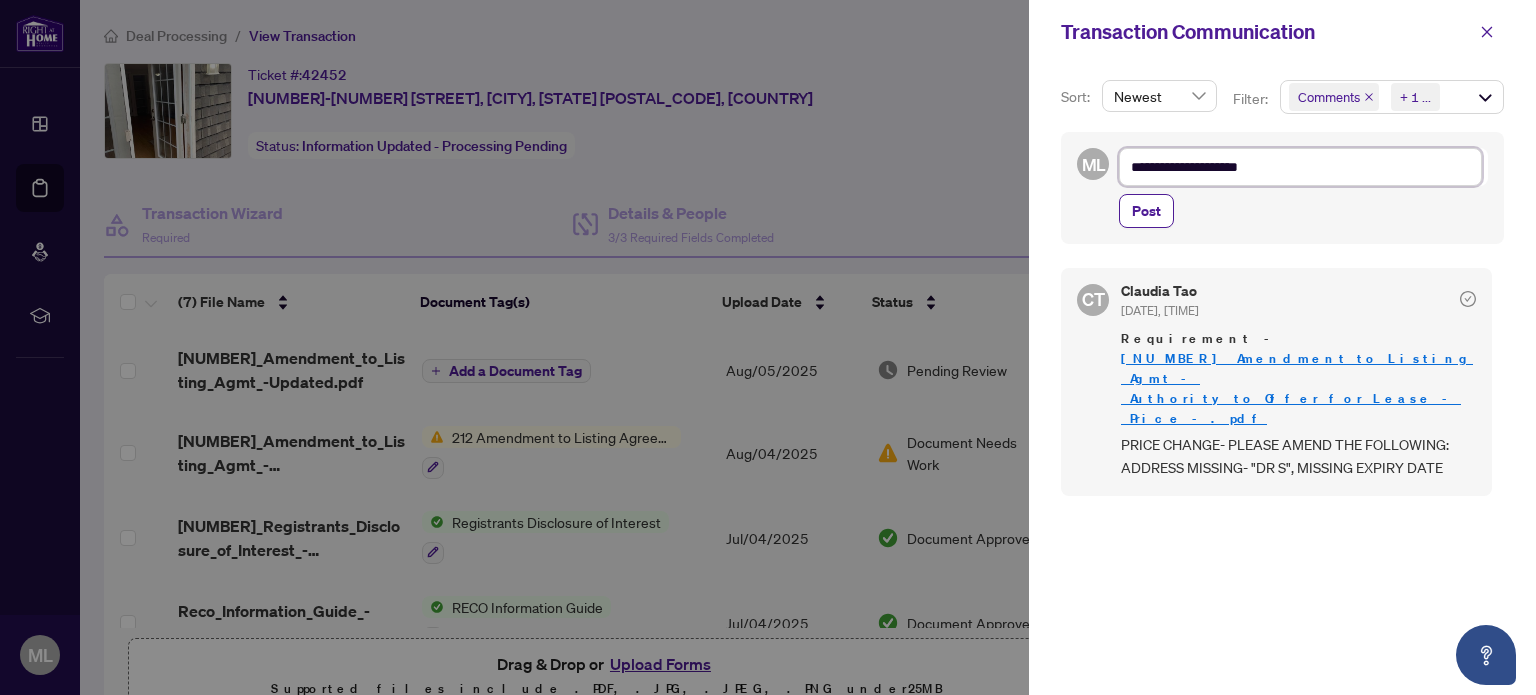 type on "**********" 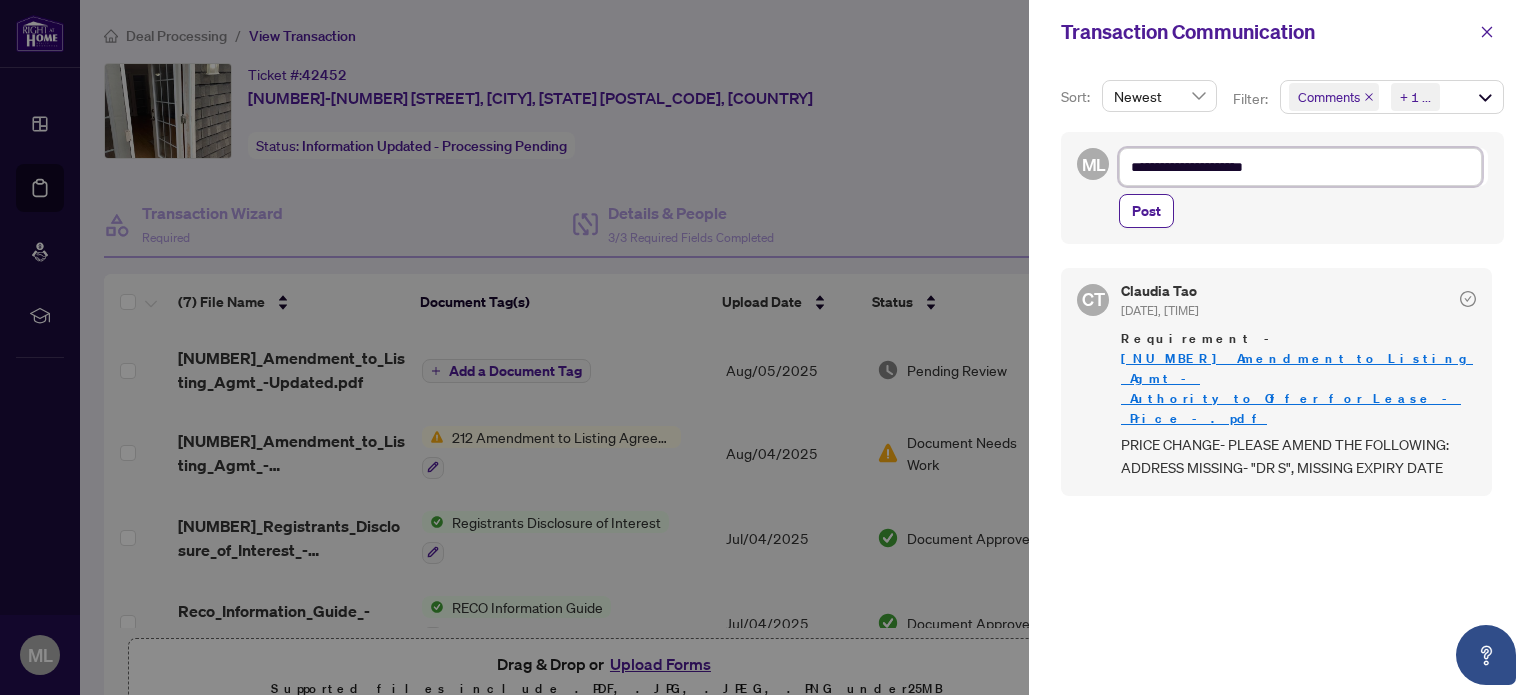 type on "**********" 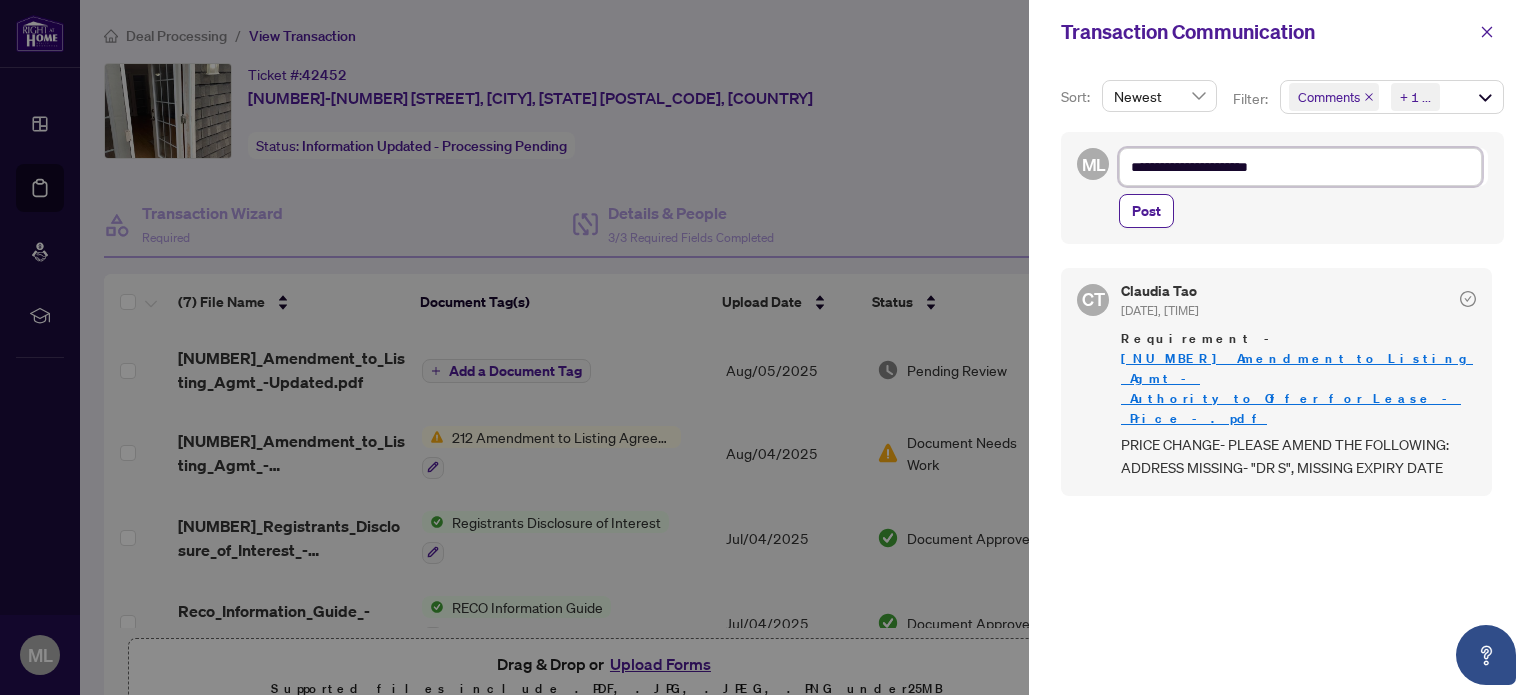 type on "**********" 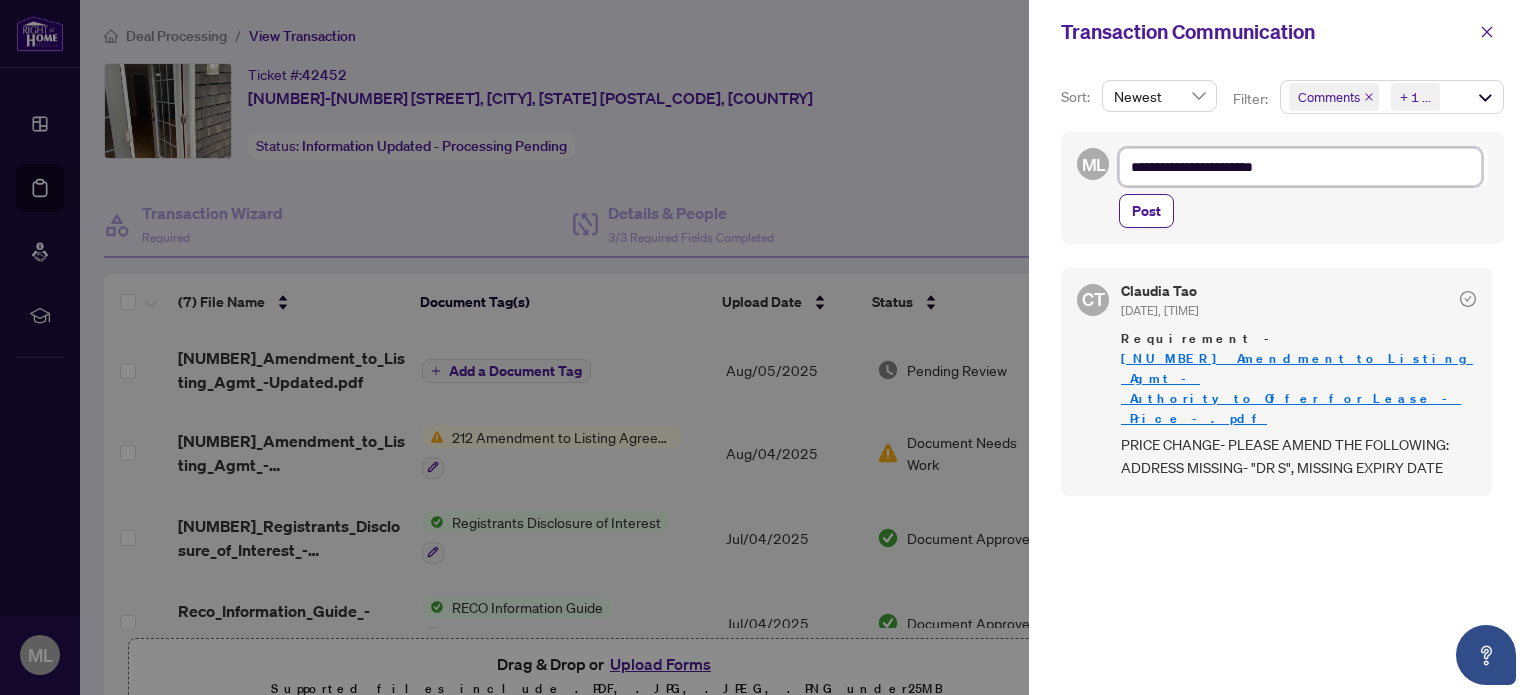 type on "**********" 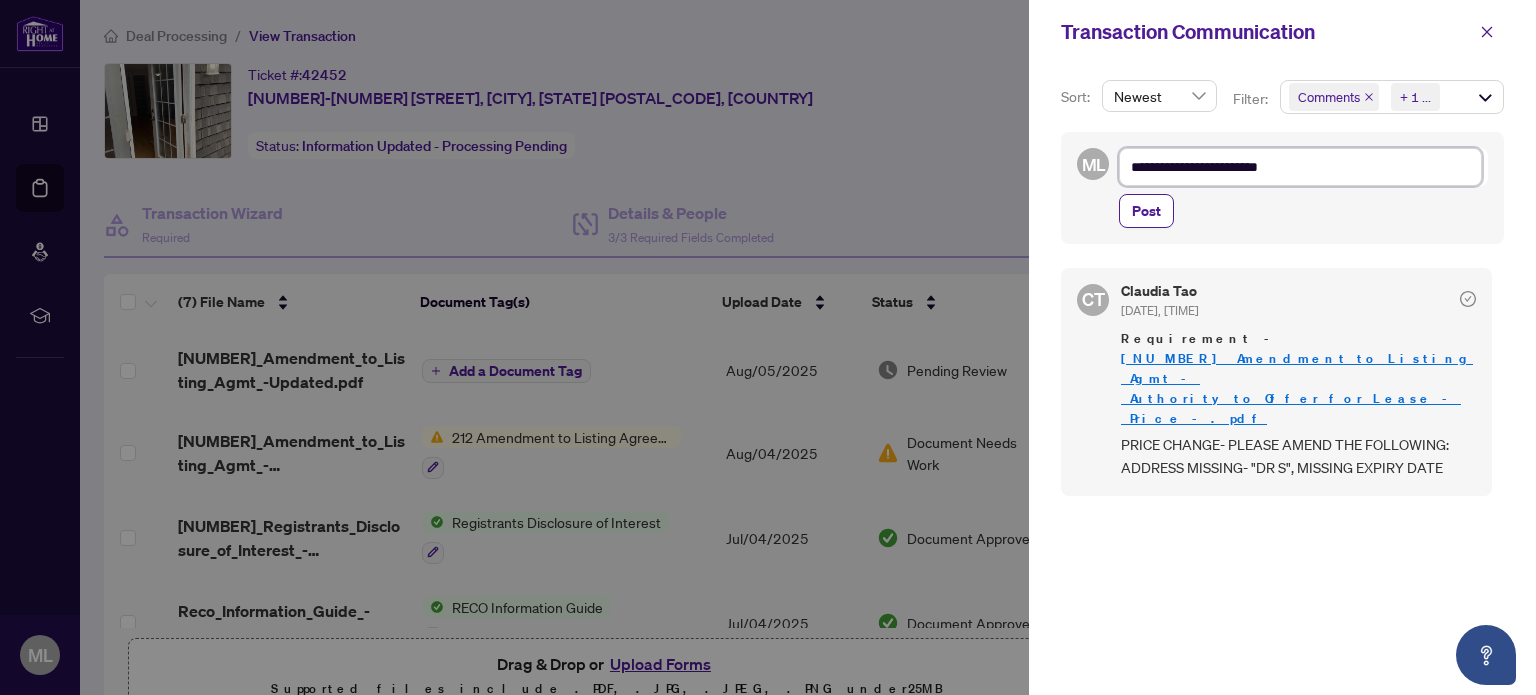 type on "**********" 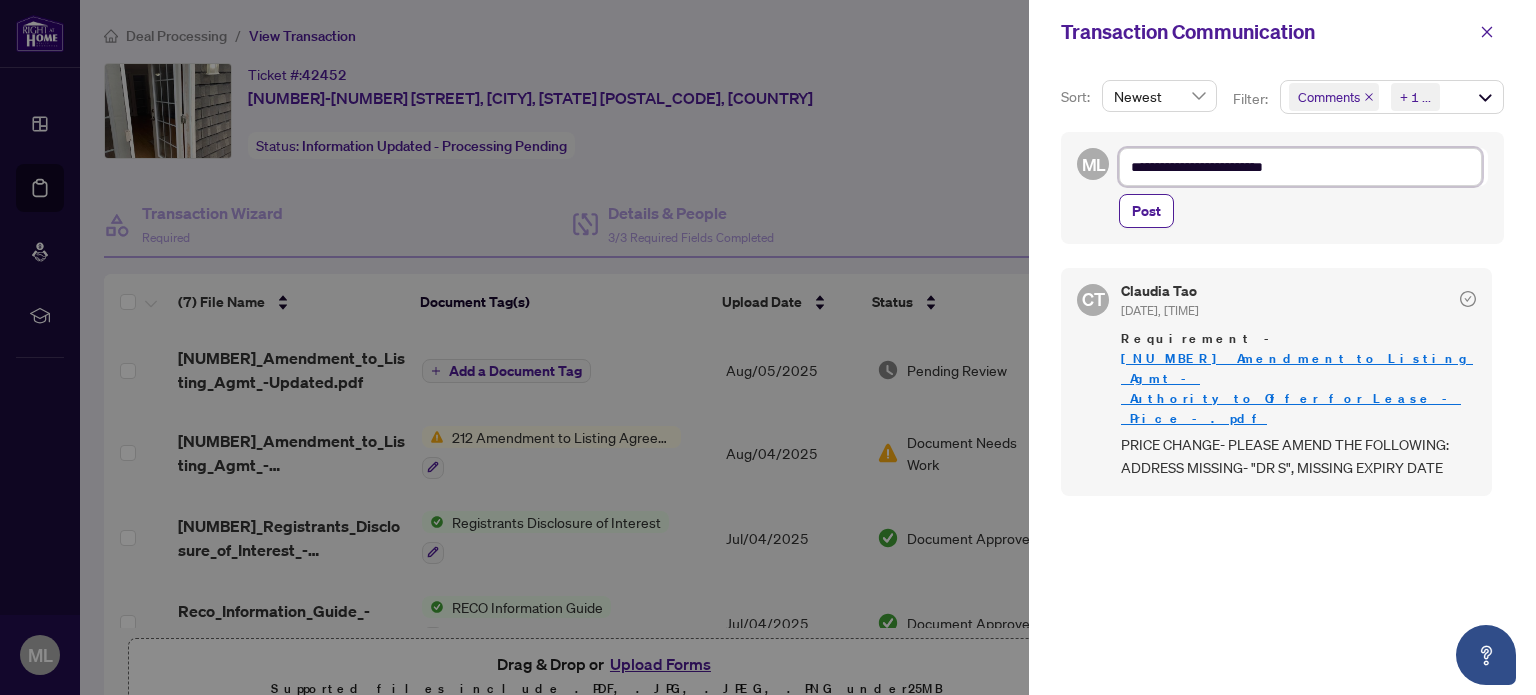 type on "**********" 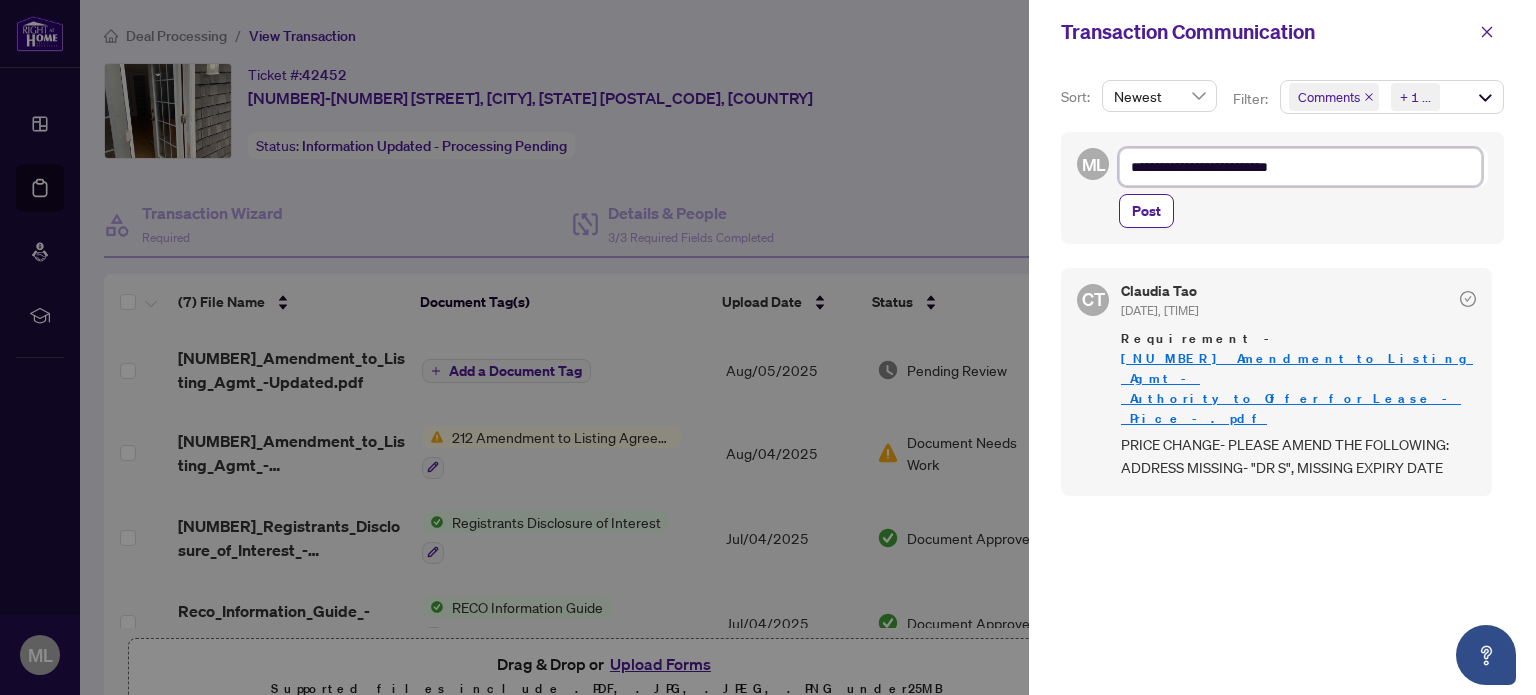 type on "**********" 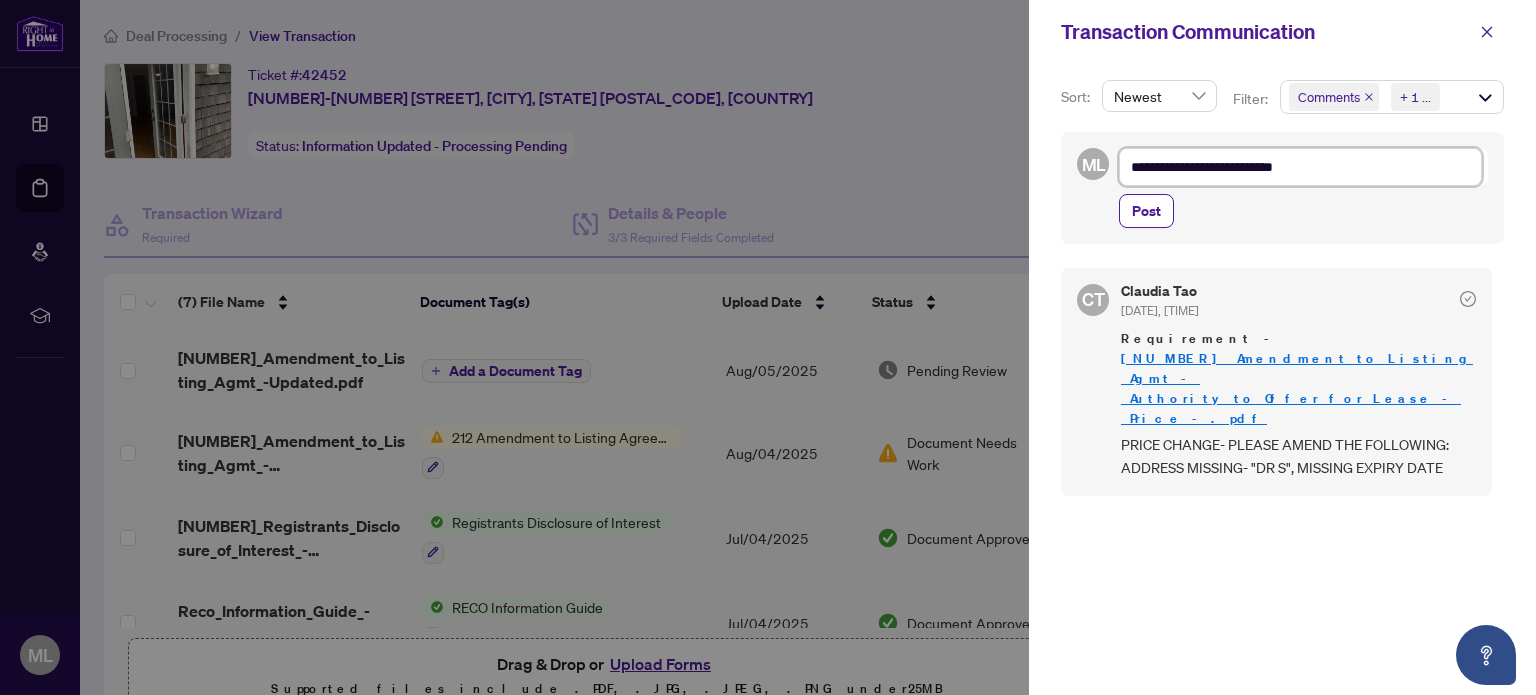 type on "**********" 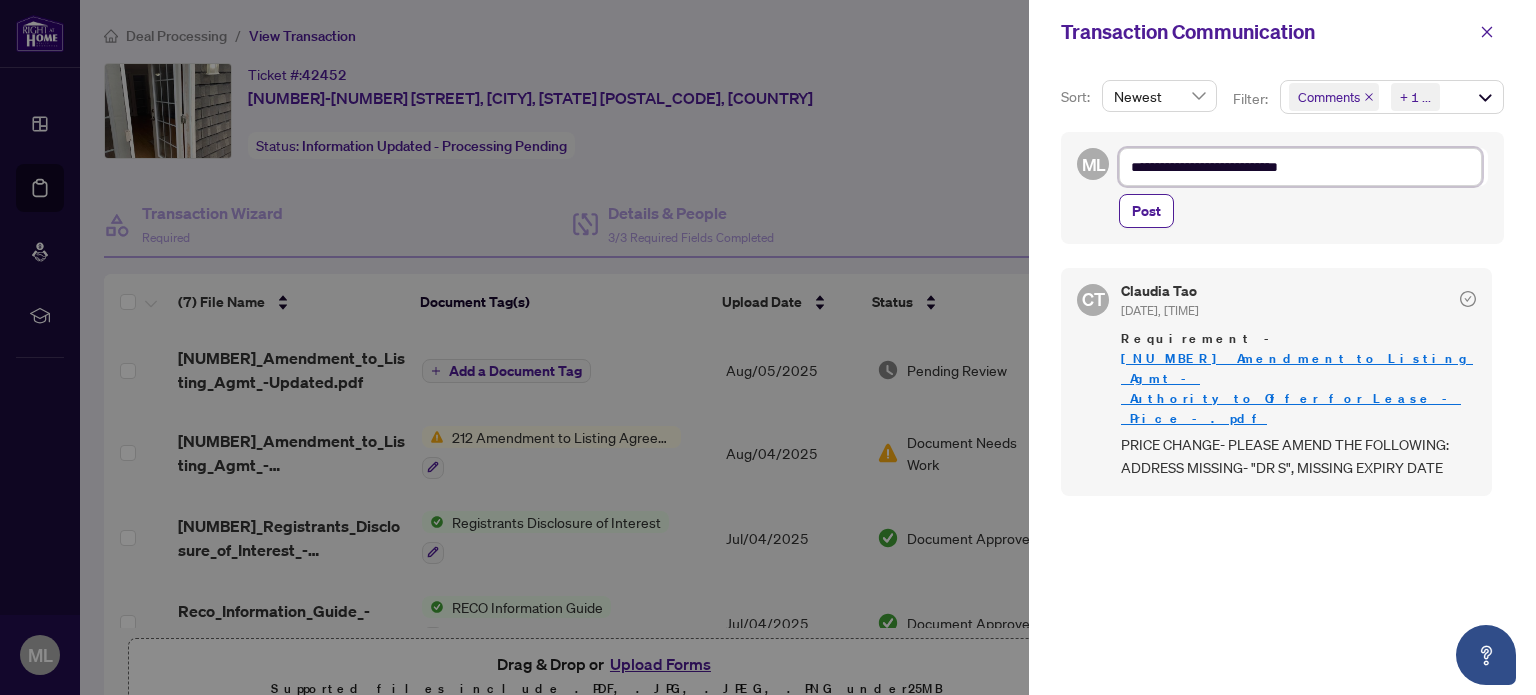 type on "**********" 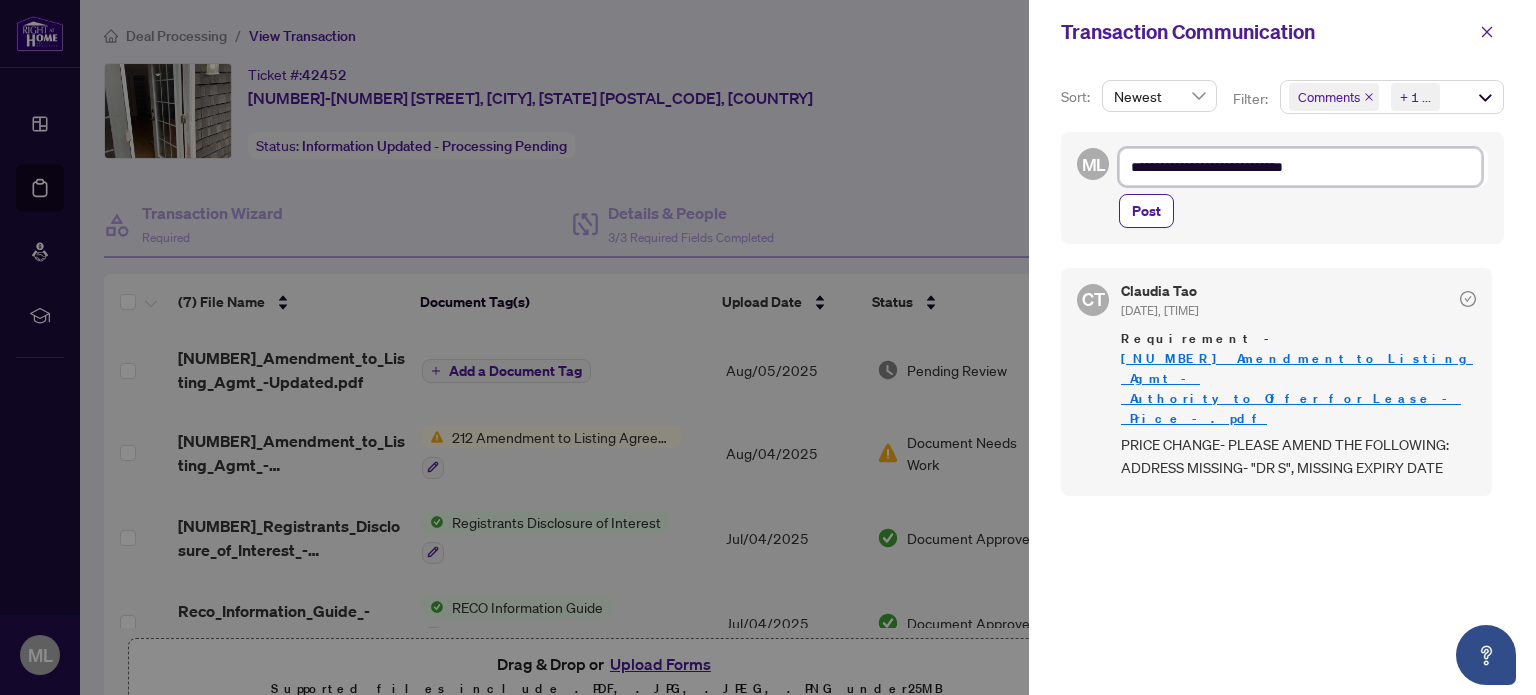 type on "**********" 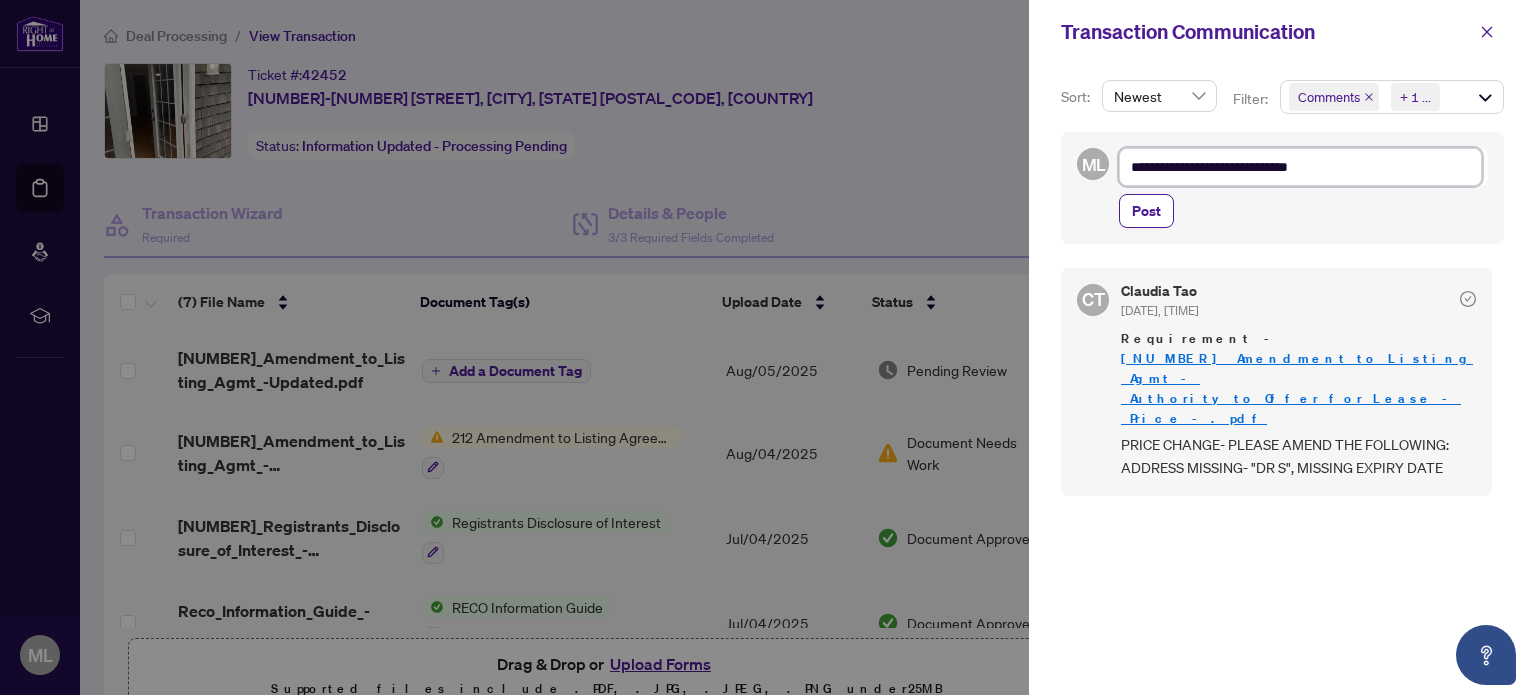 type on "**********" 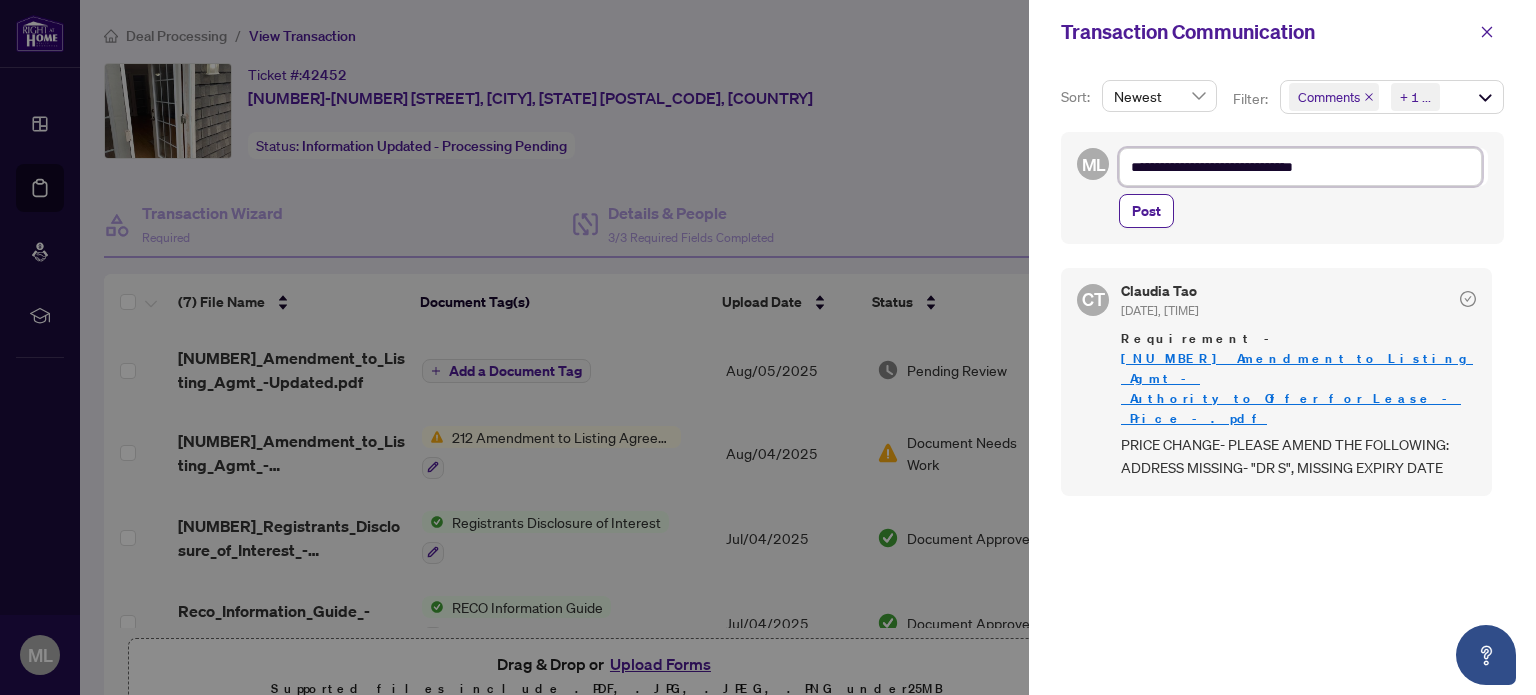 type on "**********" 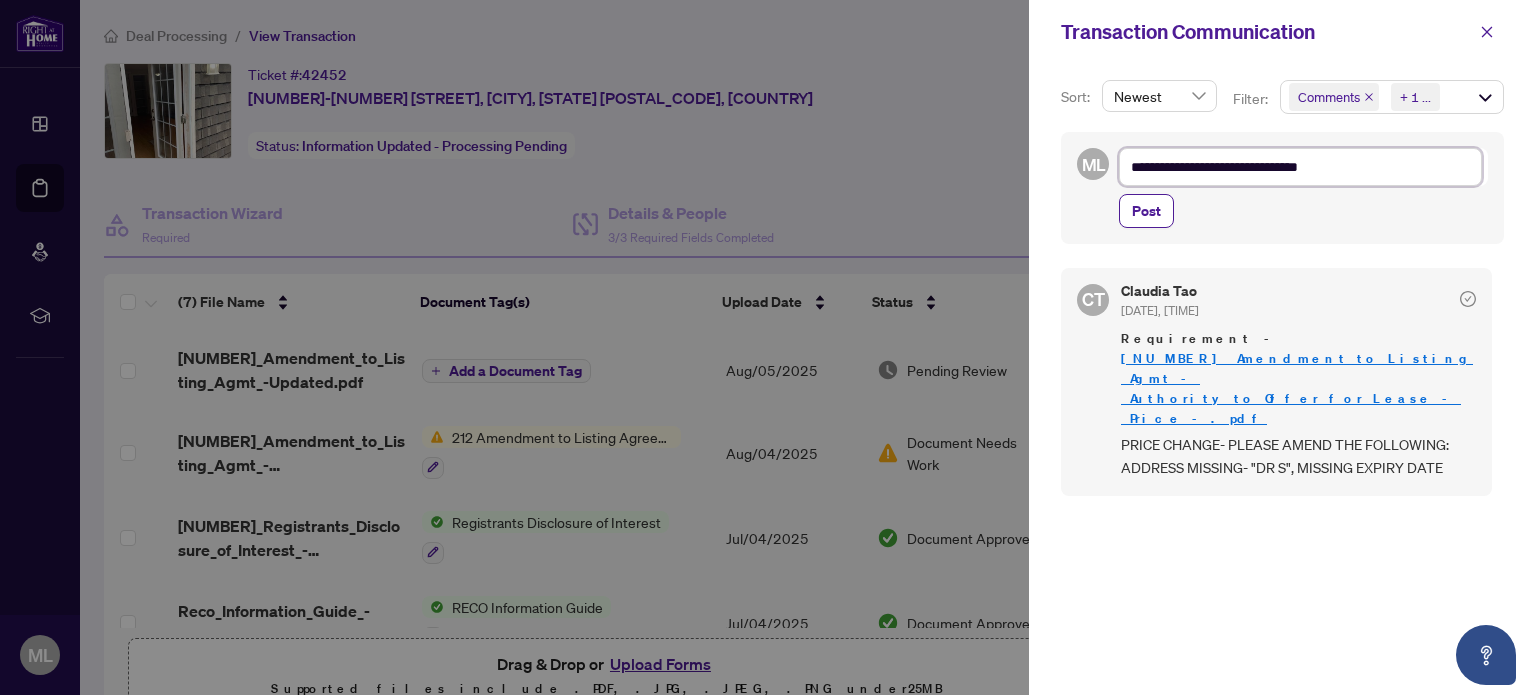 type on "**********" 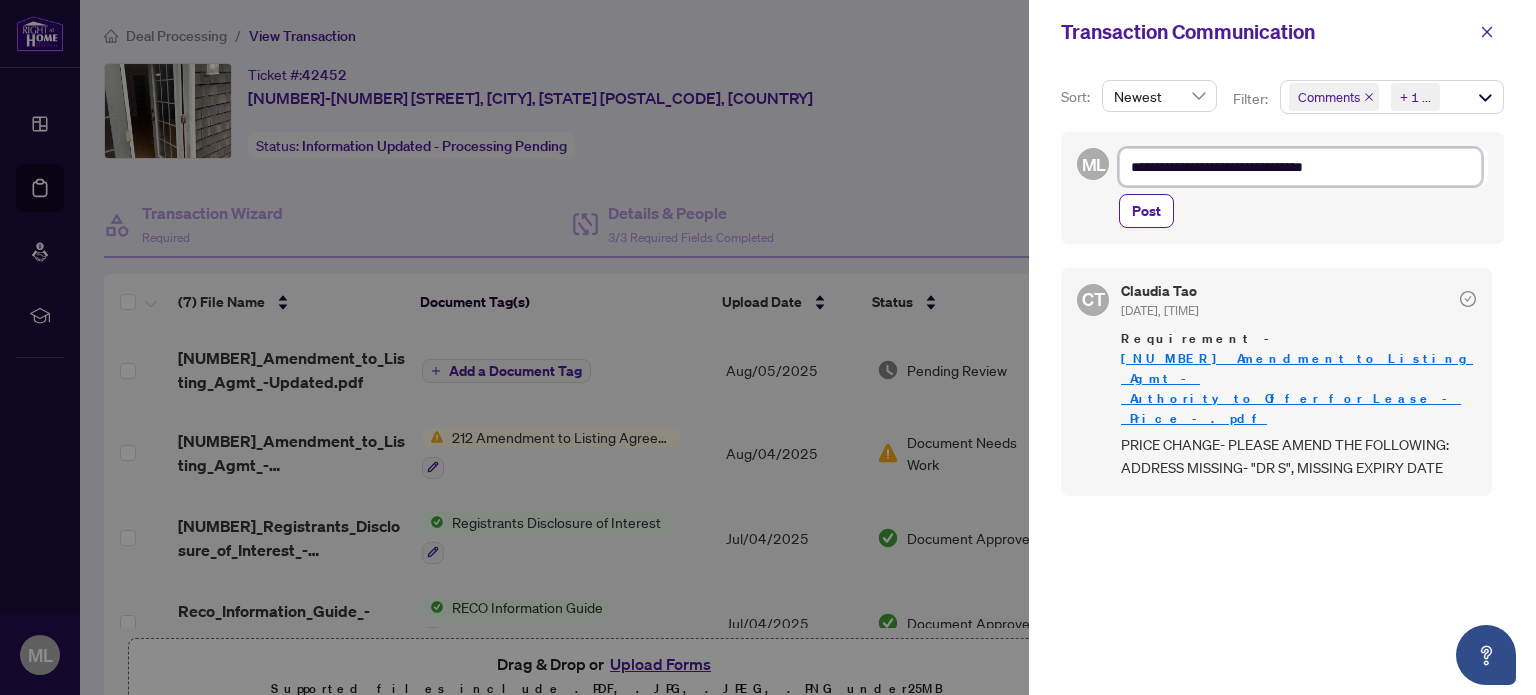 type on "**********" 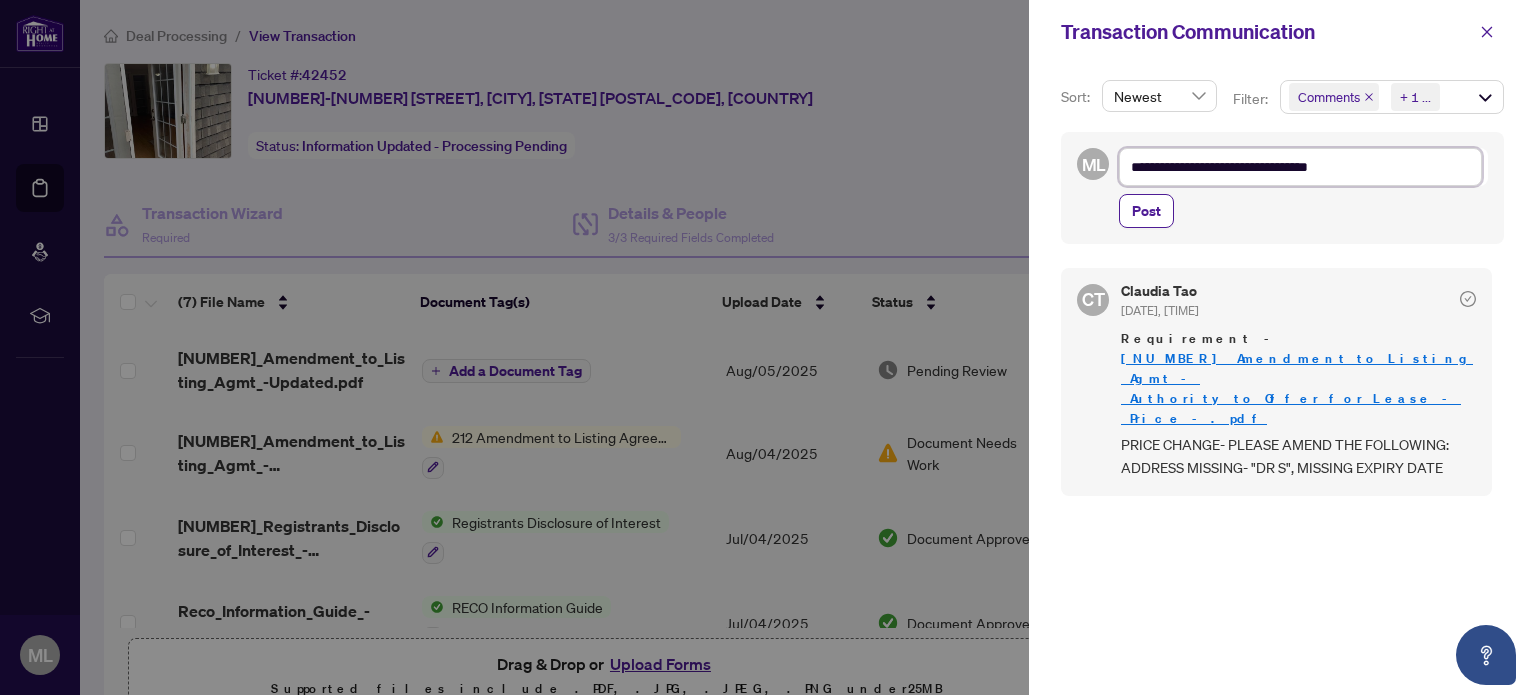 type on "**********" 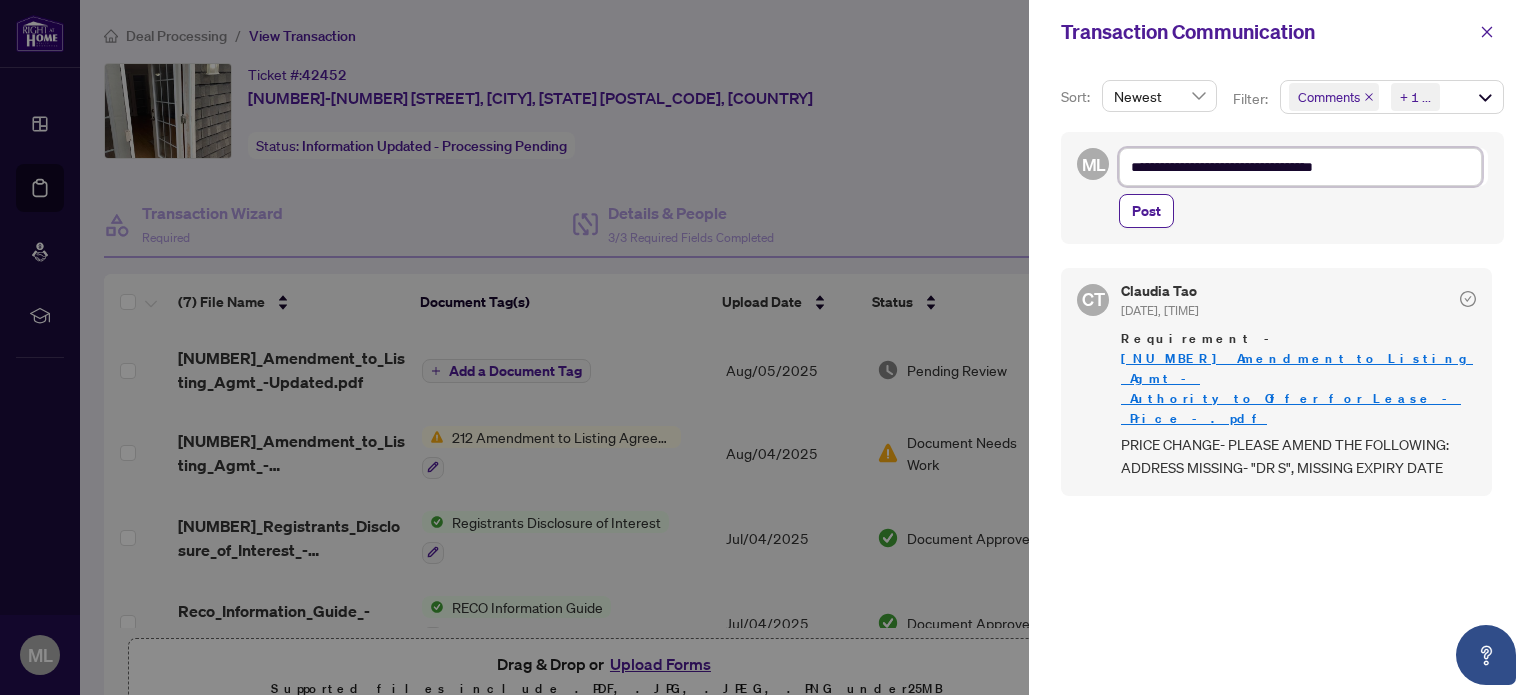 type on "**********" 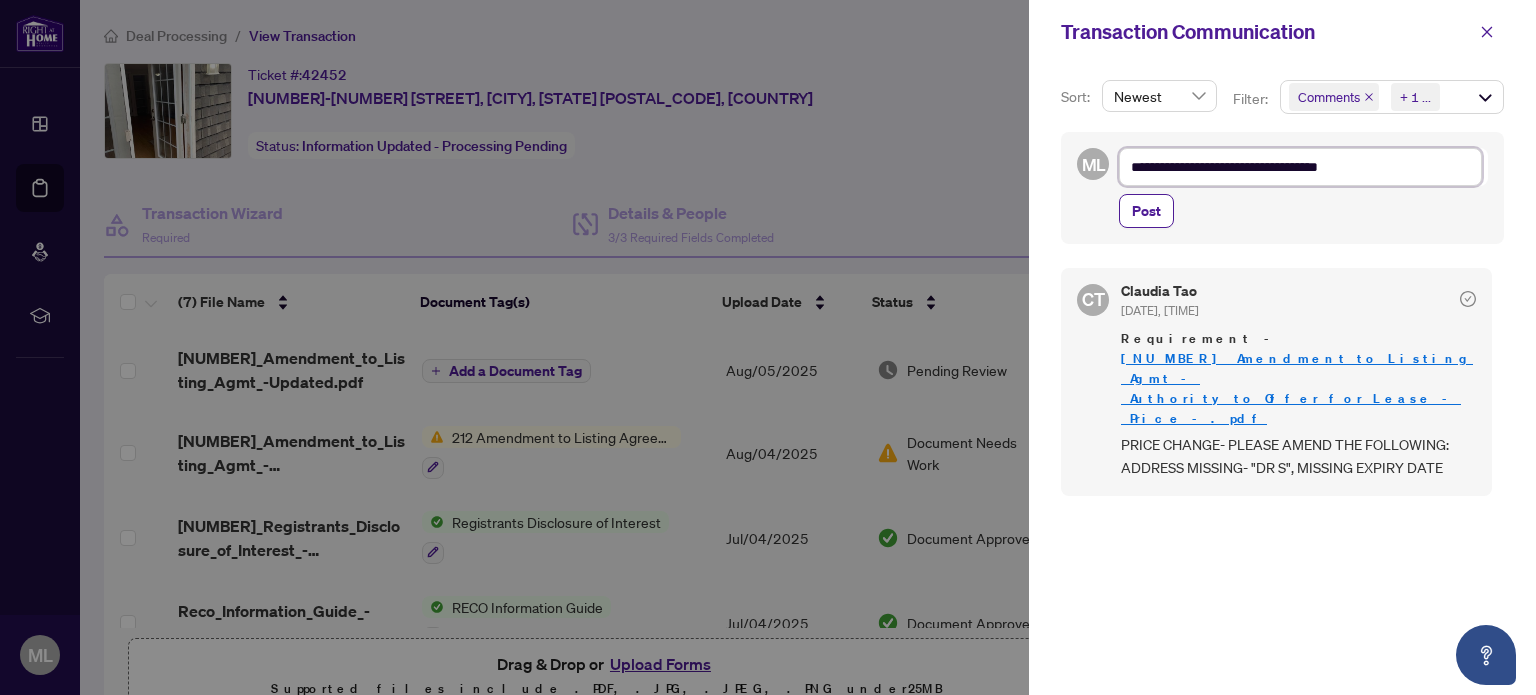 type on "**********" 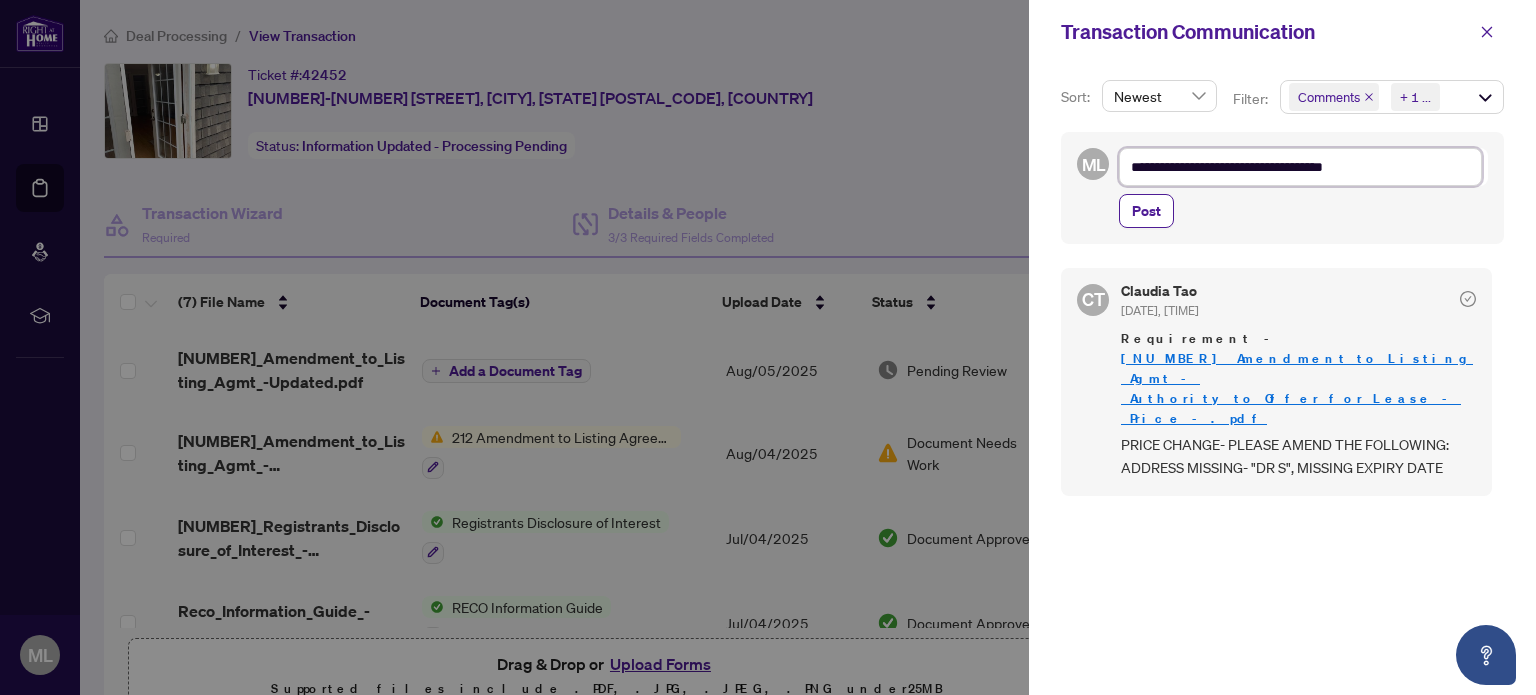 type on "**********" 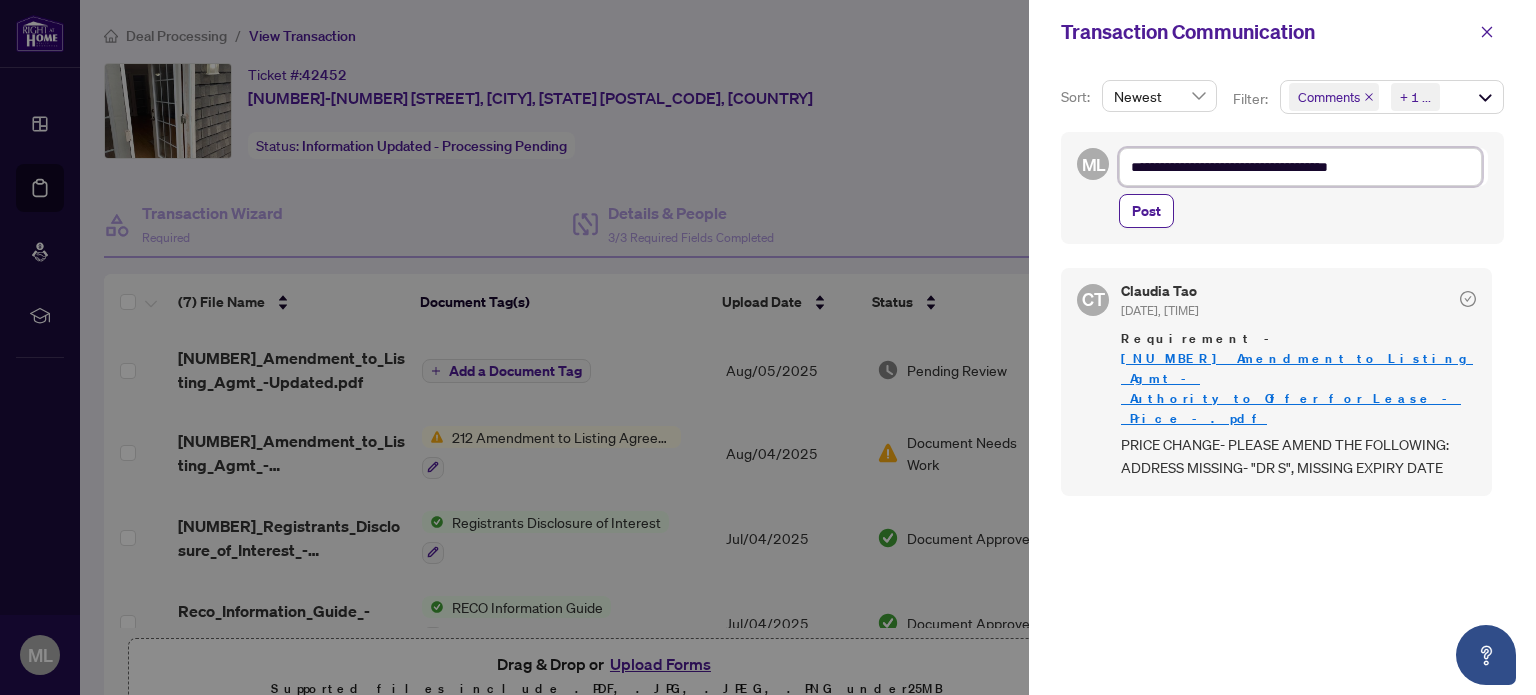 type on "**********" 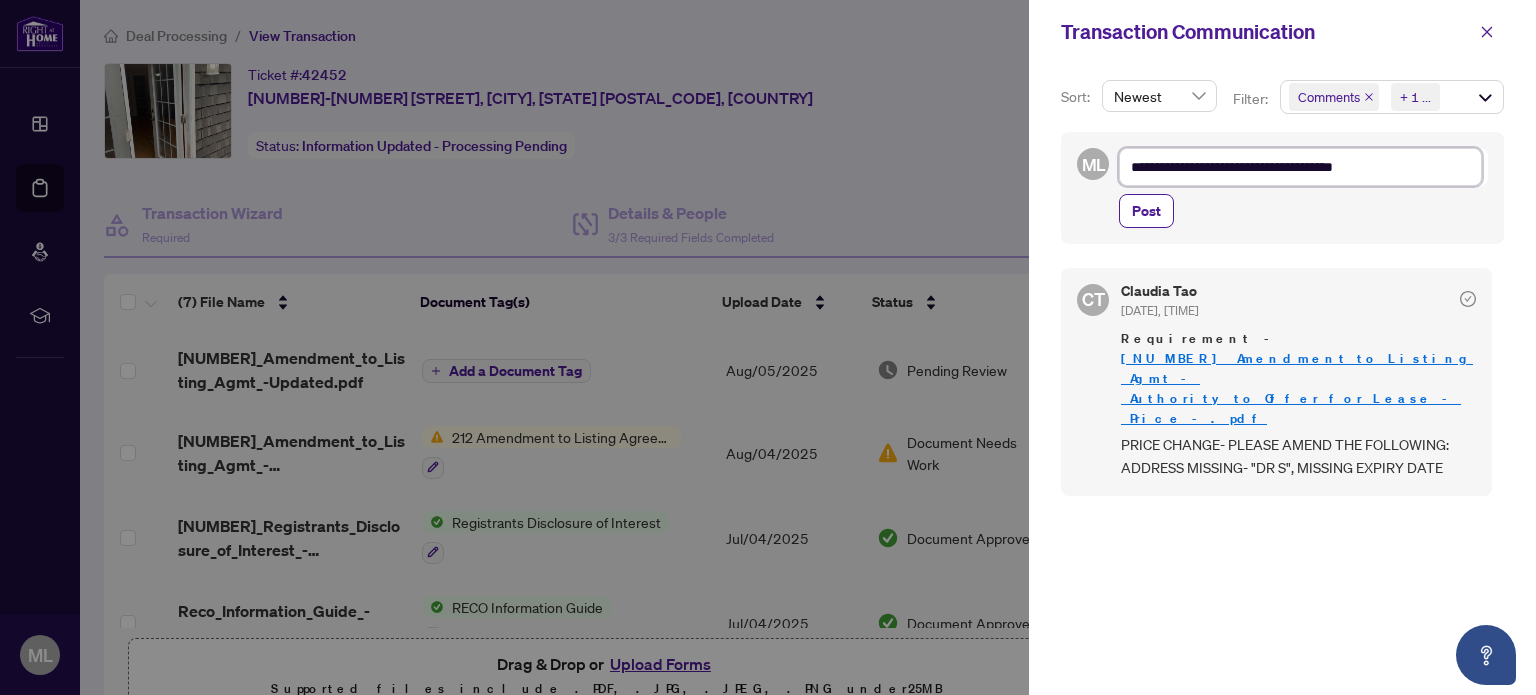 type on "**********" 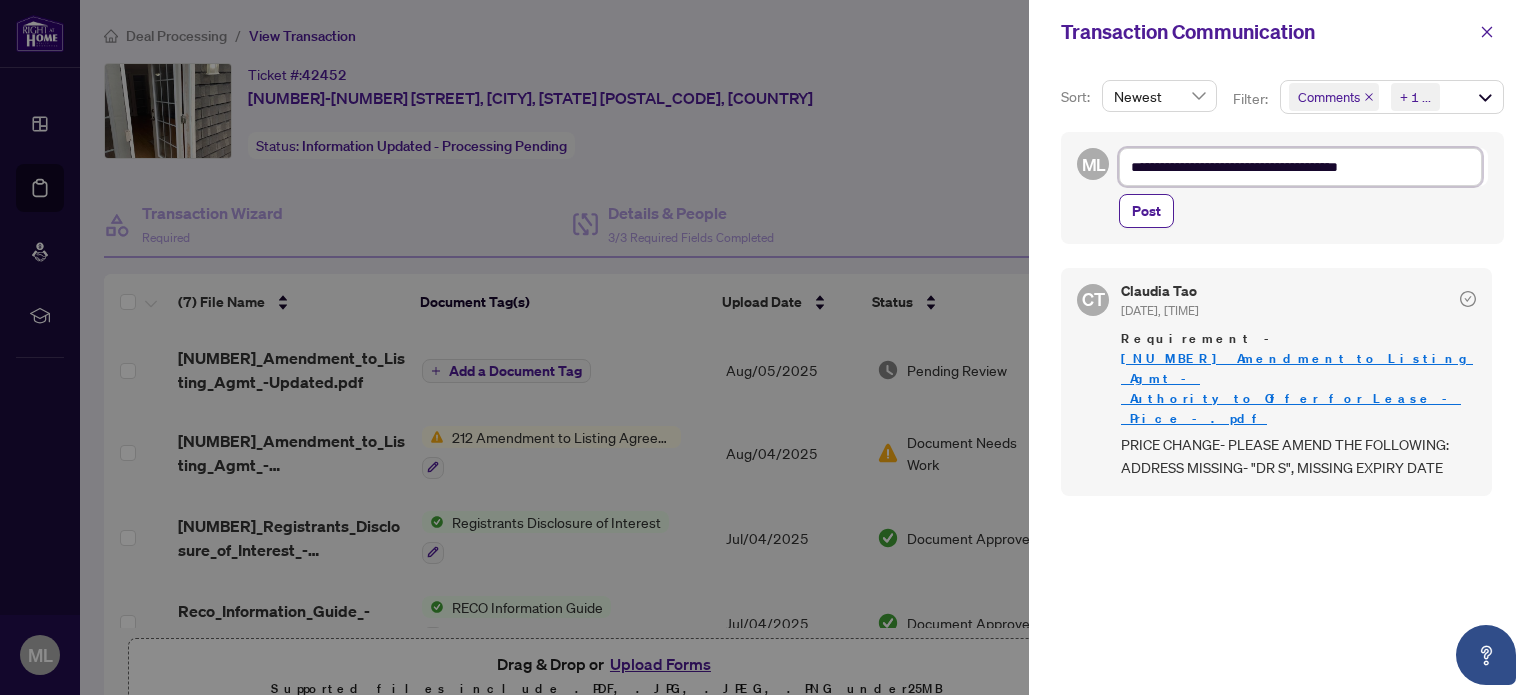 type on "**********" 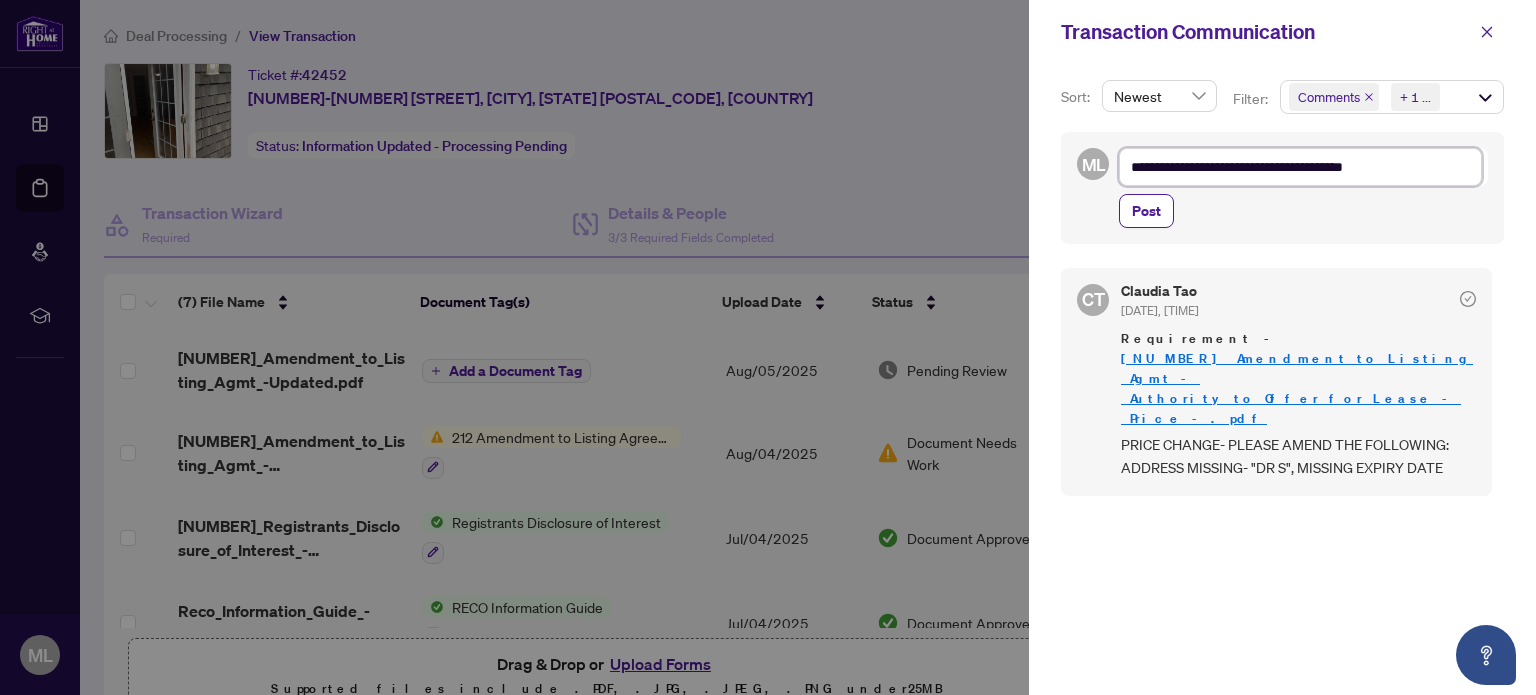 type on "**********" 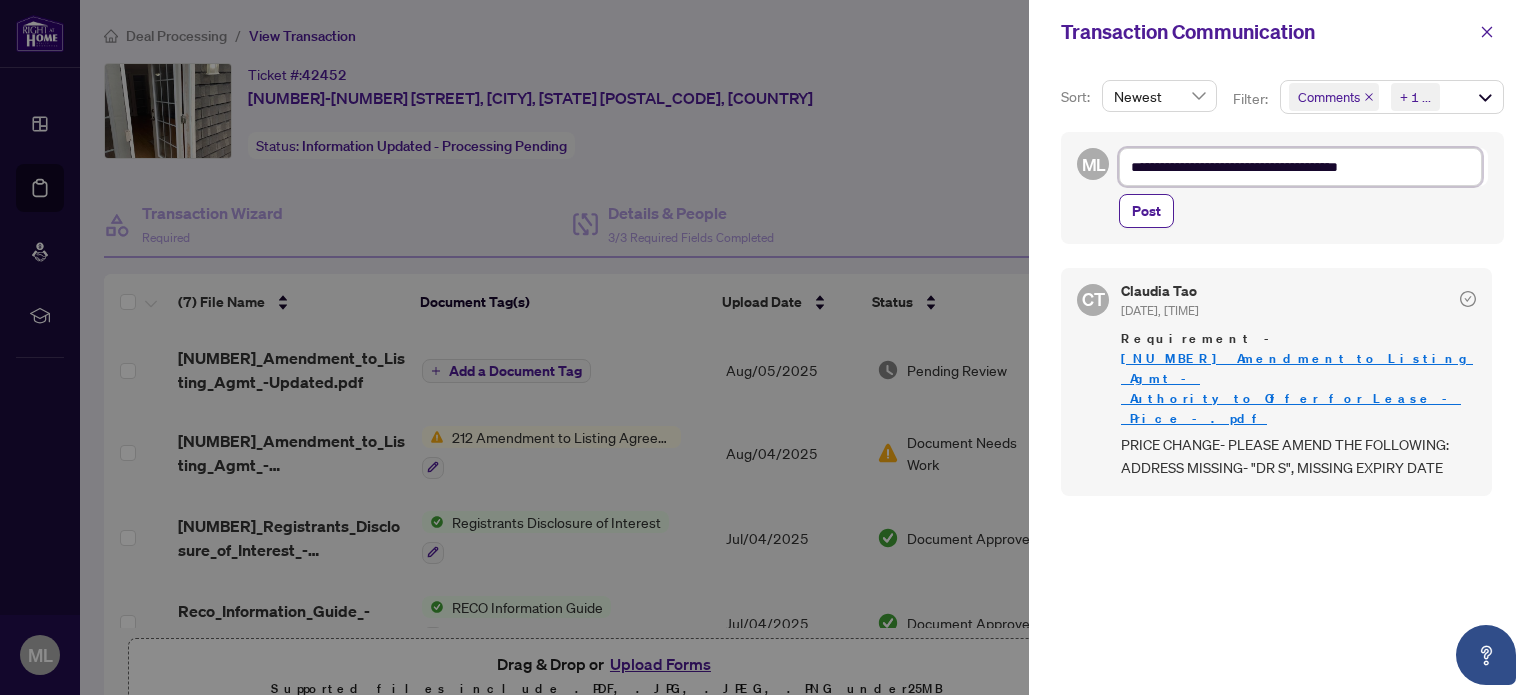 type on "**********" 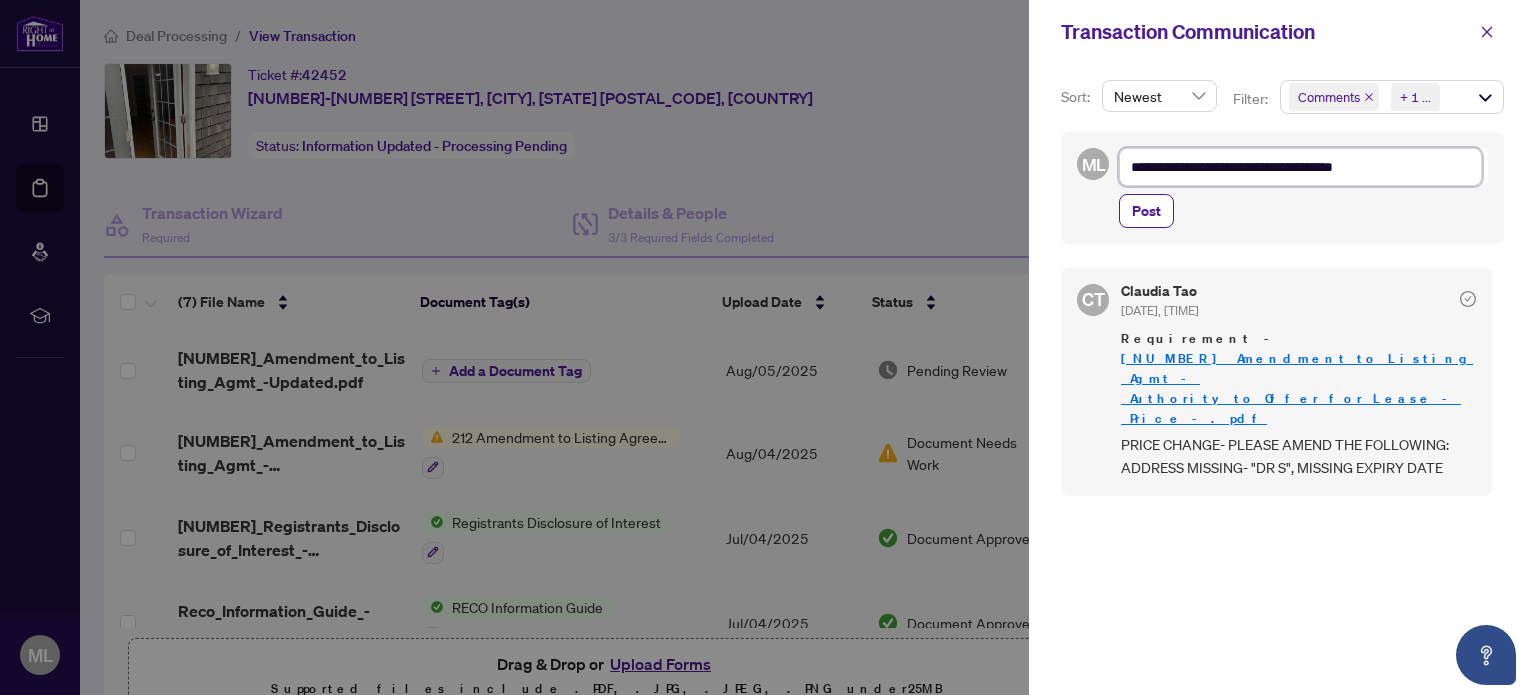 type on "**********" 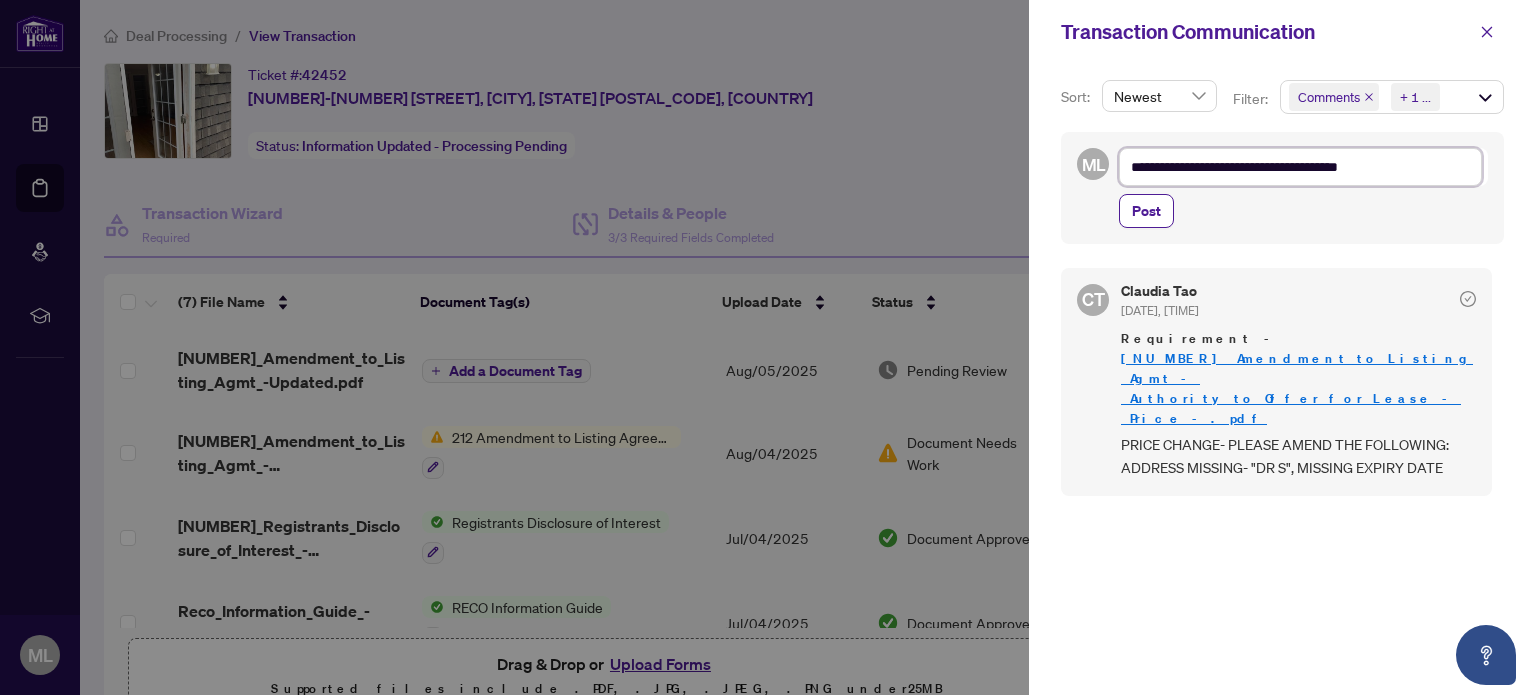 type on "**********" 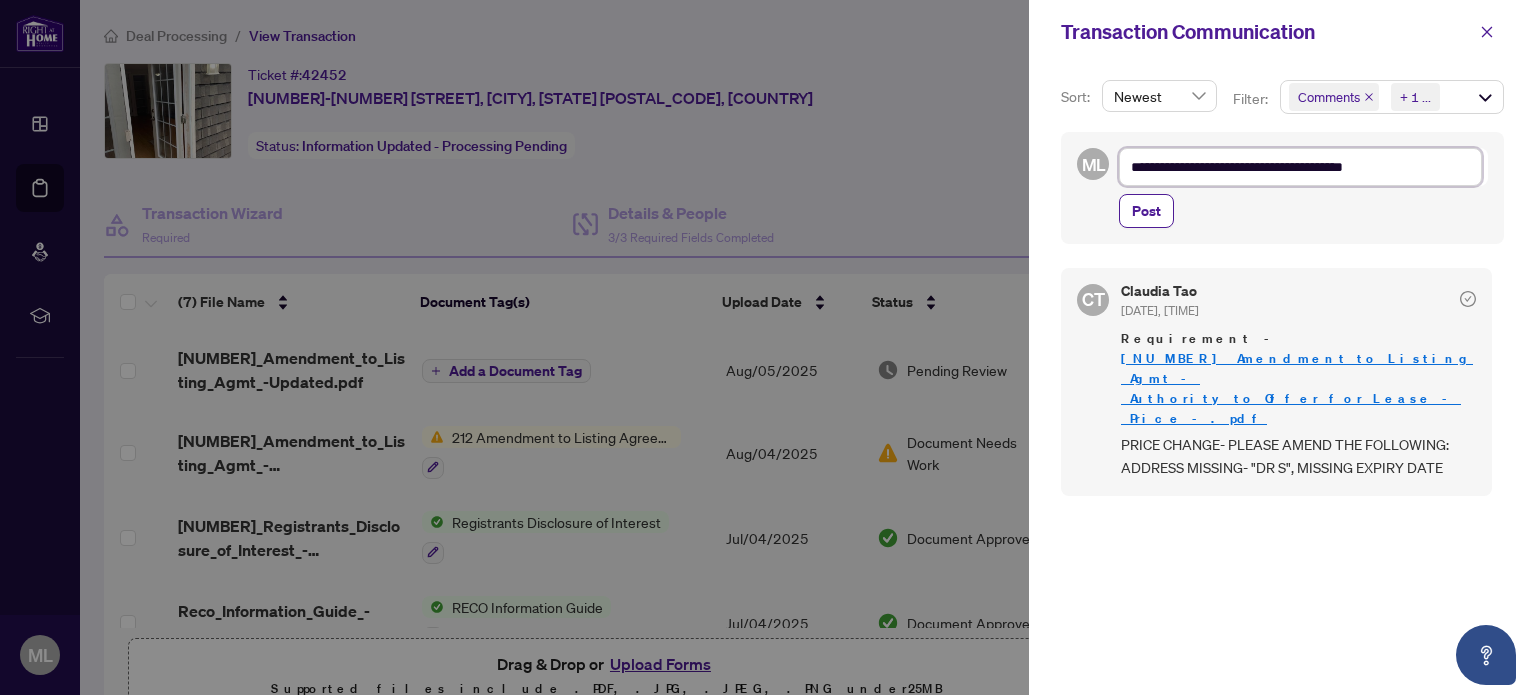type on "**********" 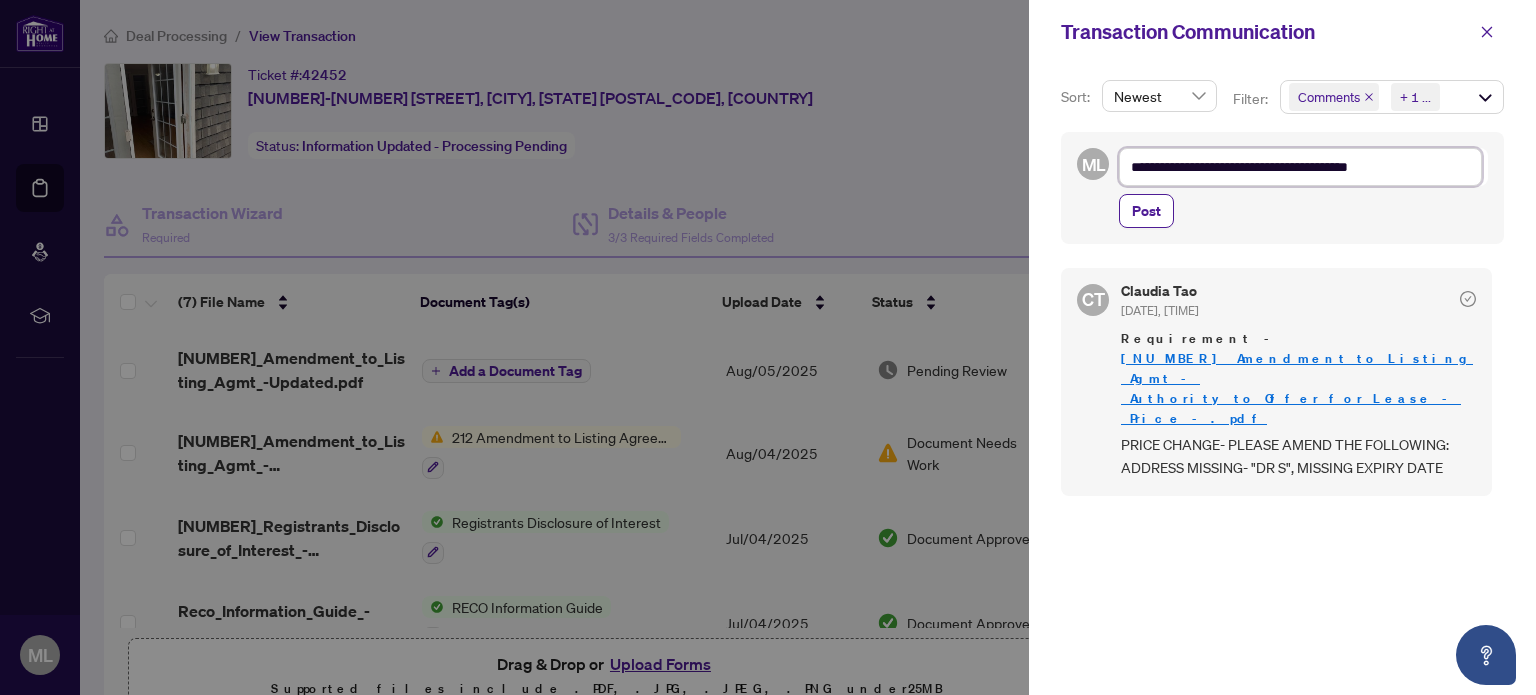 type on "**********" 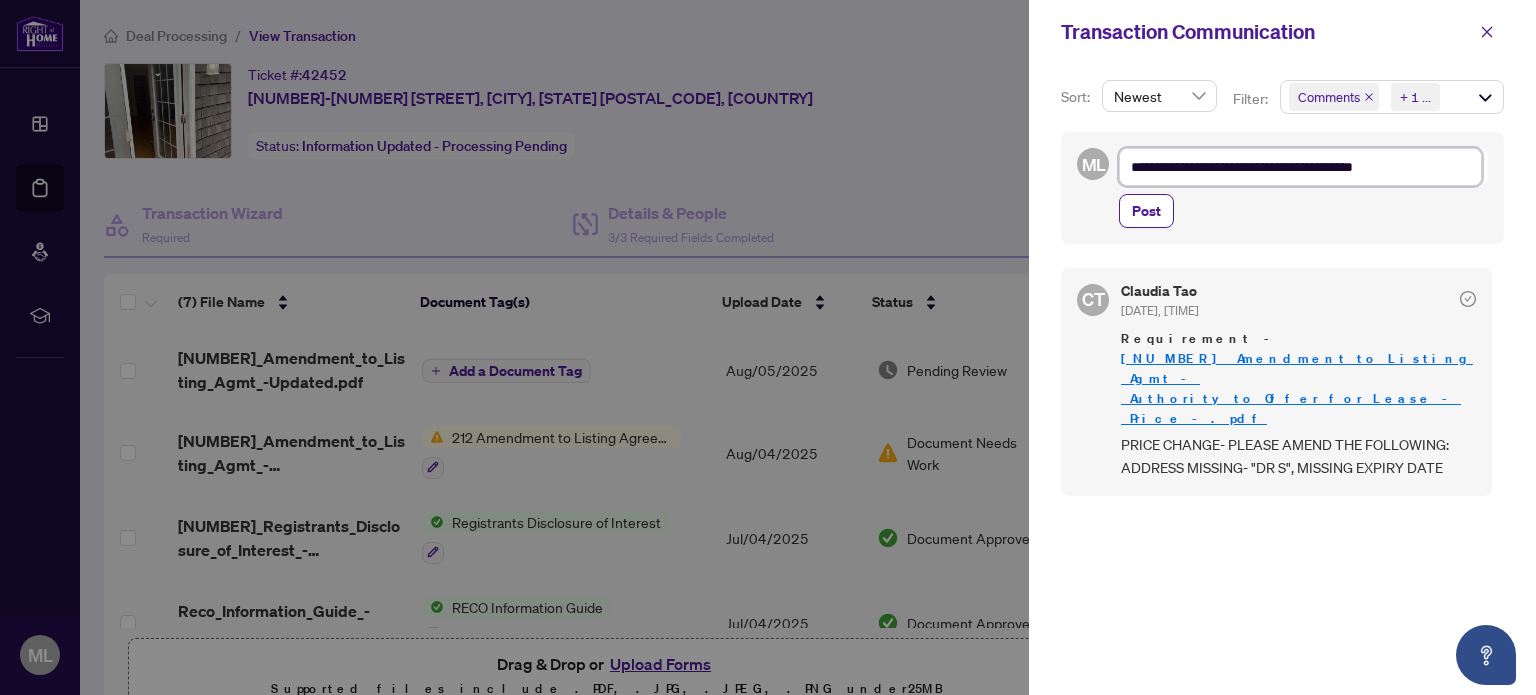 type on "**********" 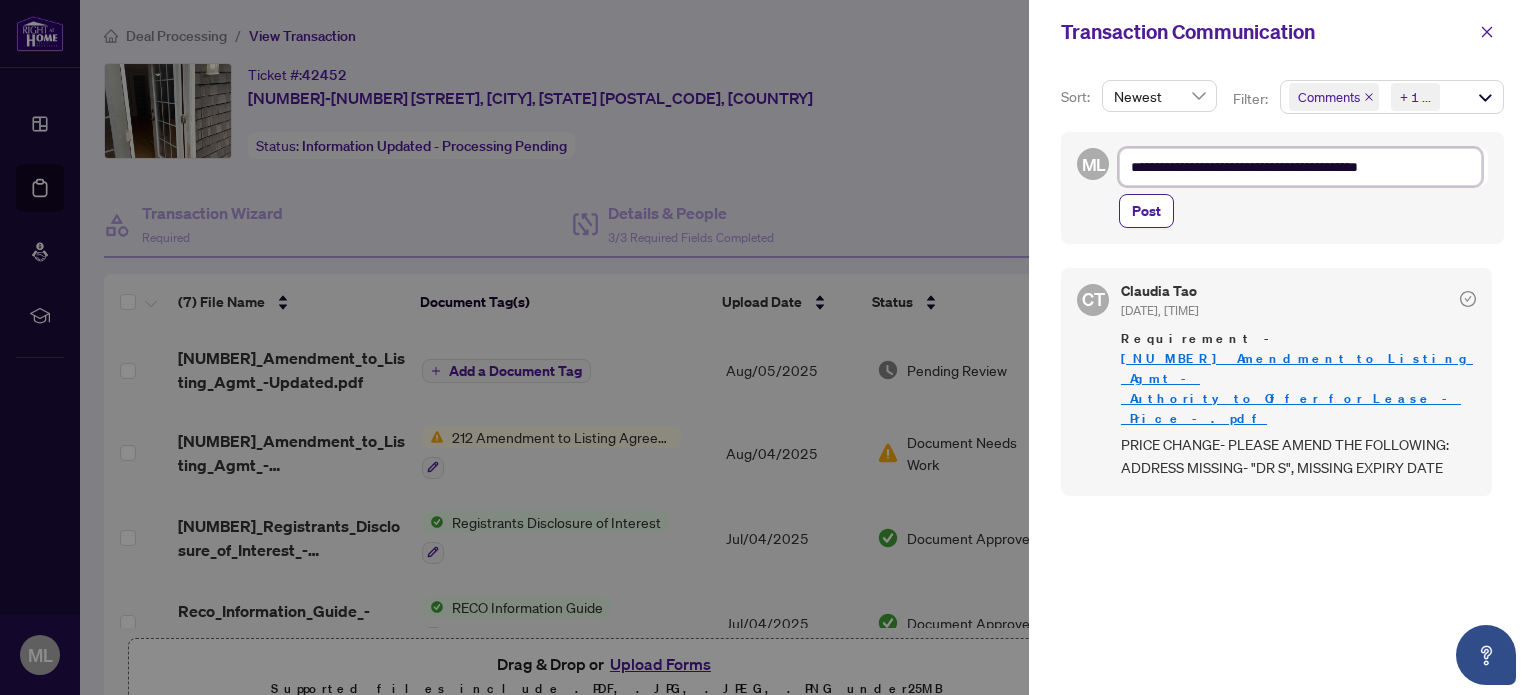 type on "**********" 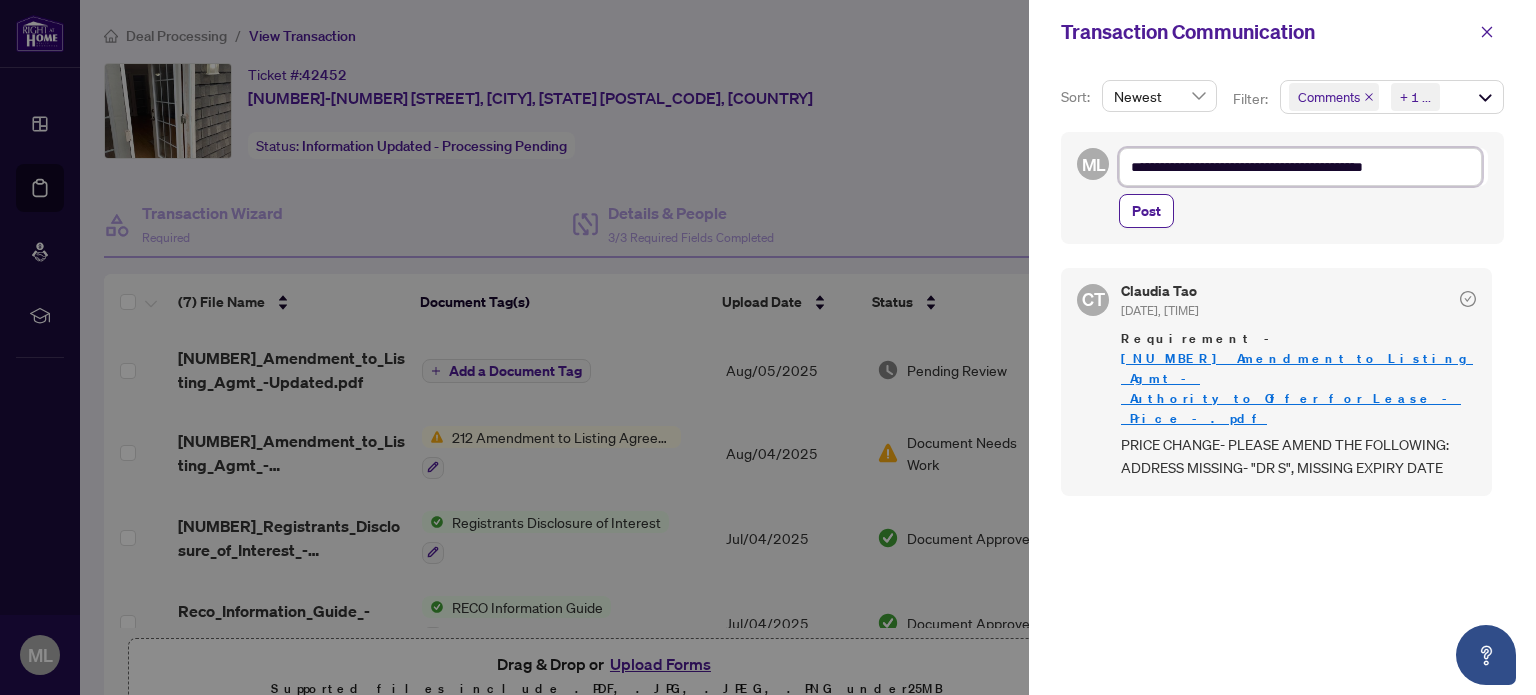 type on "**********" 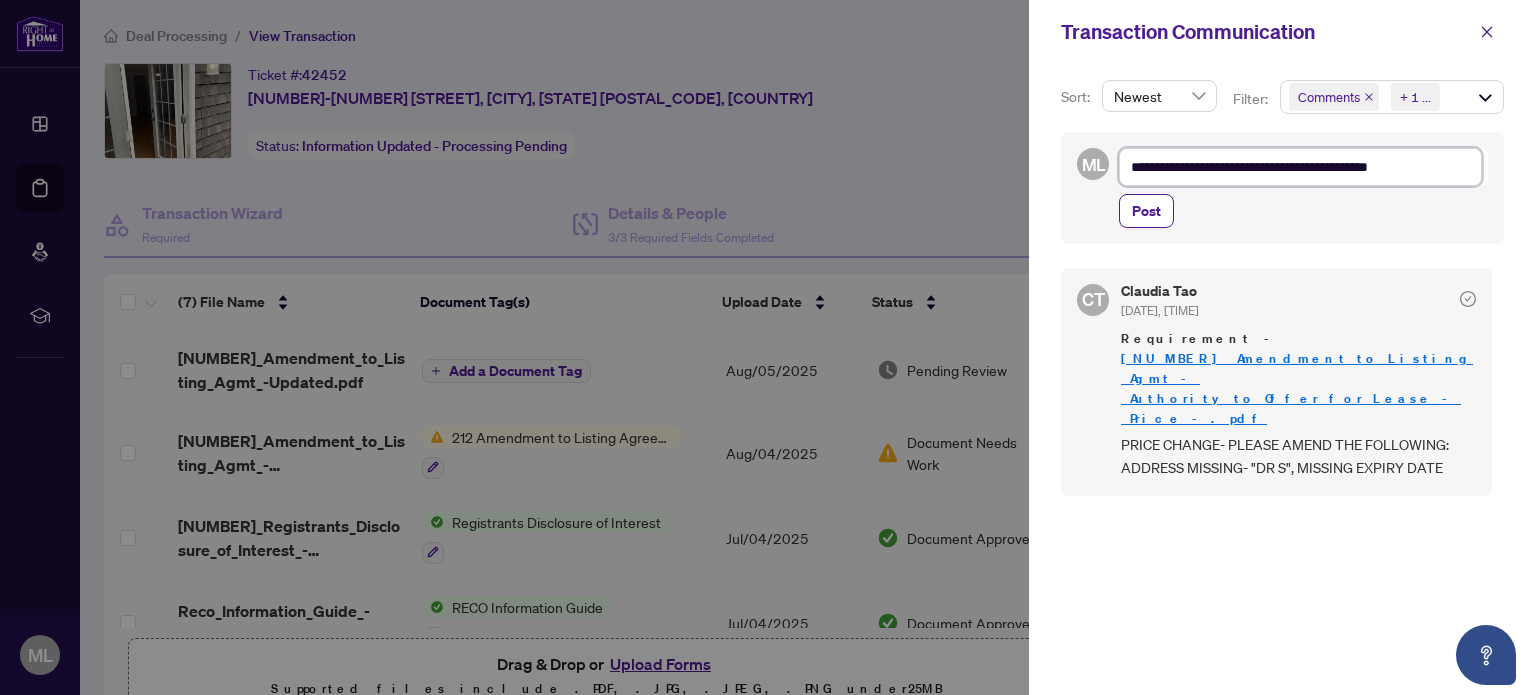 type on "**********" 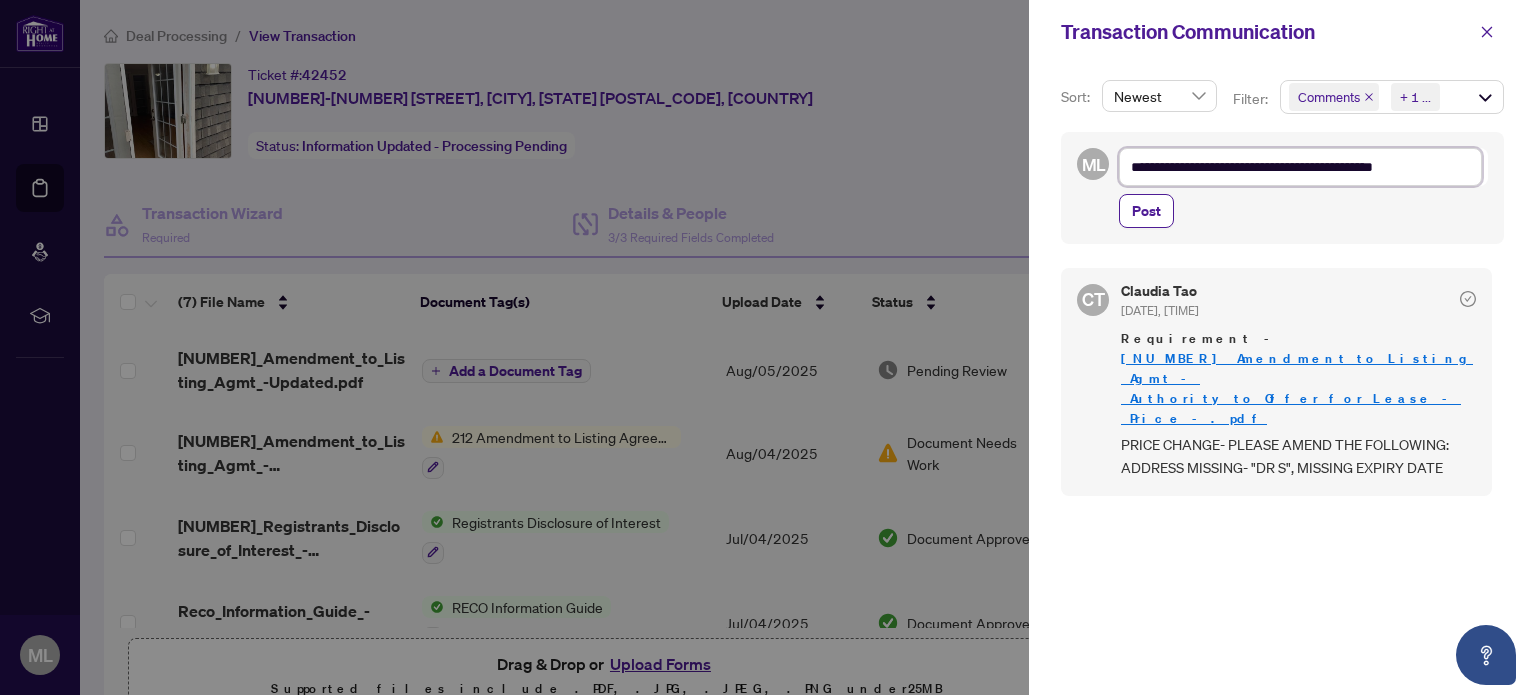 type on "**********" 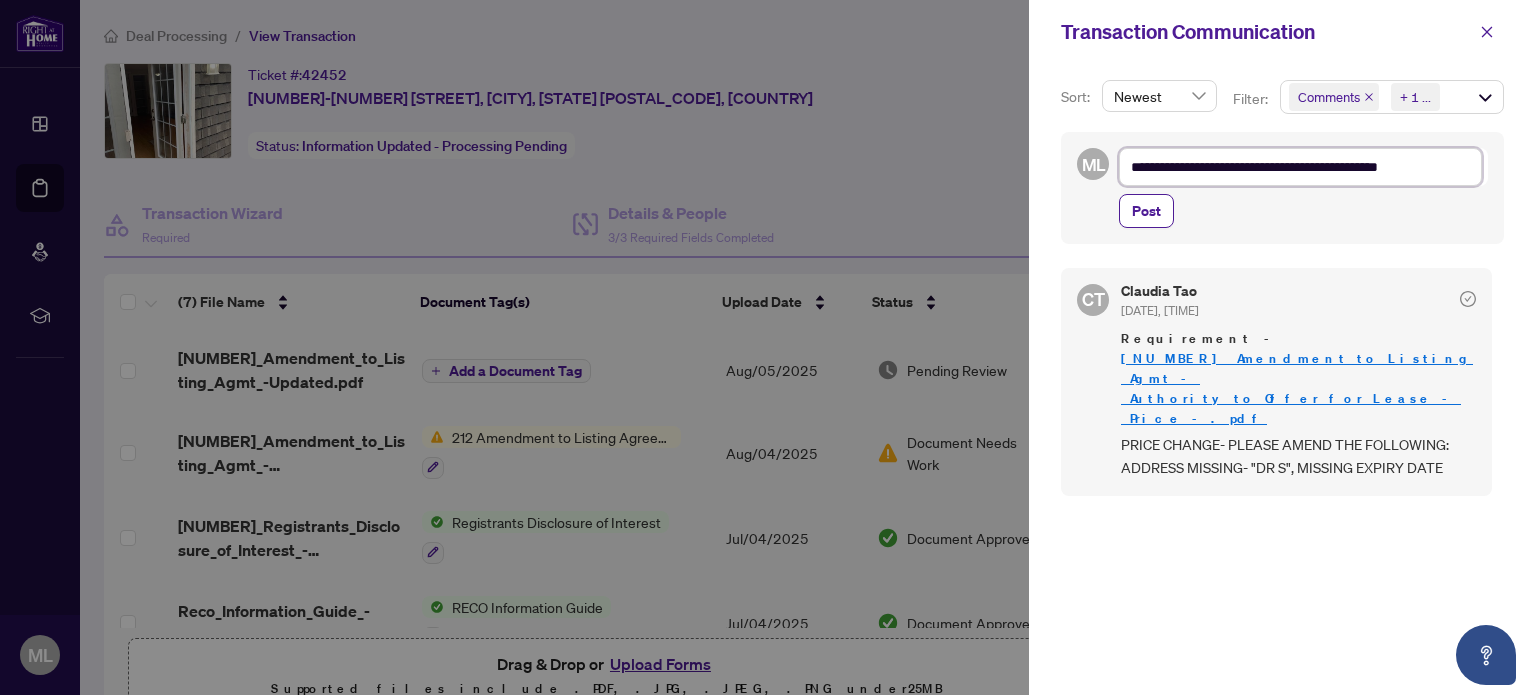 type on "**********" 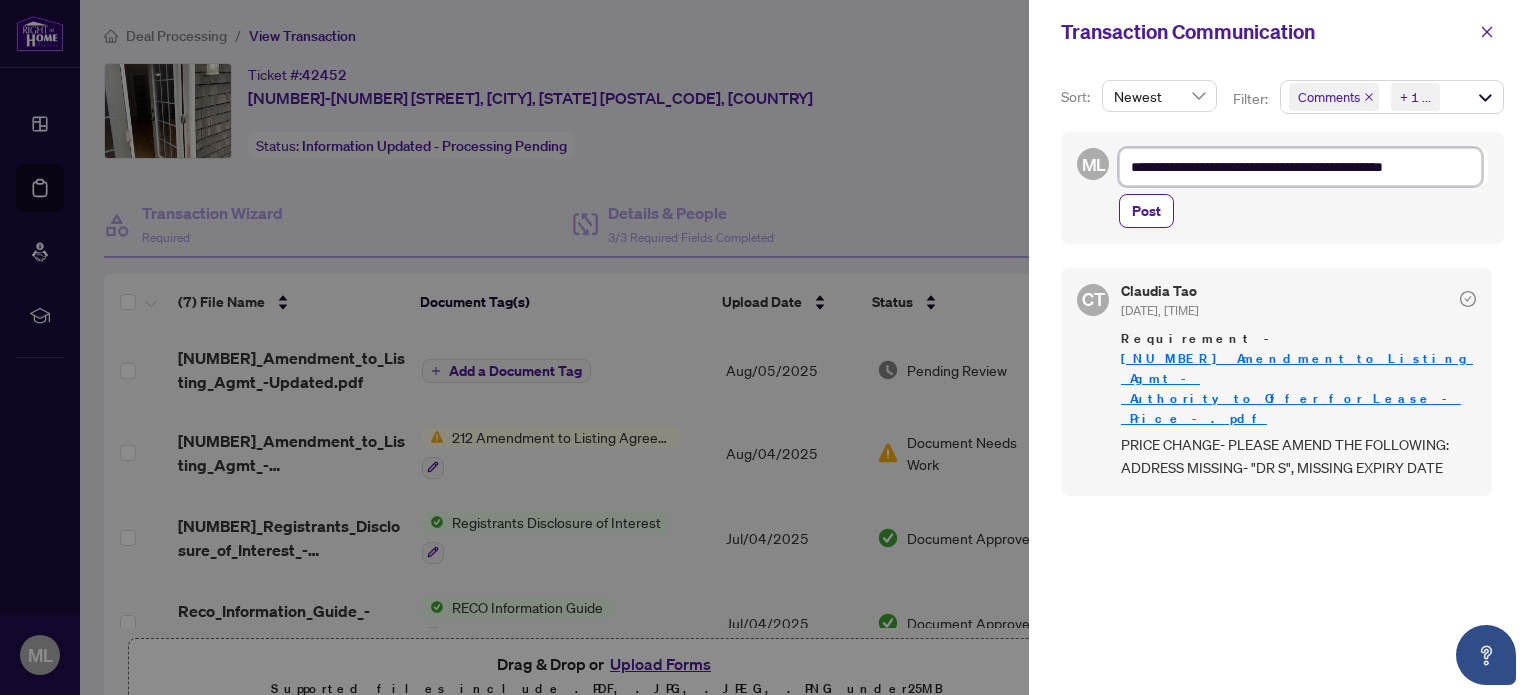 type on "**********" 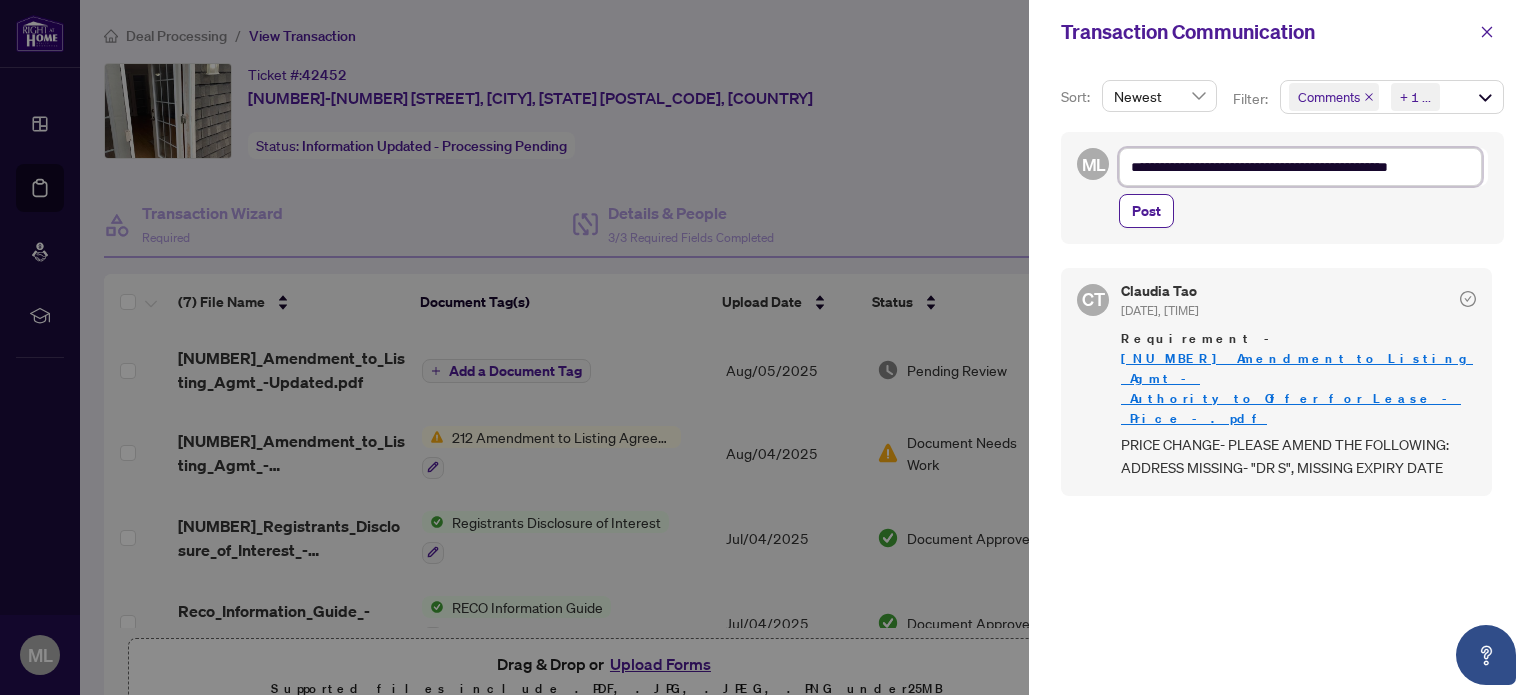 type on "**********" 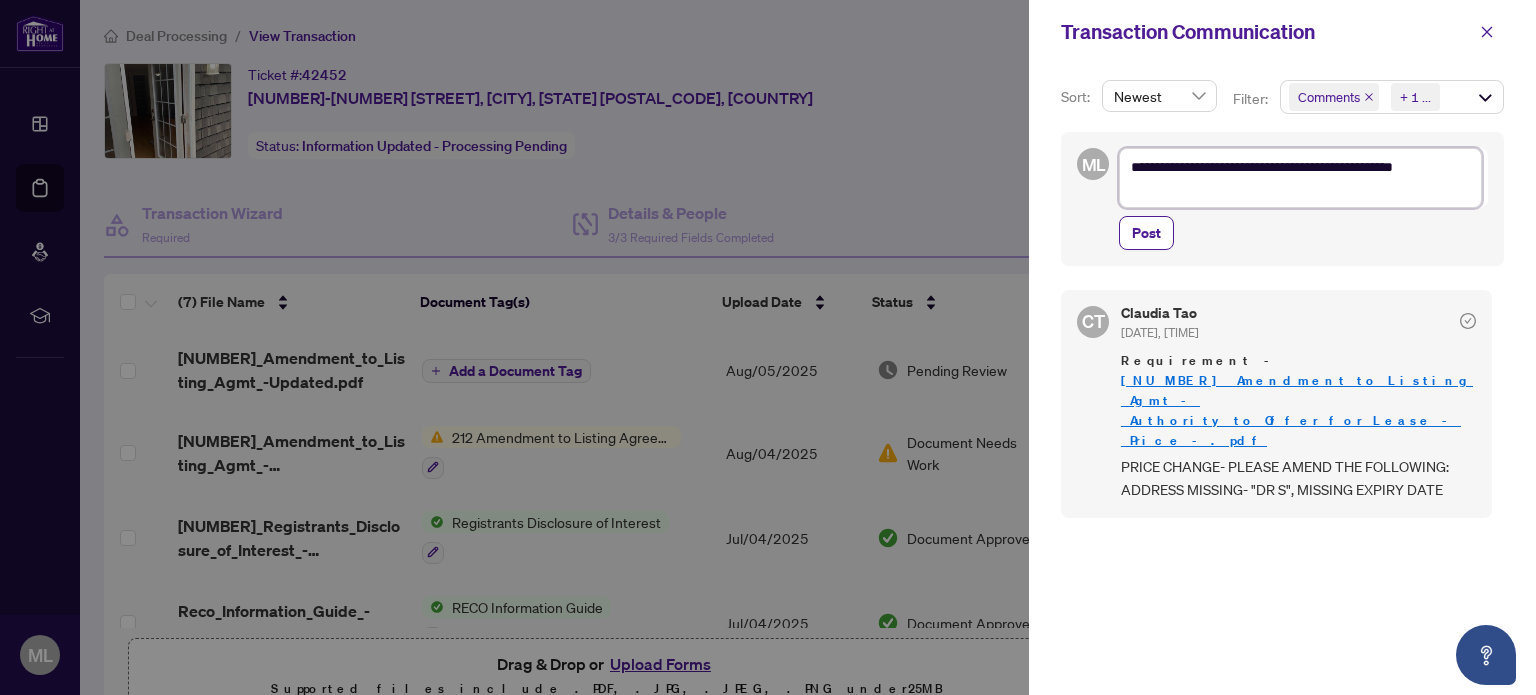 type on "**********" 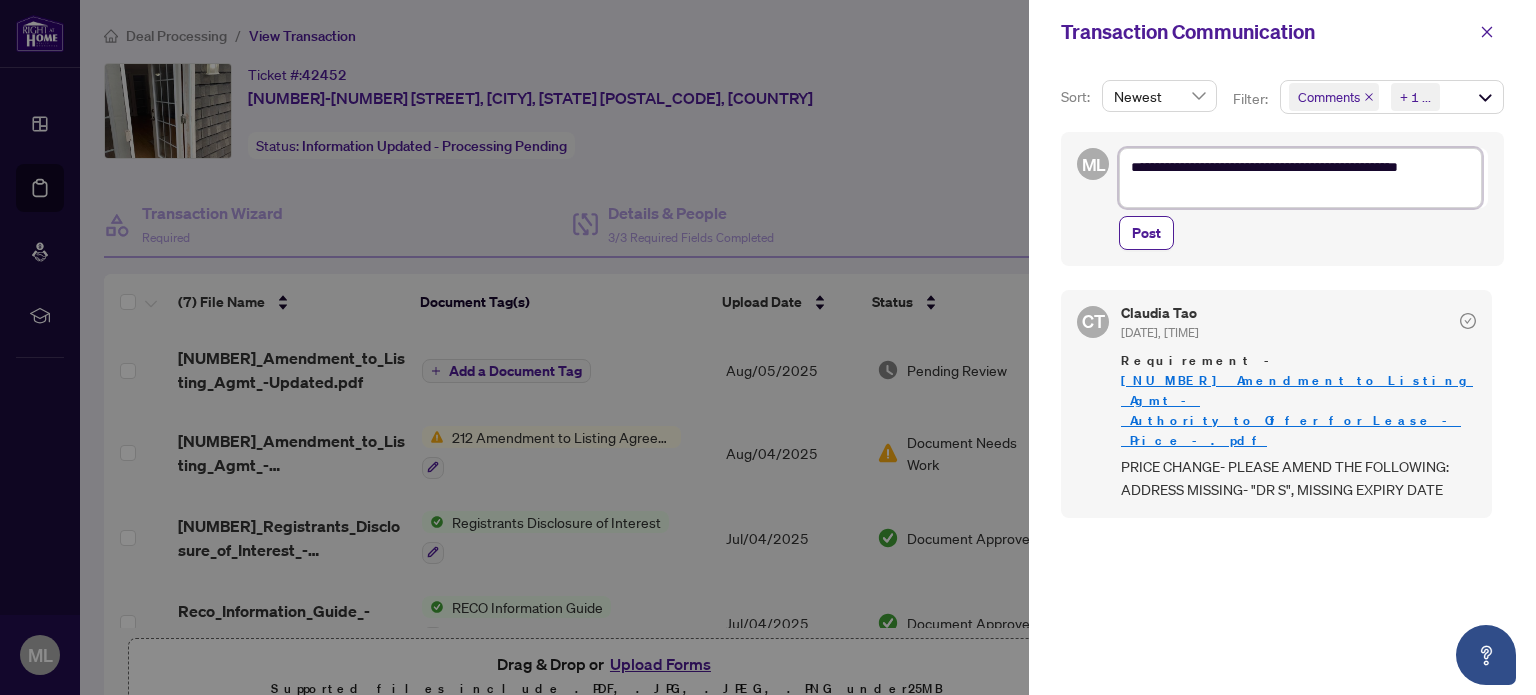 type on "**********" 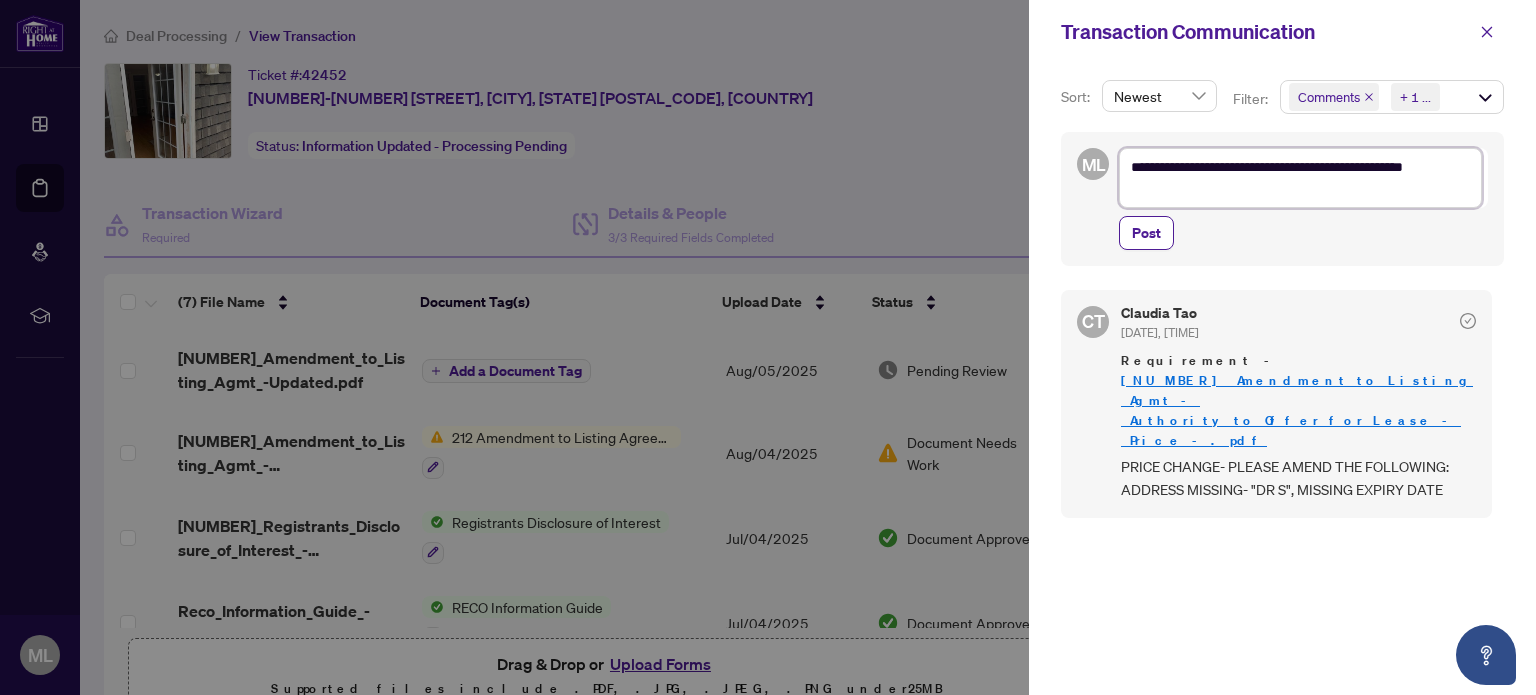 type on "**********" 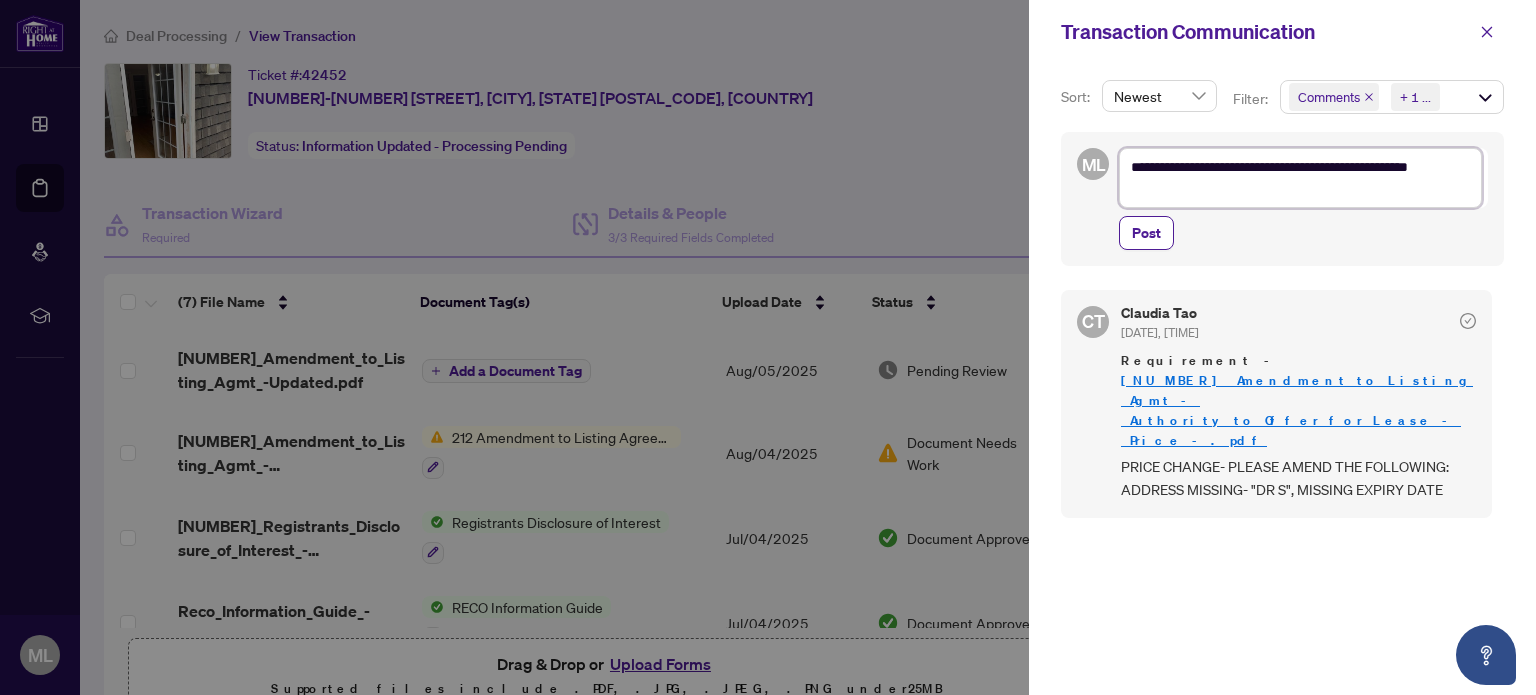 type on "**********" 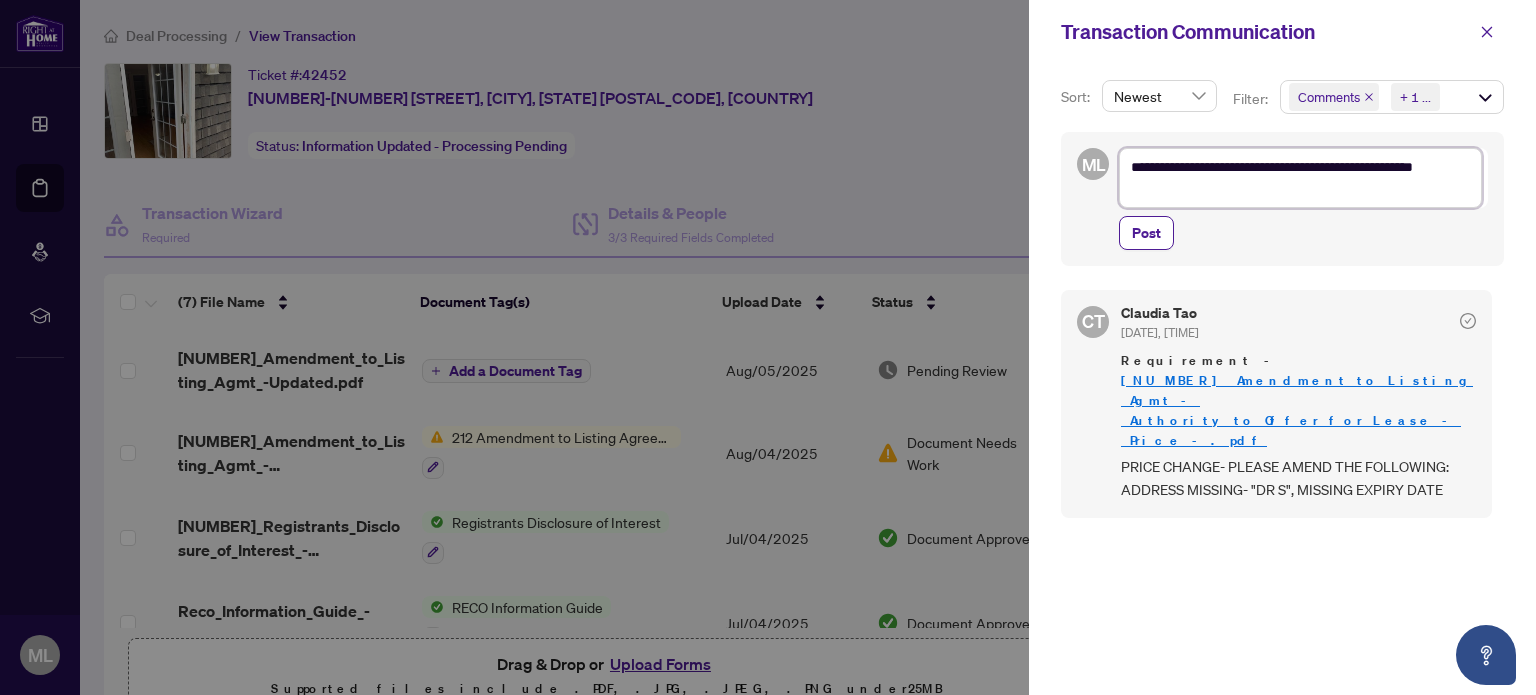 type on "**********" 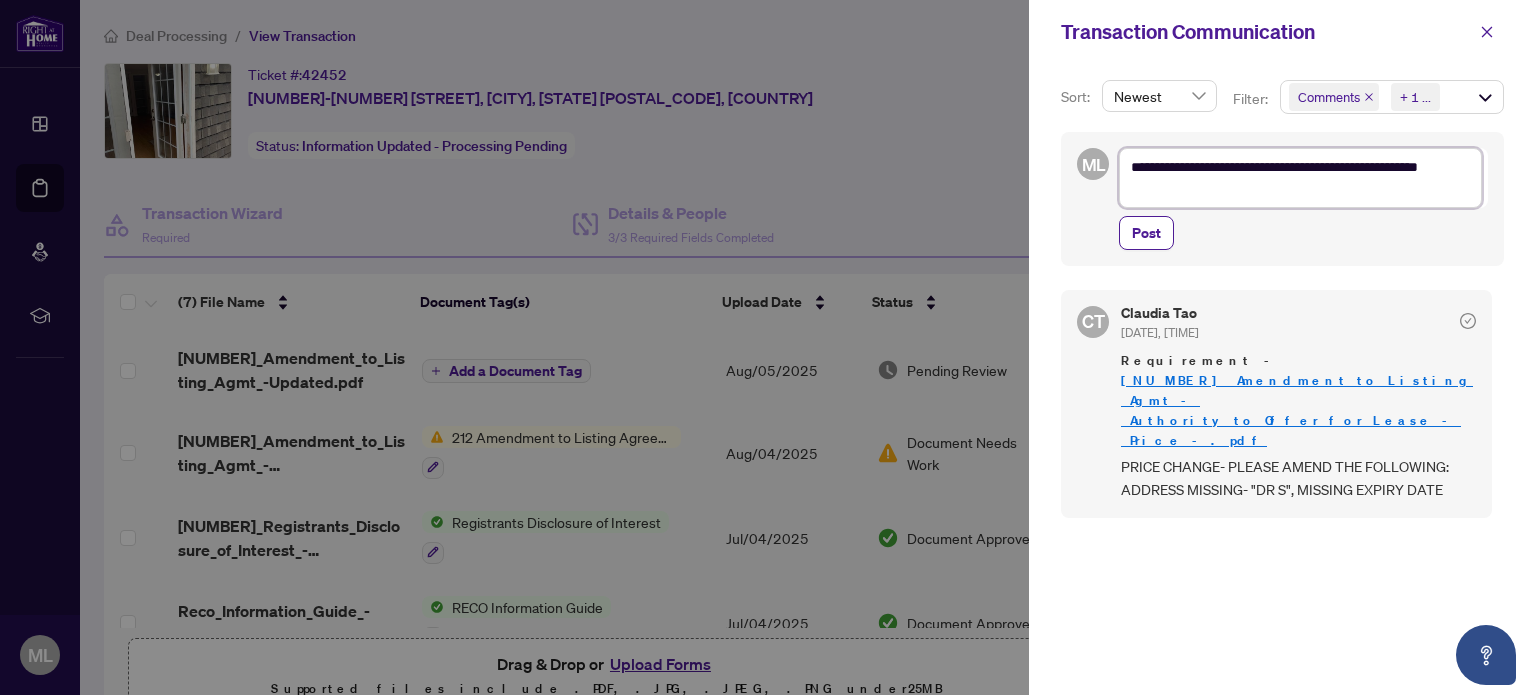 type on "**********" 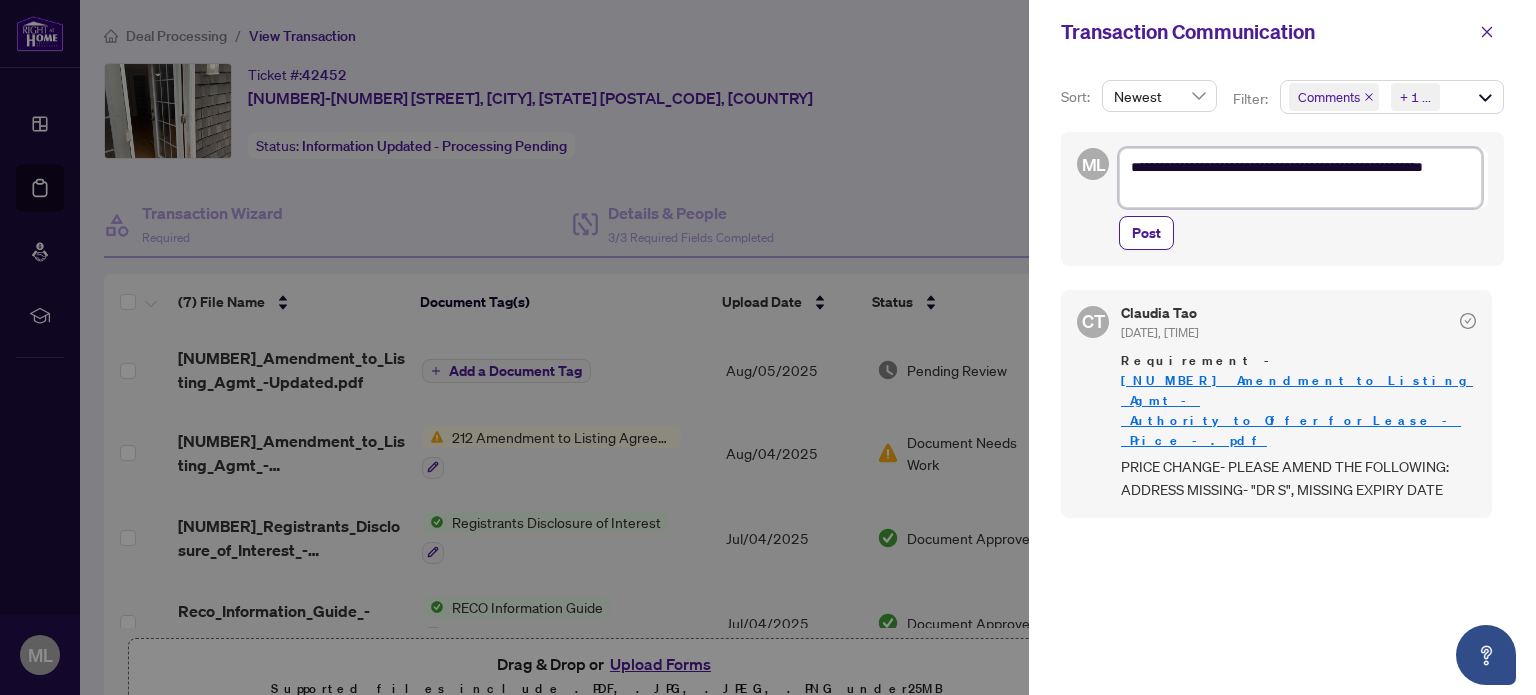 type on "**********" 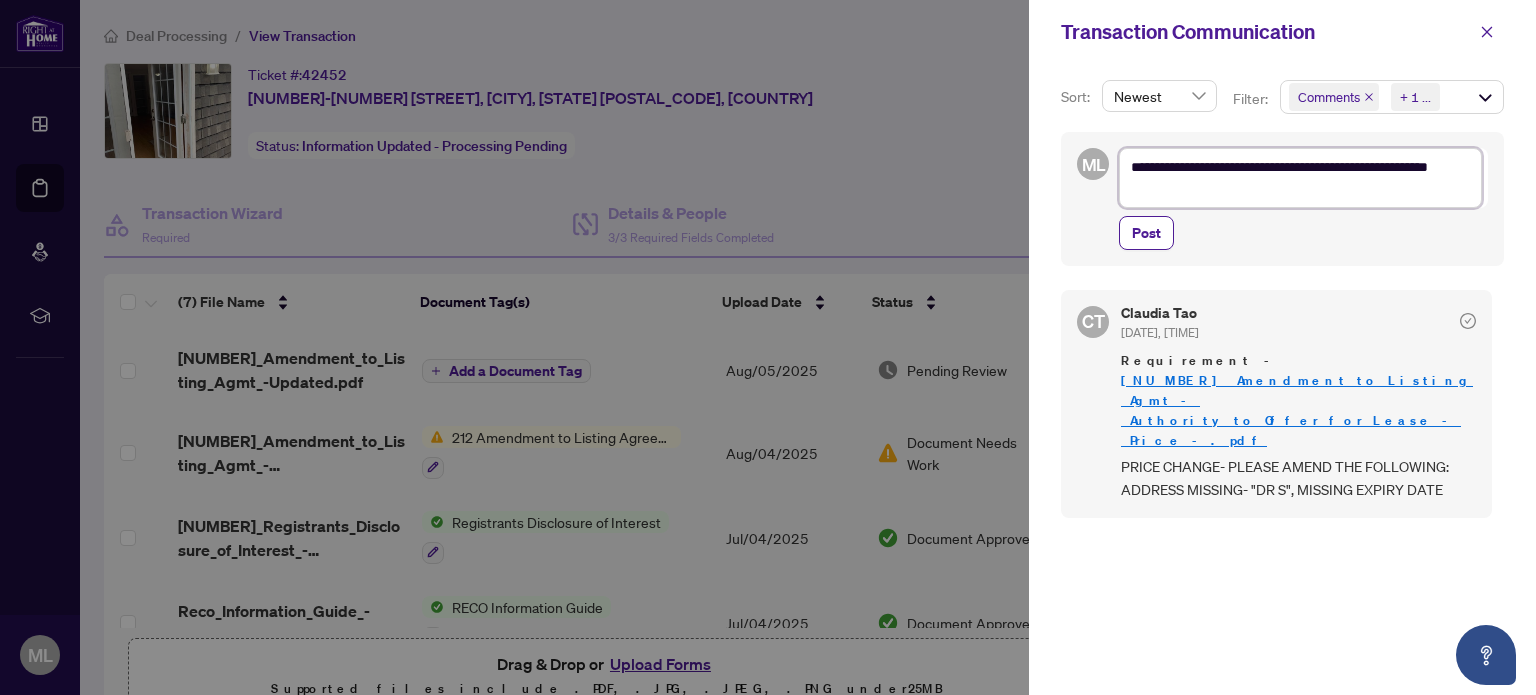 type on "**********" 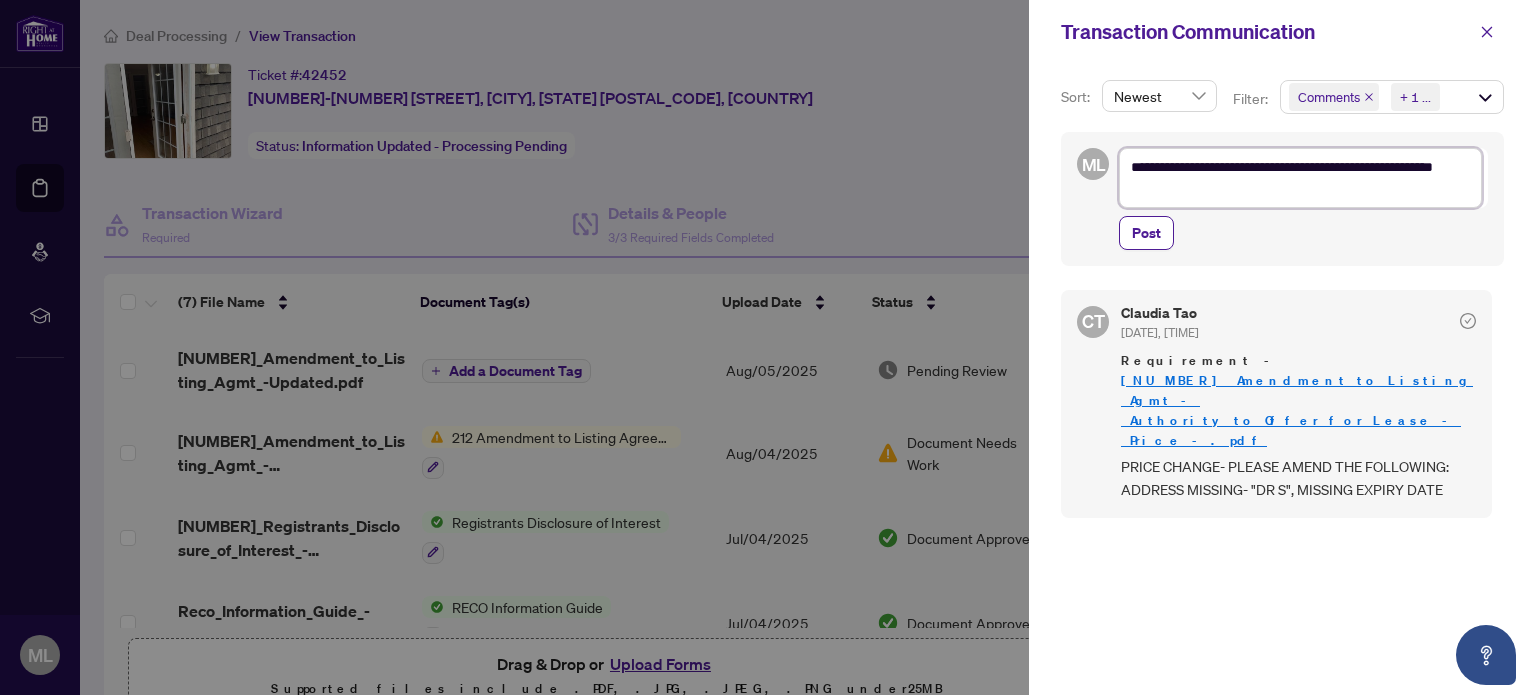 type on "**********" 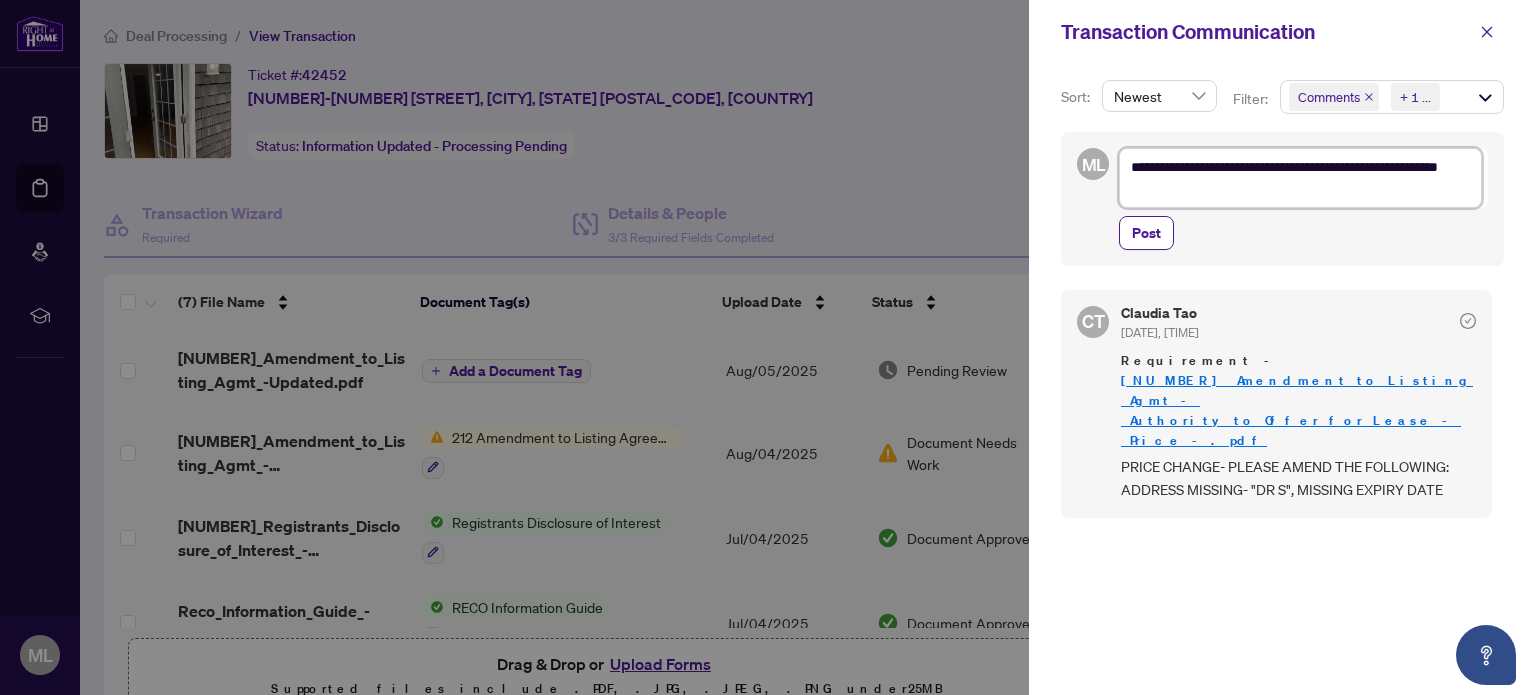 type on "**********" 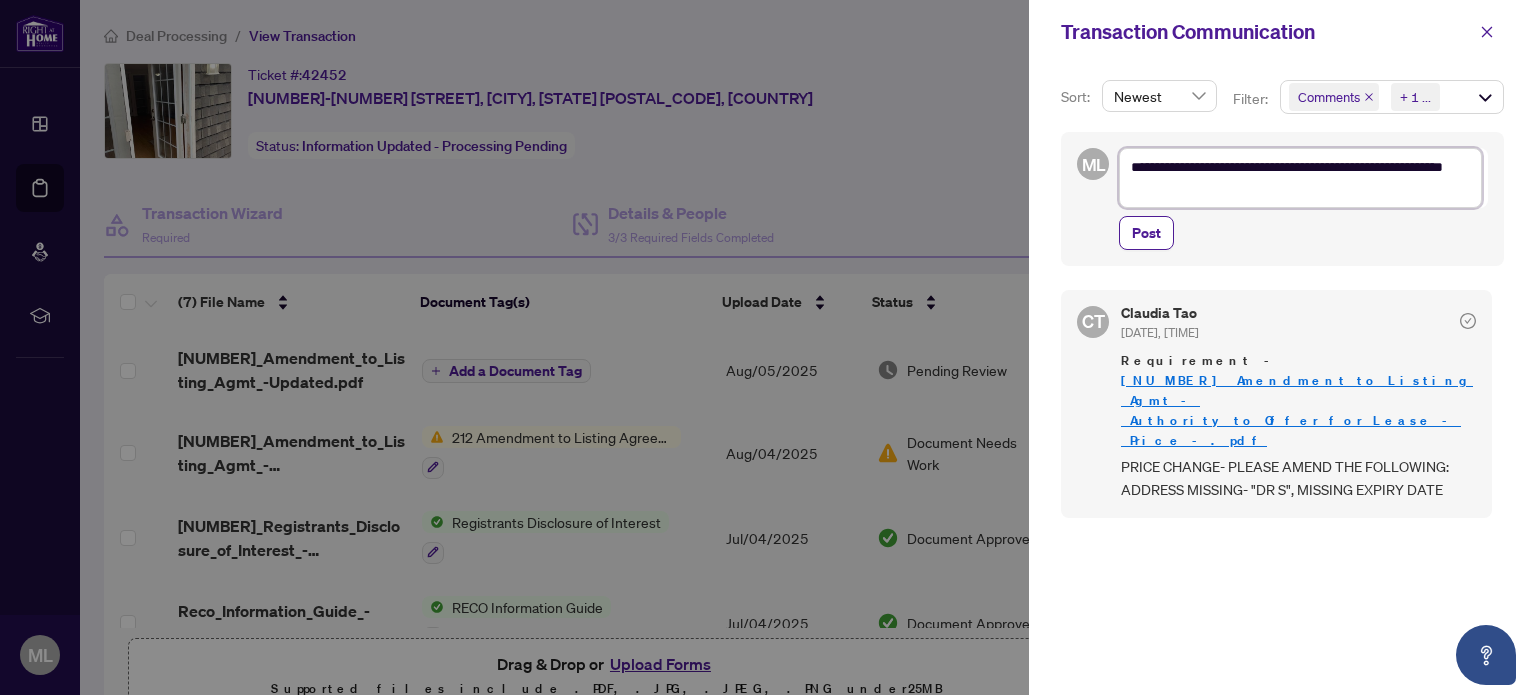 type on "**********" 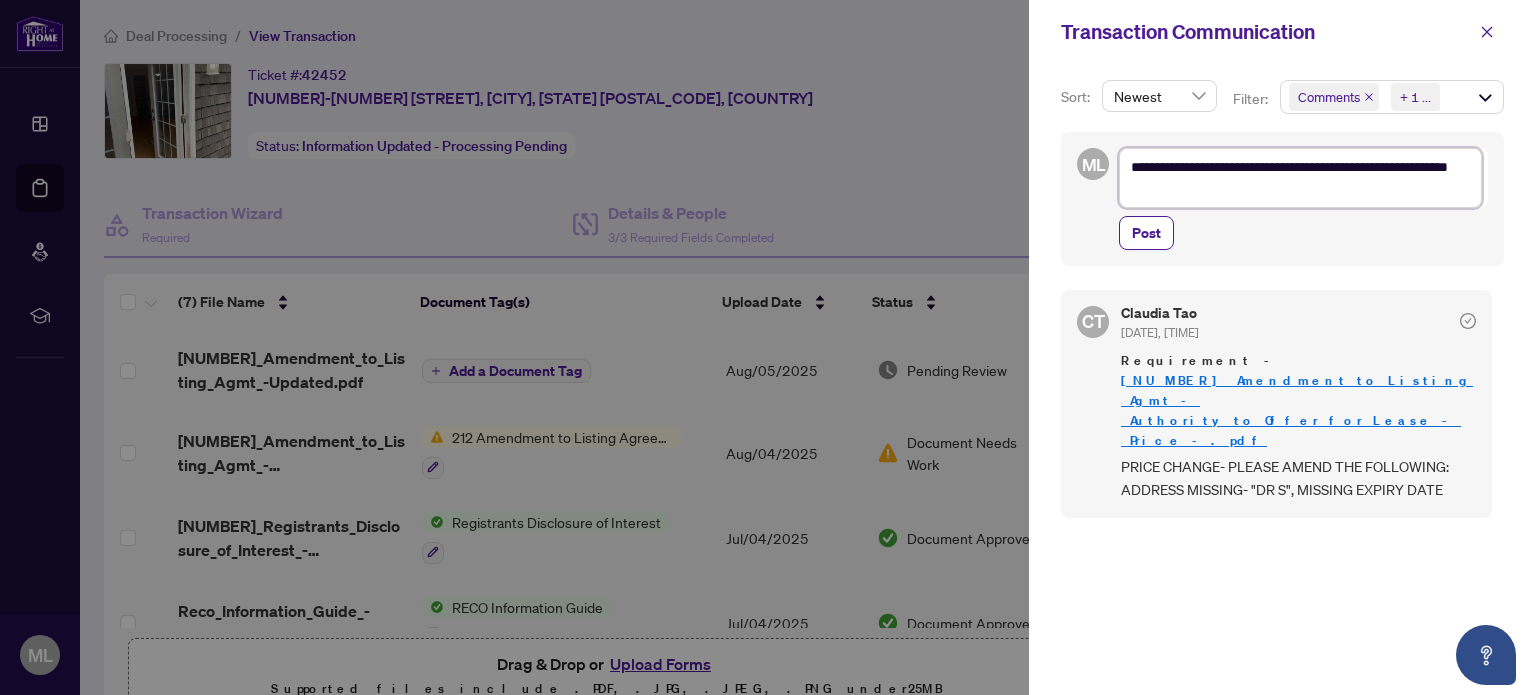 type on "**********" 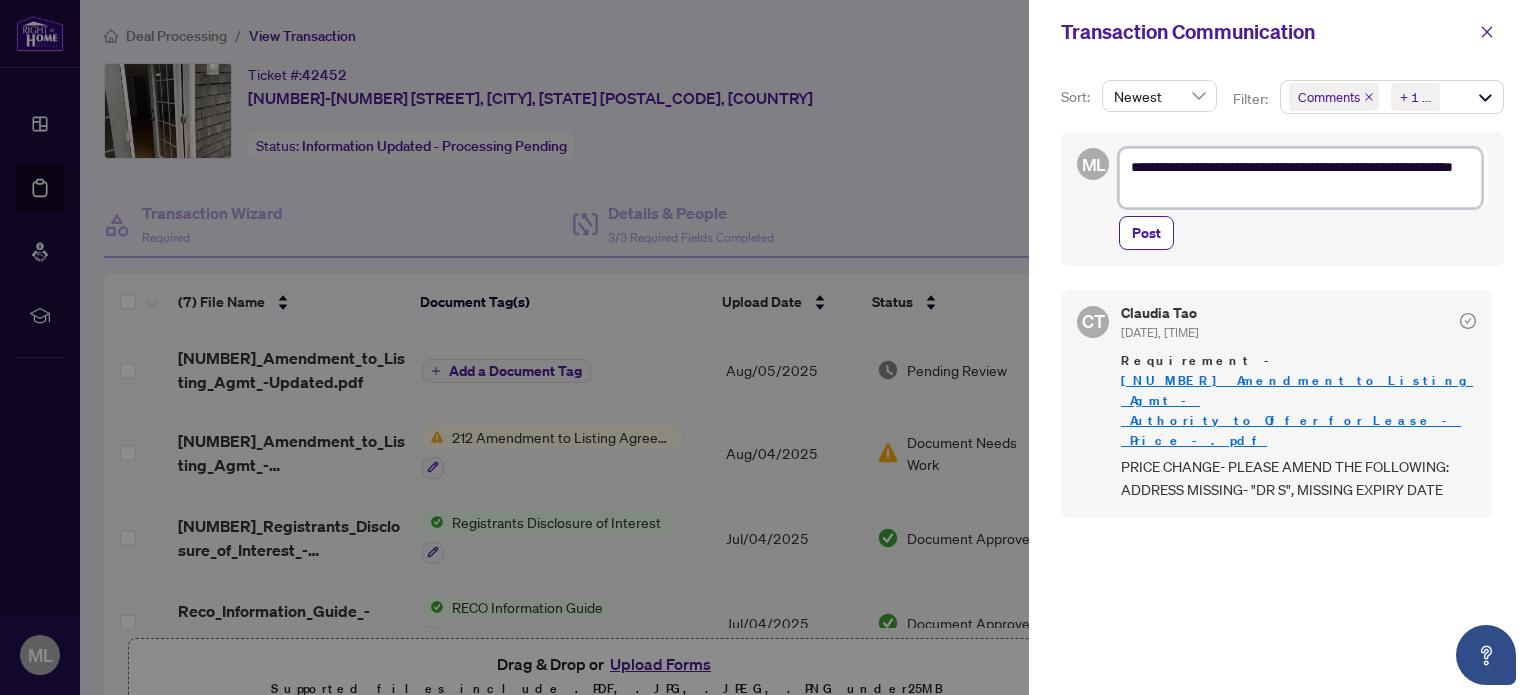 type on "**********" 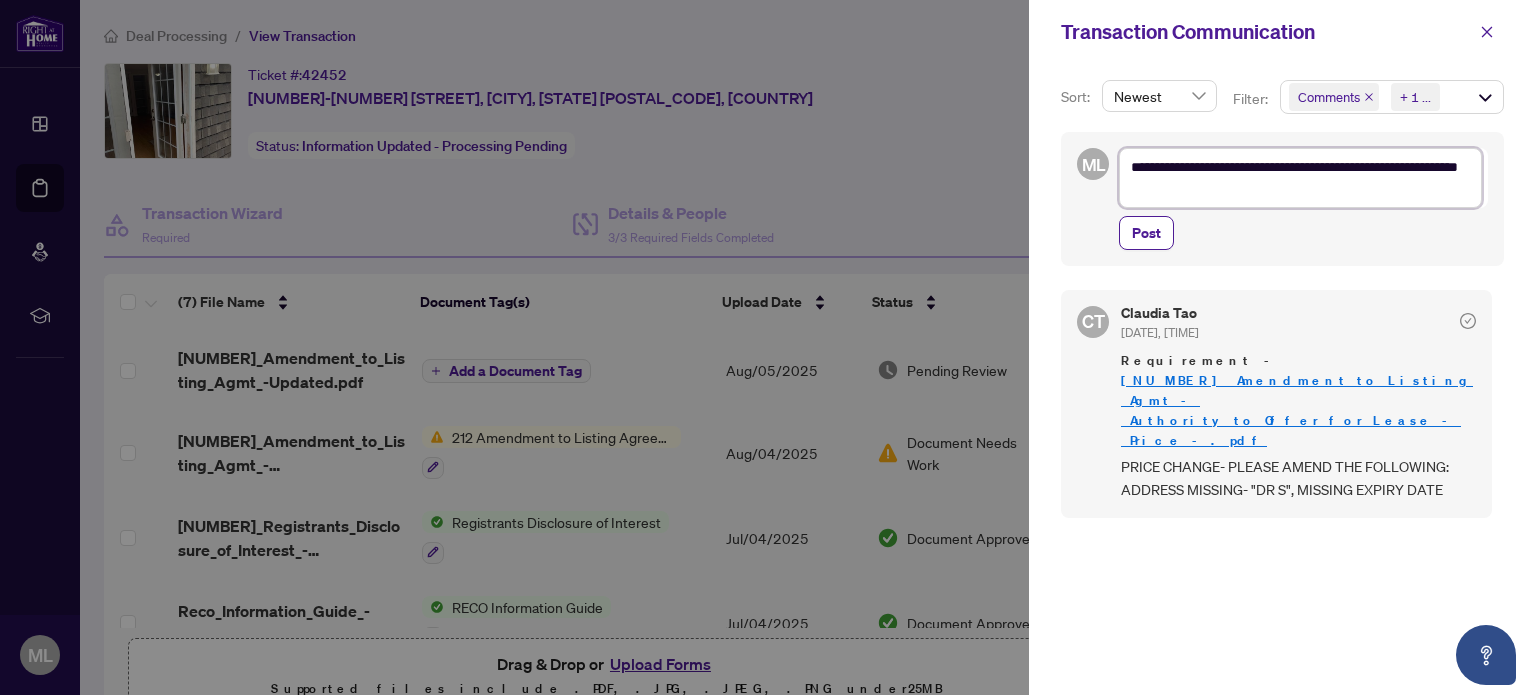 drag, startPoint x: 1277, startPoint y: 175, endPoint x: 1303, endPoint y: 187, distance: 28.635643 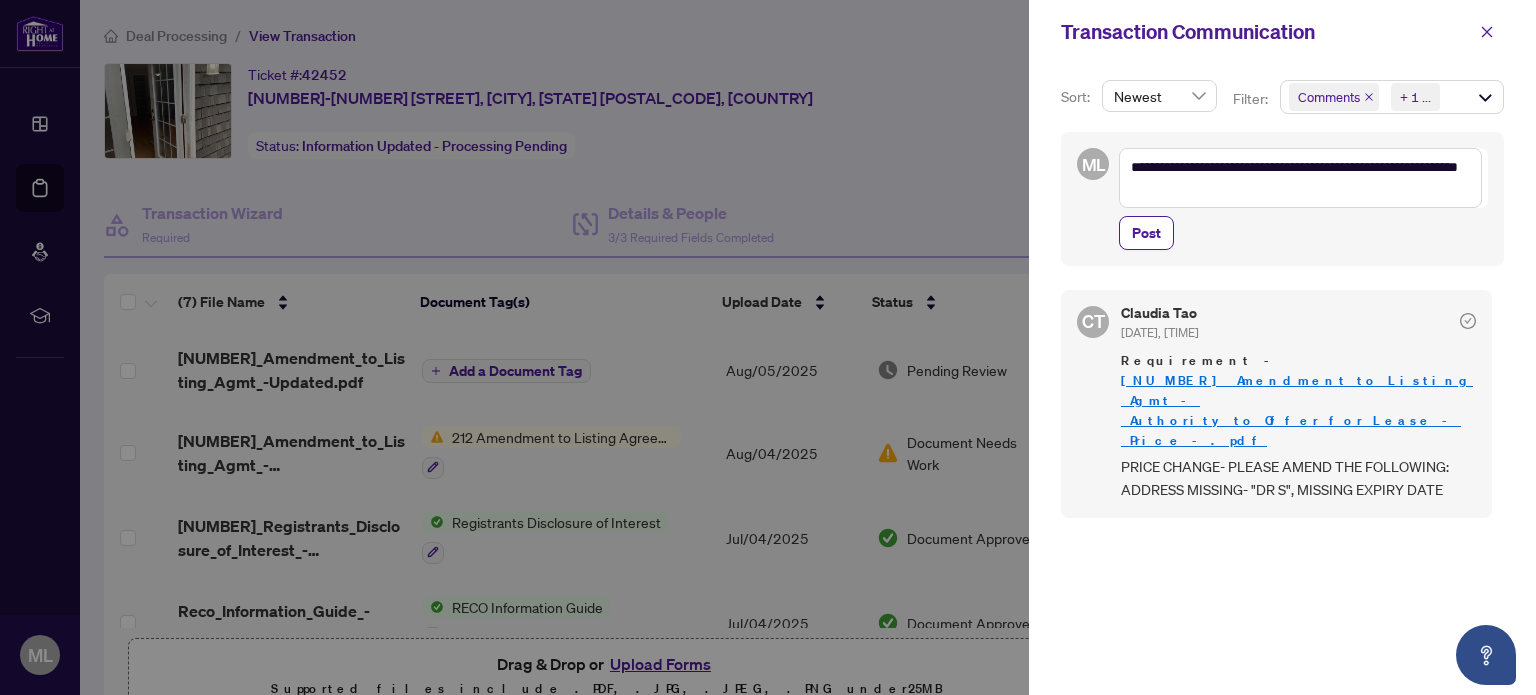 click on "Post" at bounding box center [1303, 233] 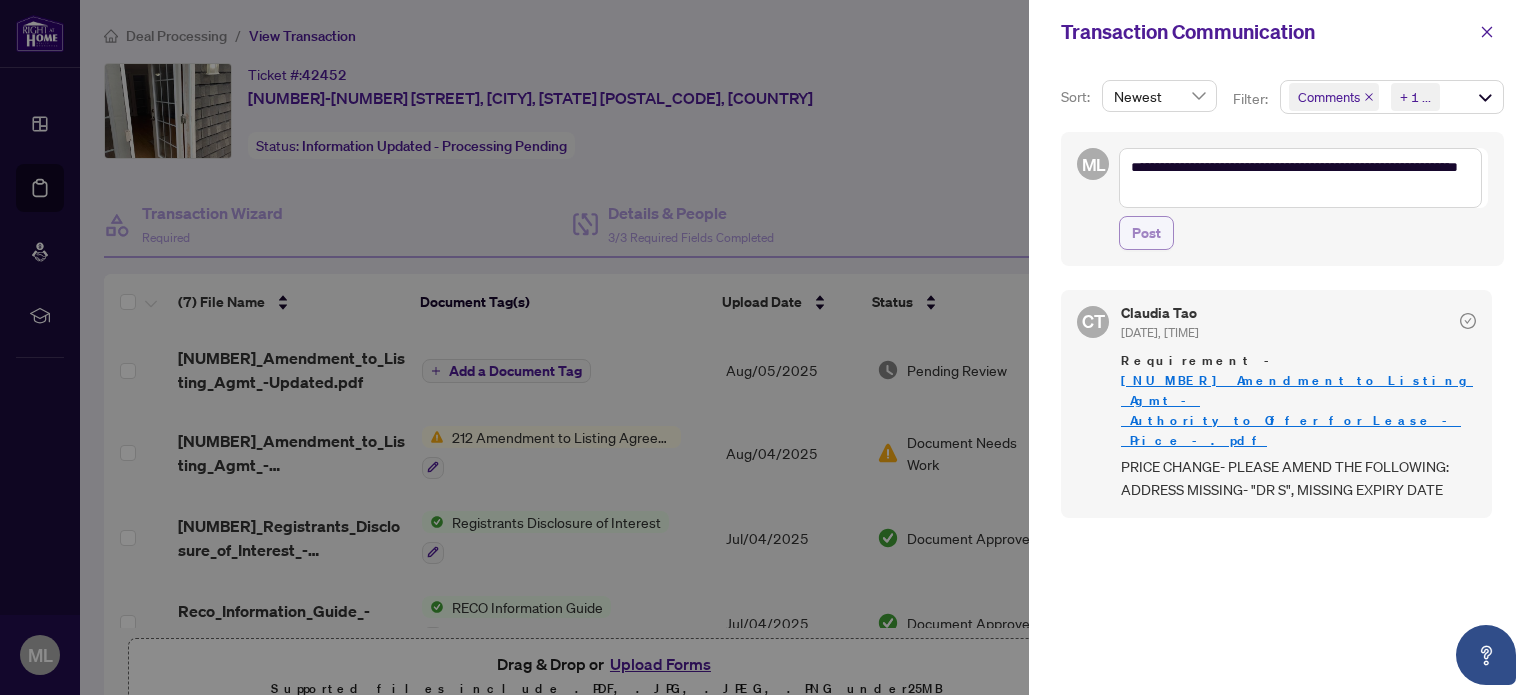 click on "Post" at bounding box center [1146, 233] 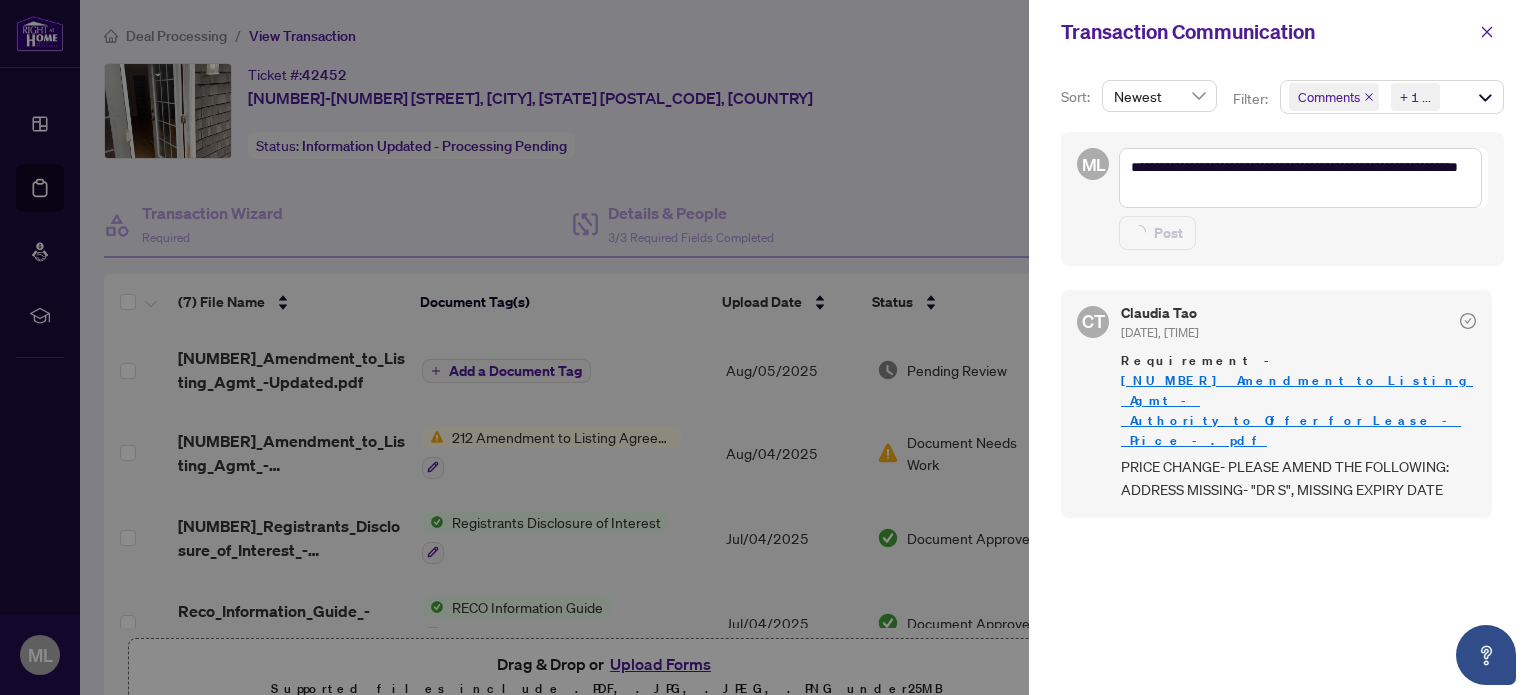 type 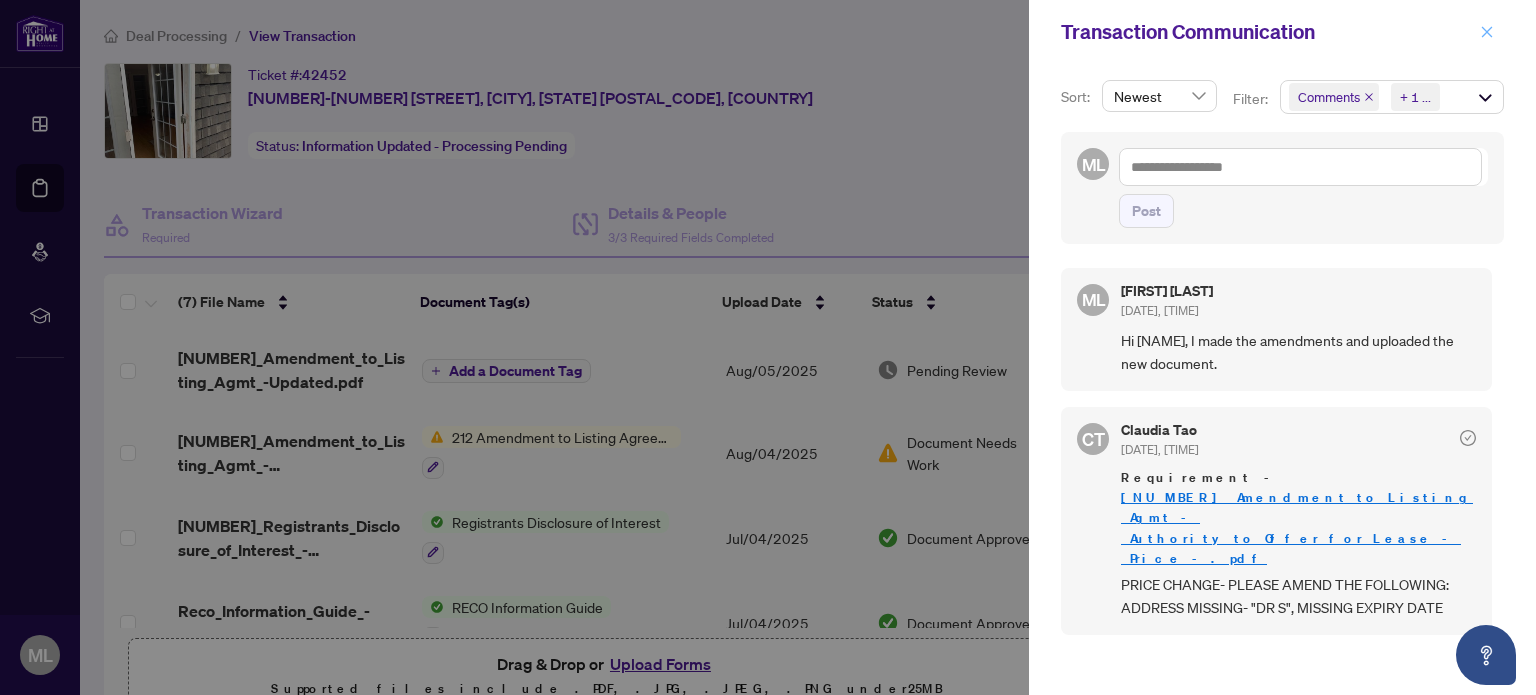 click 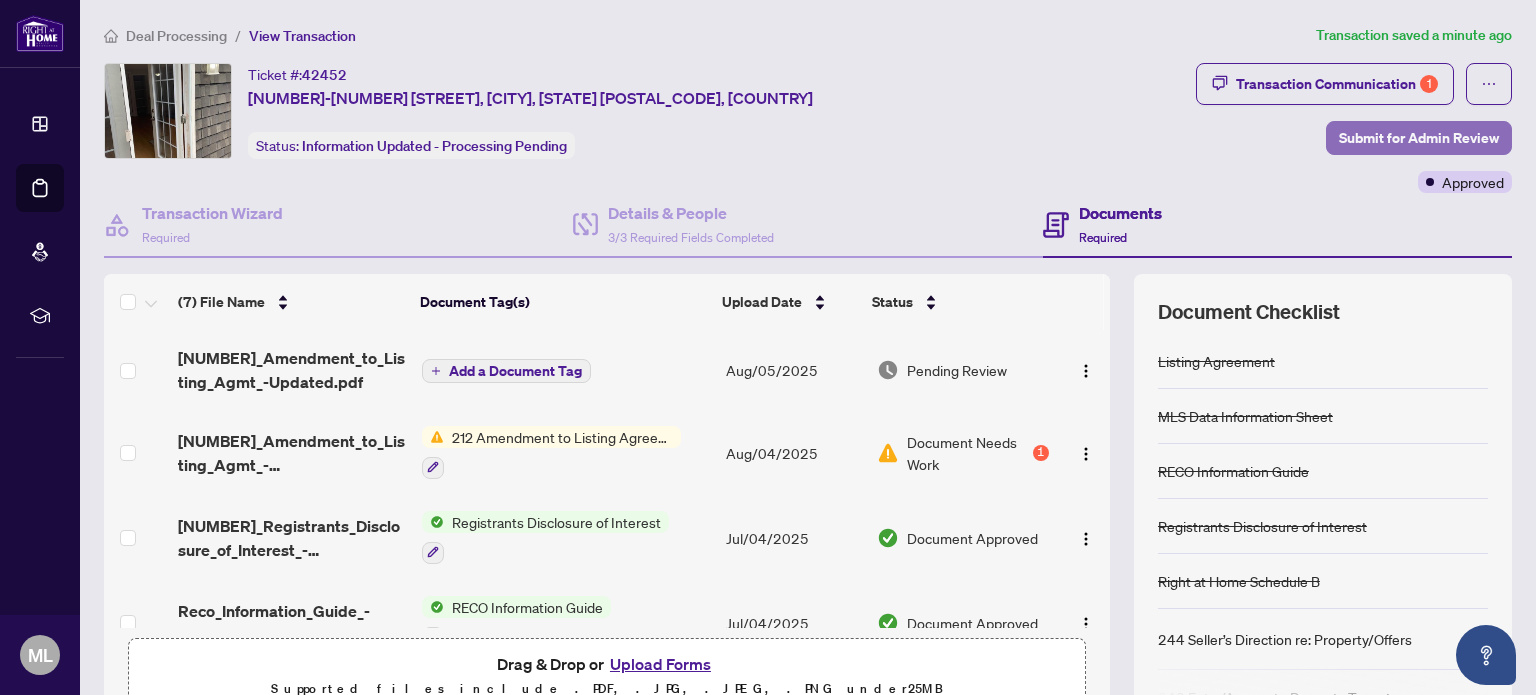 click on "Submit for Admin Review" at bounding box center (1419, 138) 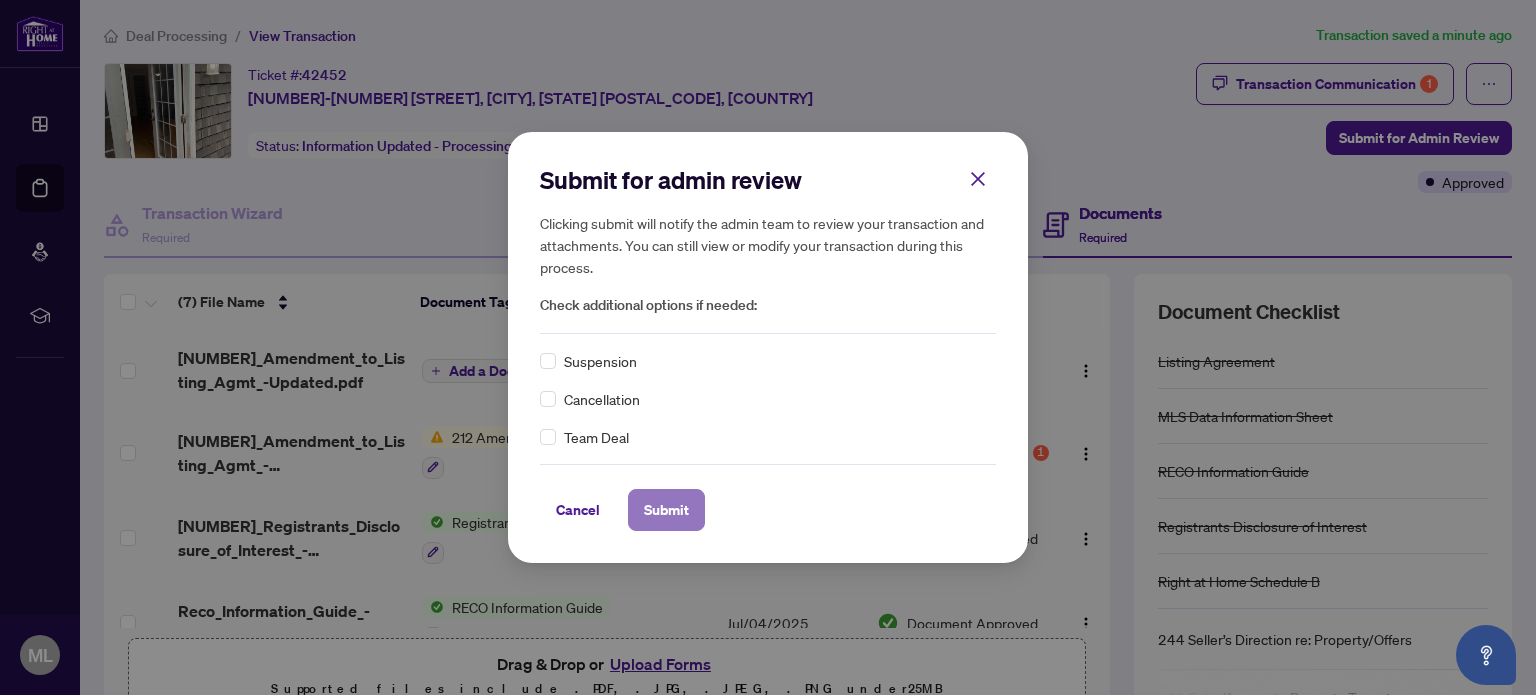 click on "Submit" at bounding box center [666, 510] 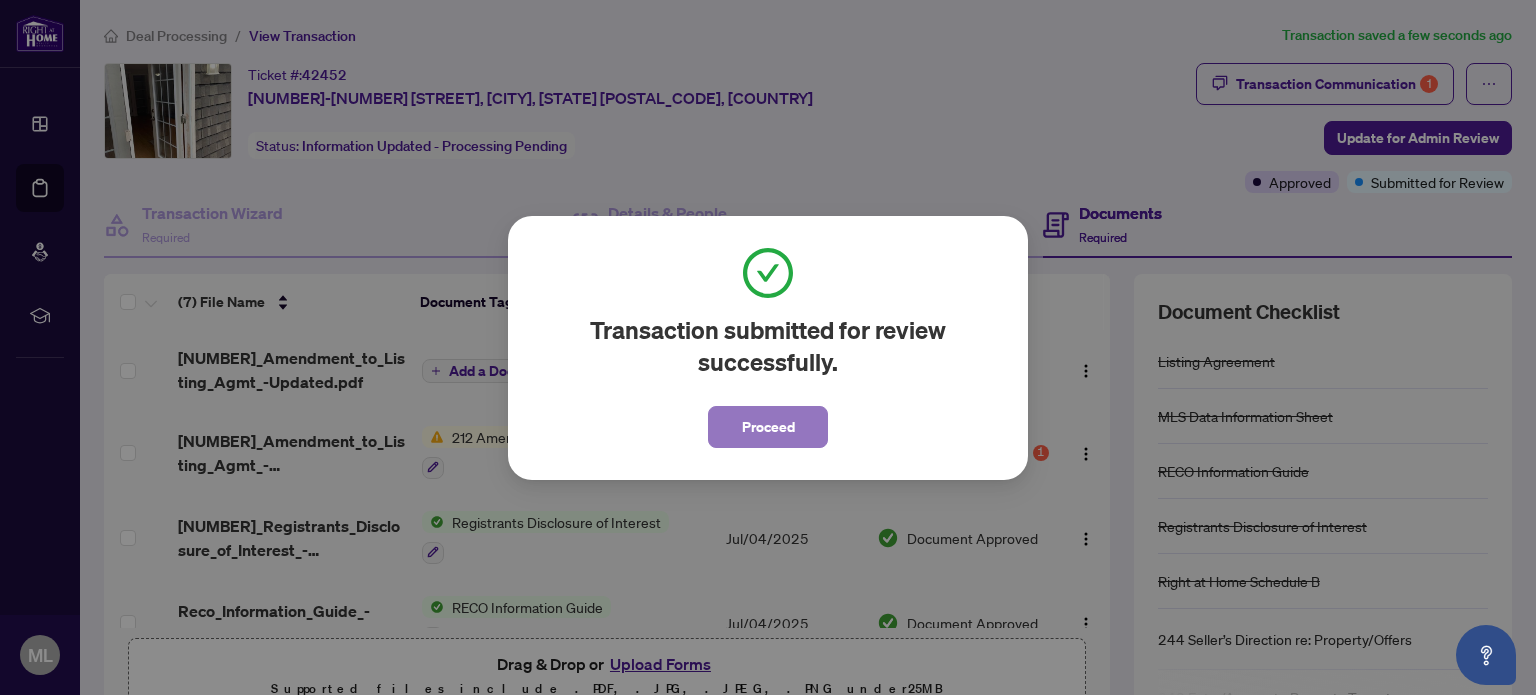 click on "Proceed" at bounding box center (768, 427) 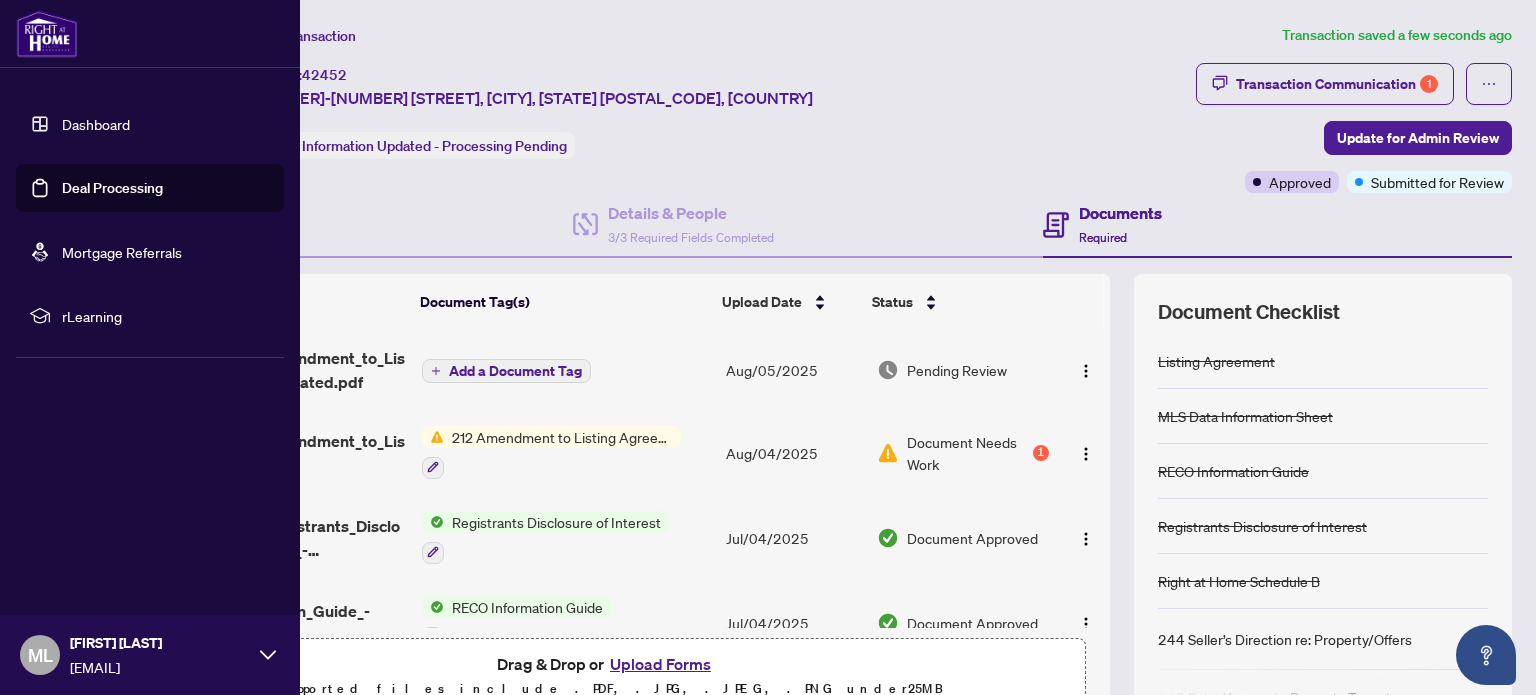 click on "Dashboard" at bounding box center (96, 124) 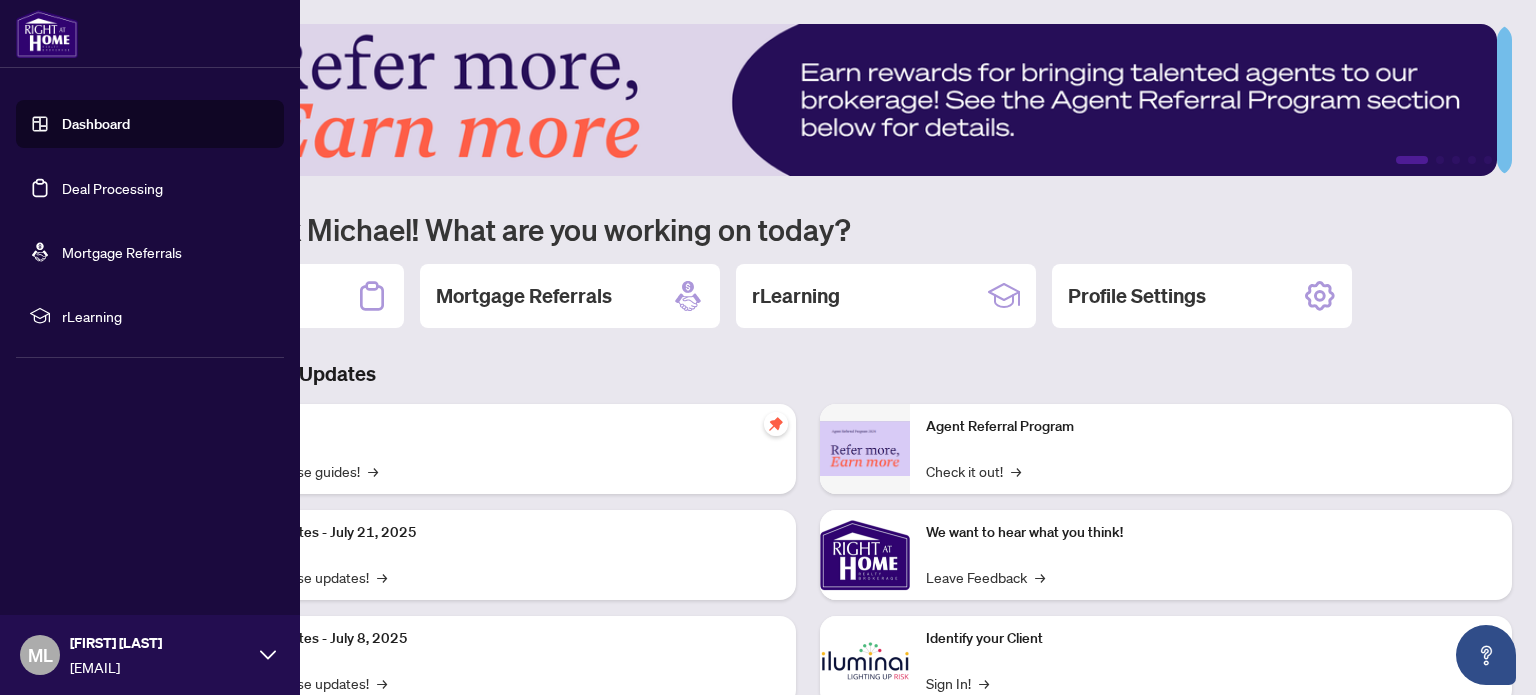 click on "Deal Processing" at bounding box center (112, 188) 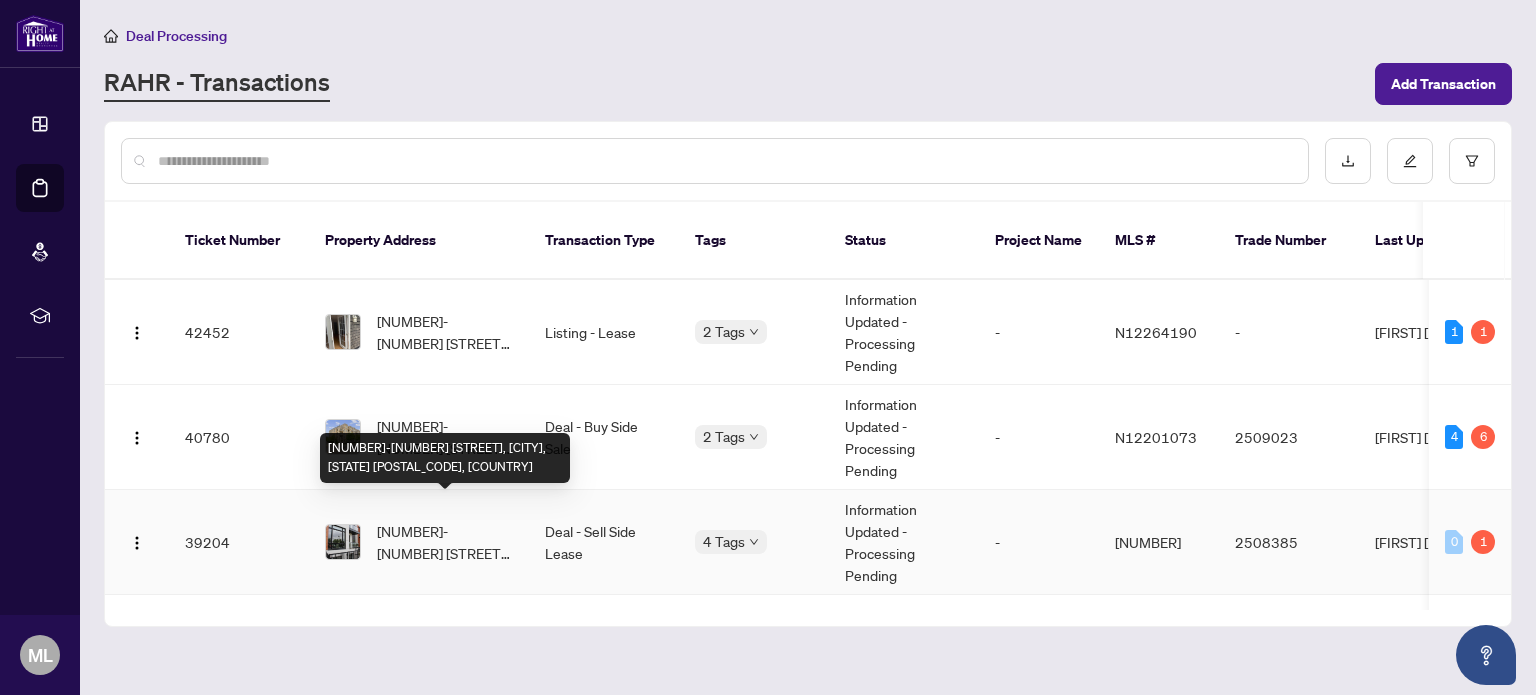 click on "[NUMBER]-[NUMBER] [STREET], [CITY], [STATE] [POSTAL_CODE], [COUNTRY]" at bounding box center (445, 542) 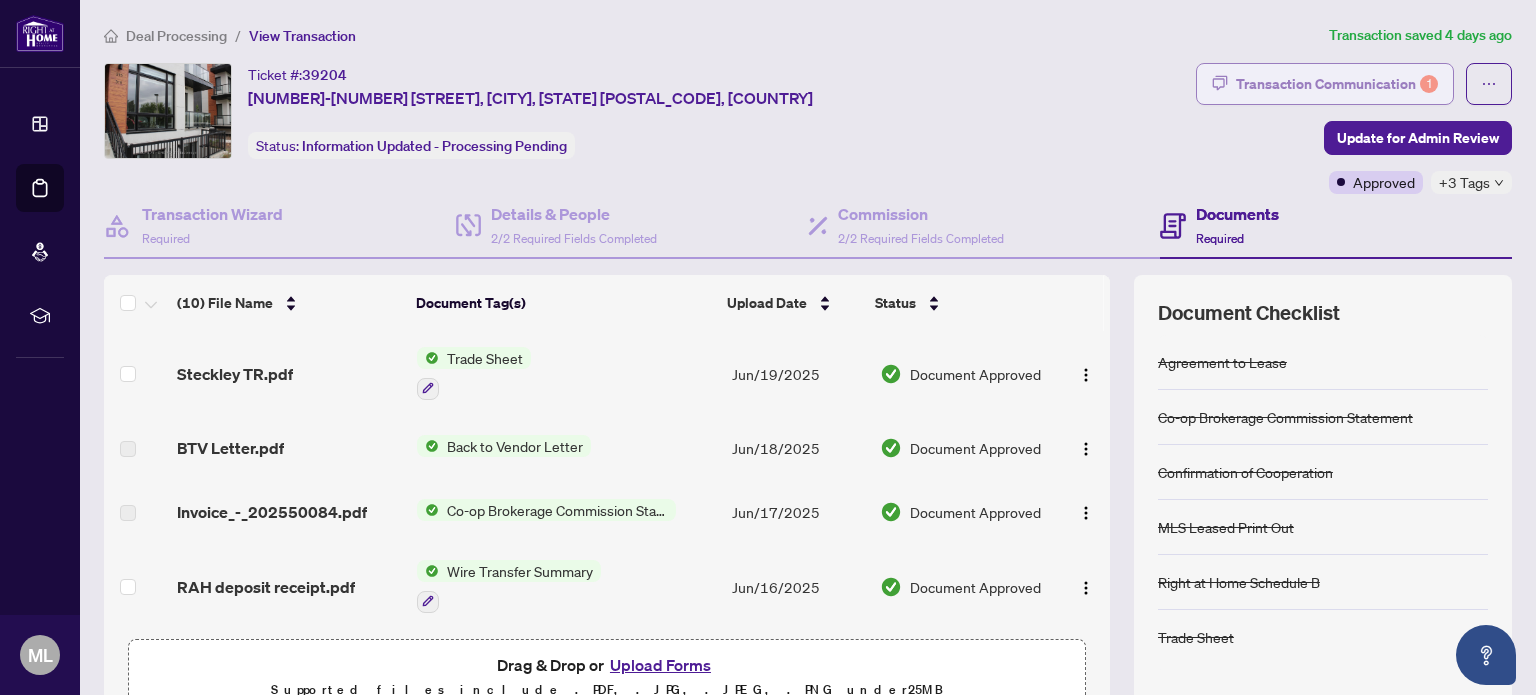 click on "Transaction Communication 1" at bounding box center (1337, 84) 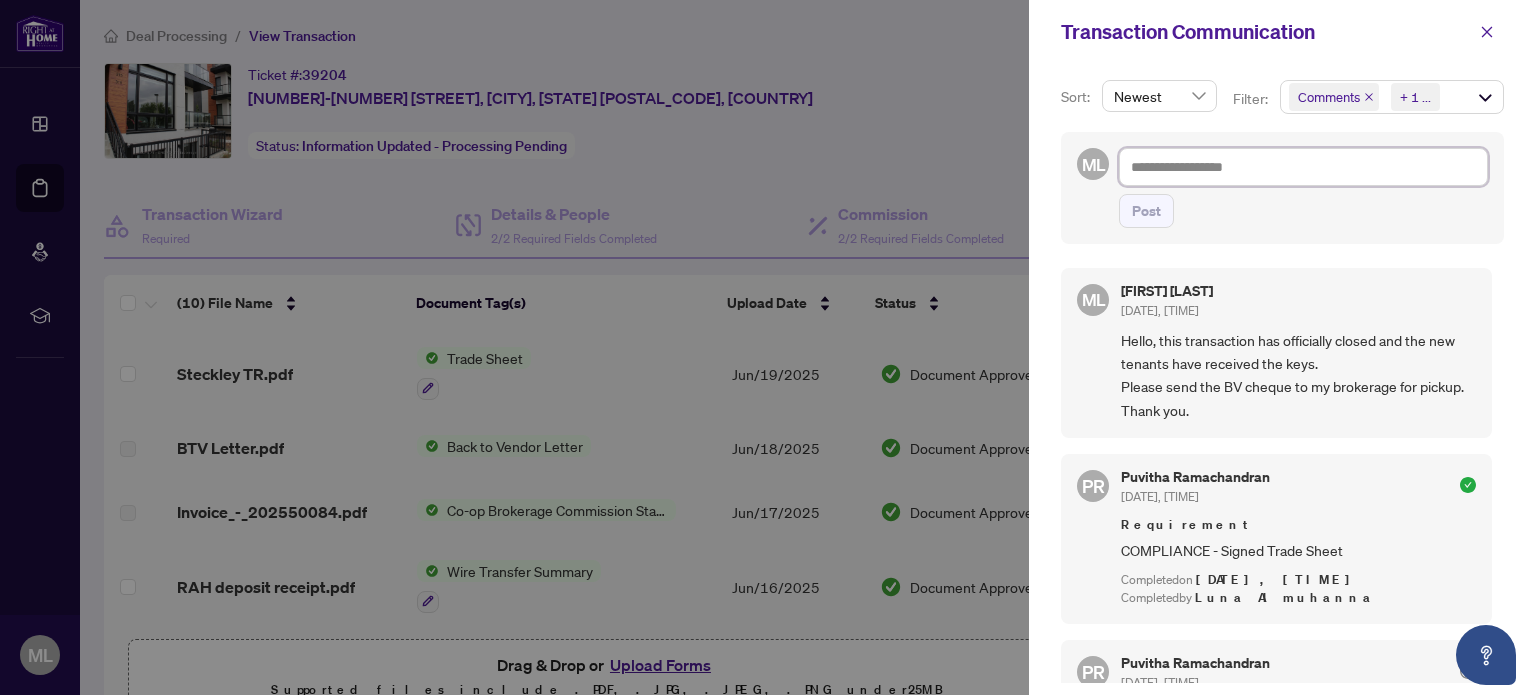 click at bounding box center [1303, 167] 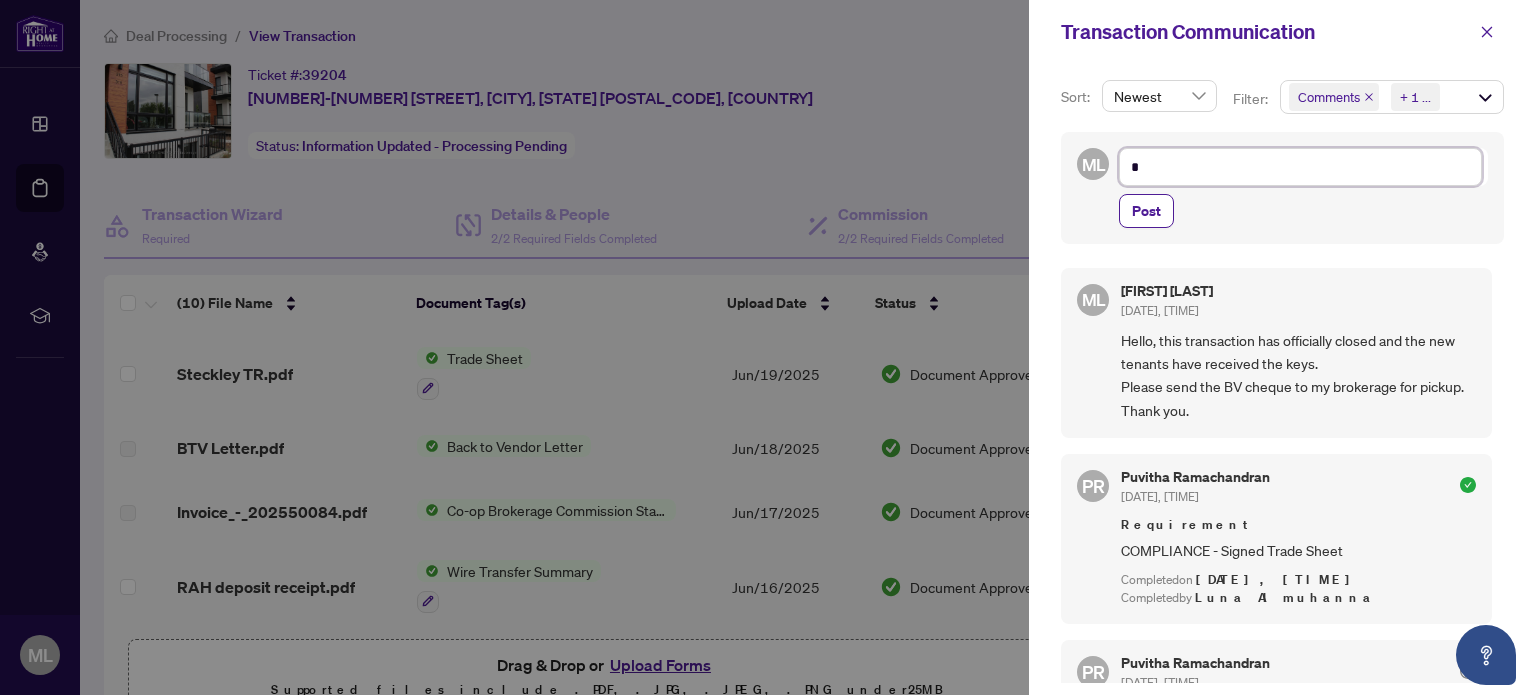 type on "**" 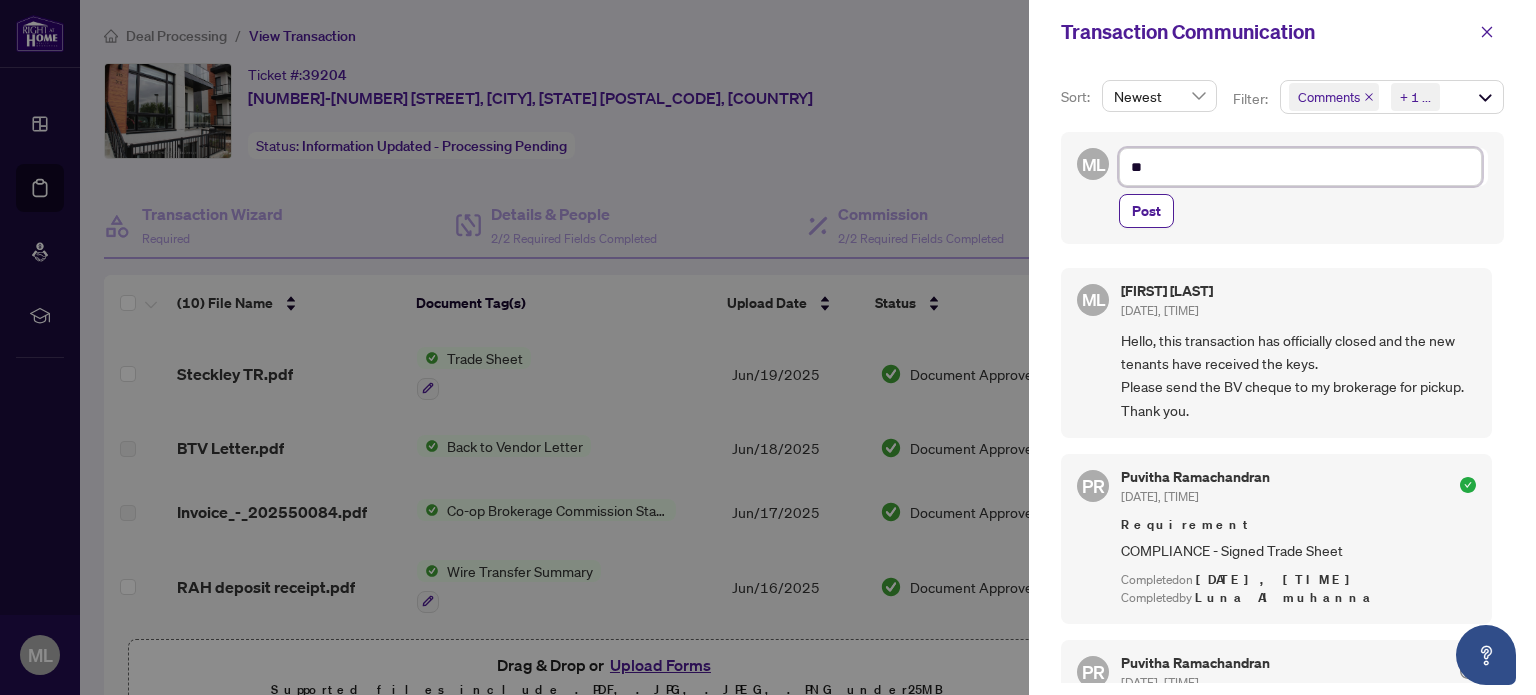 type on "***" 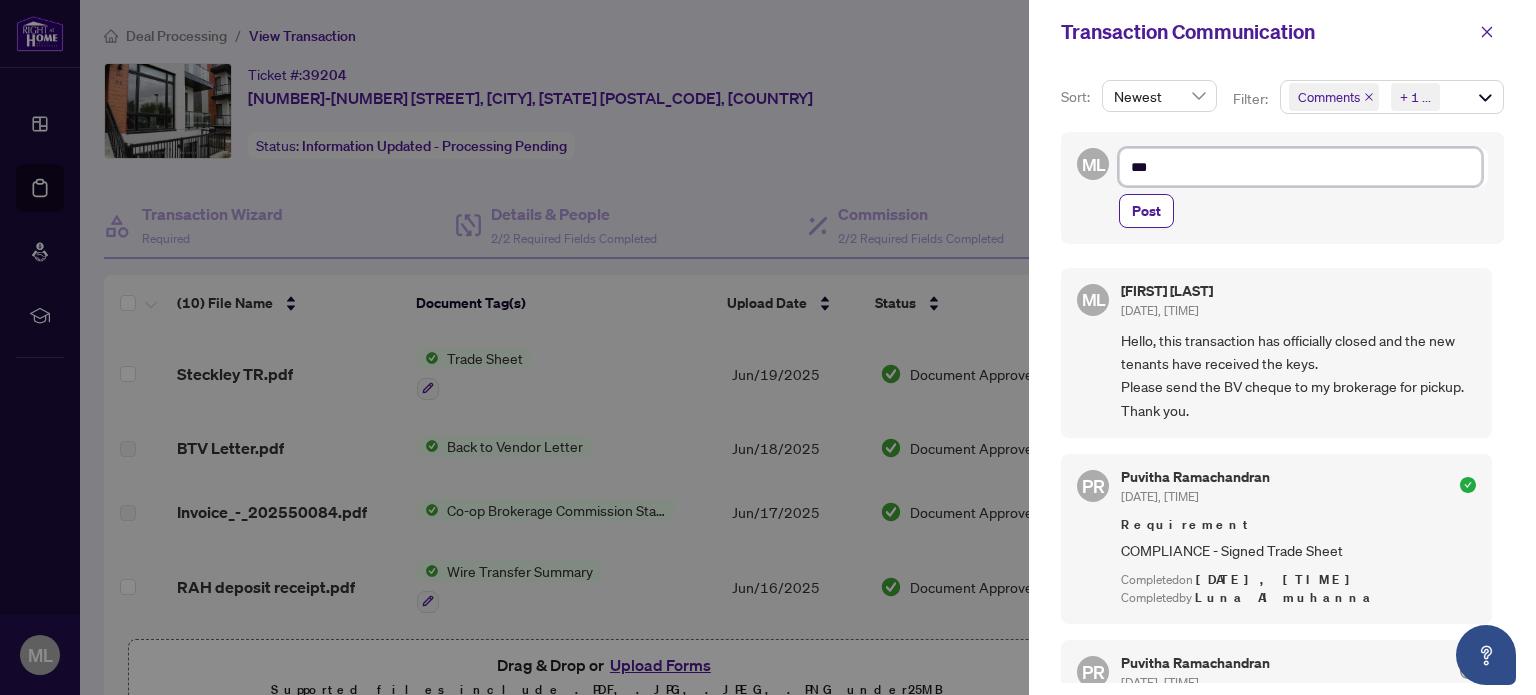 type on "****" 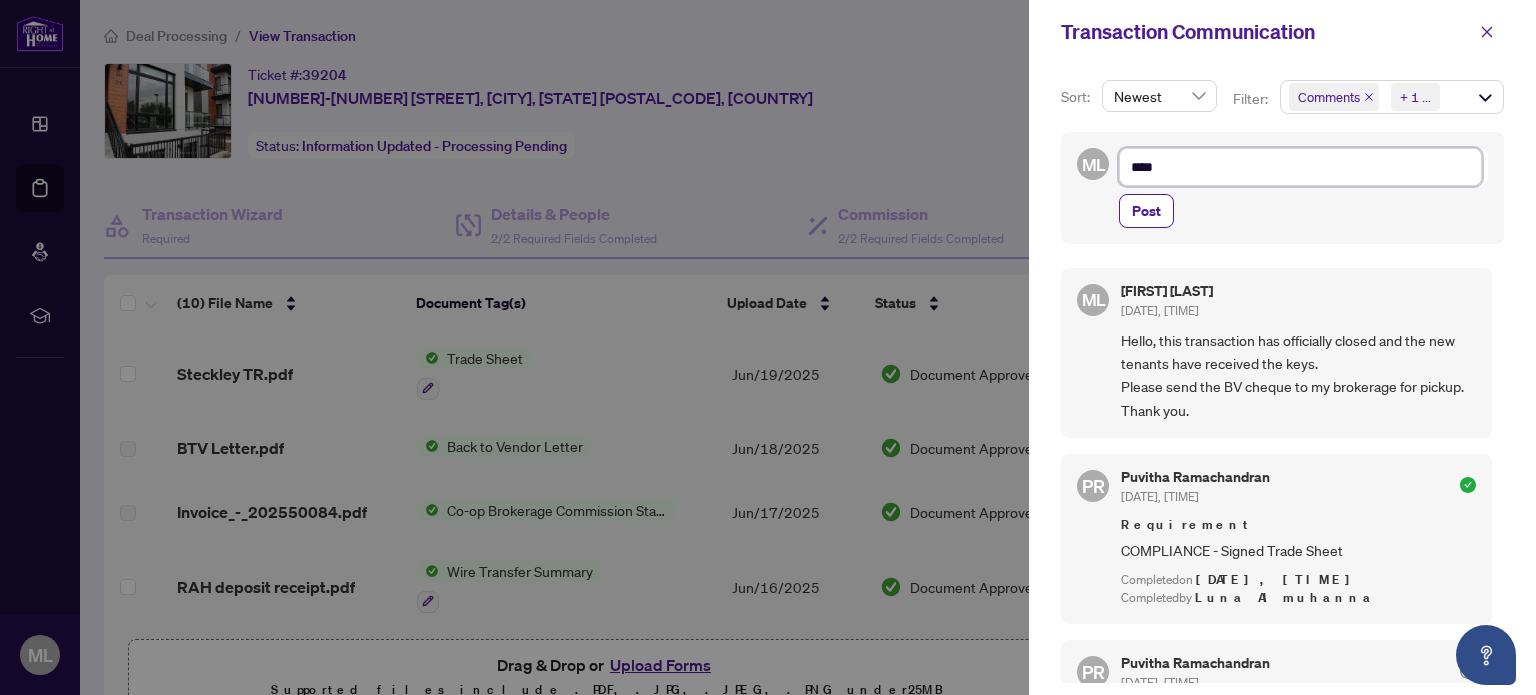 type on "*****" 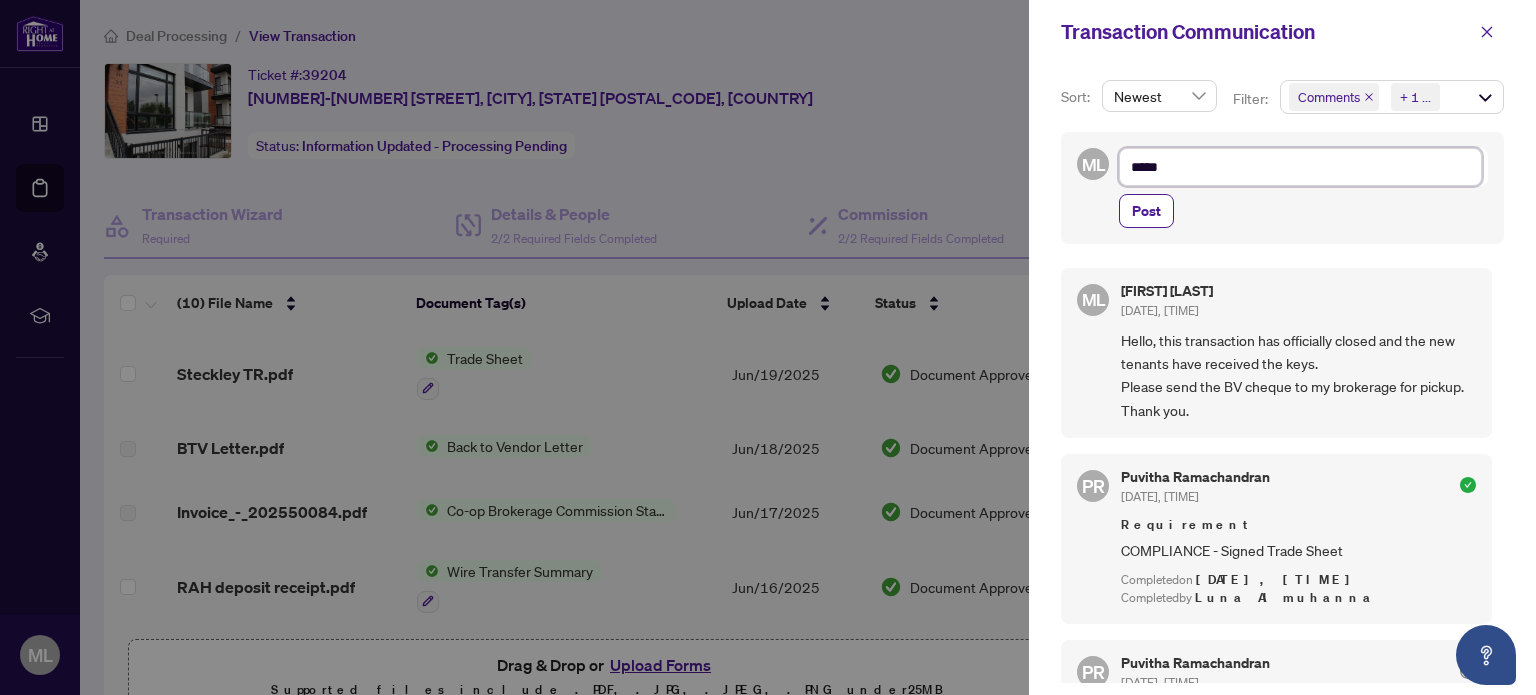 type on "******" 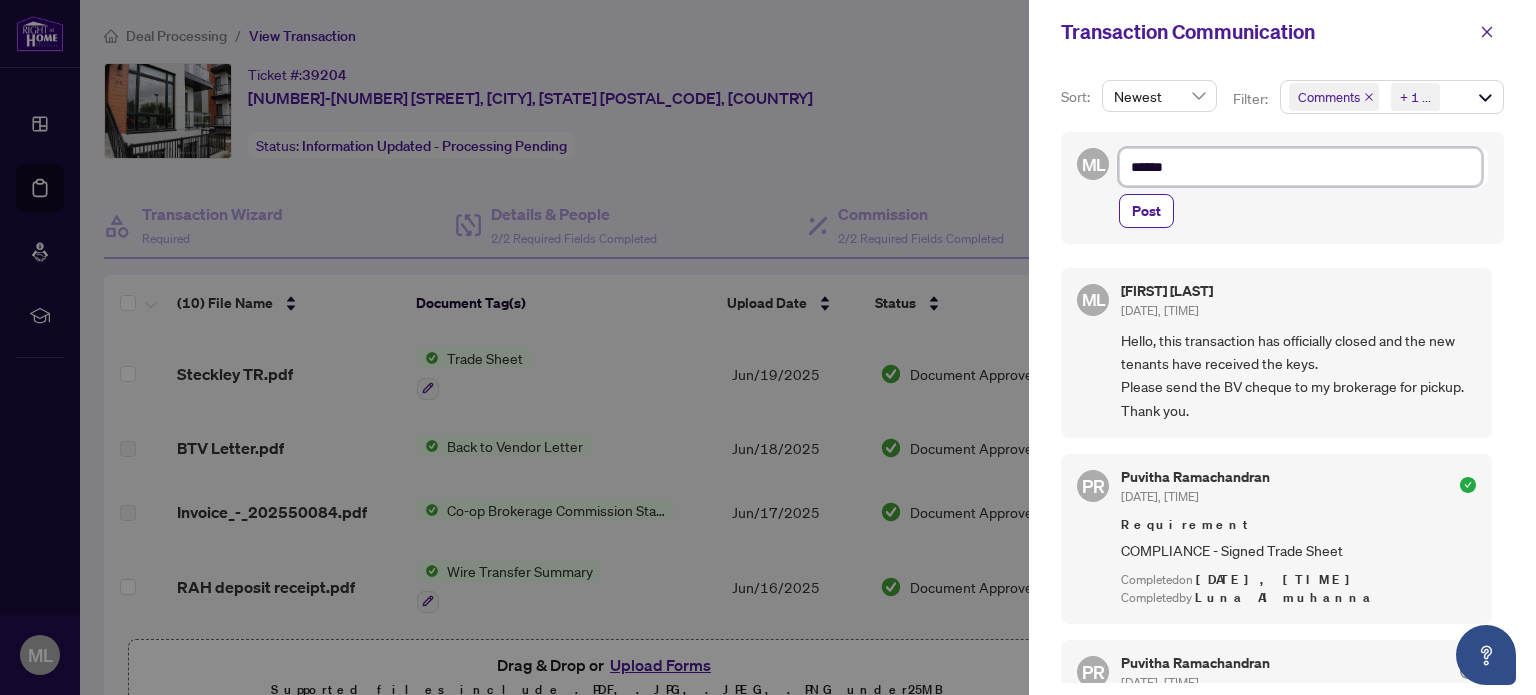 type on "******" 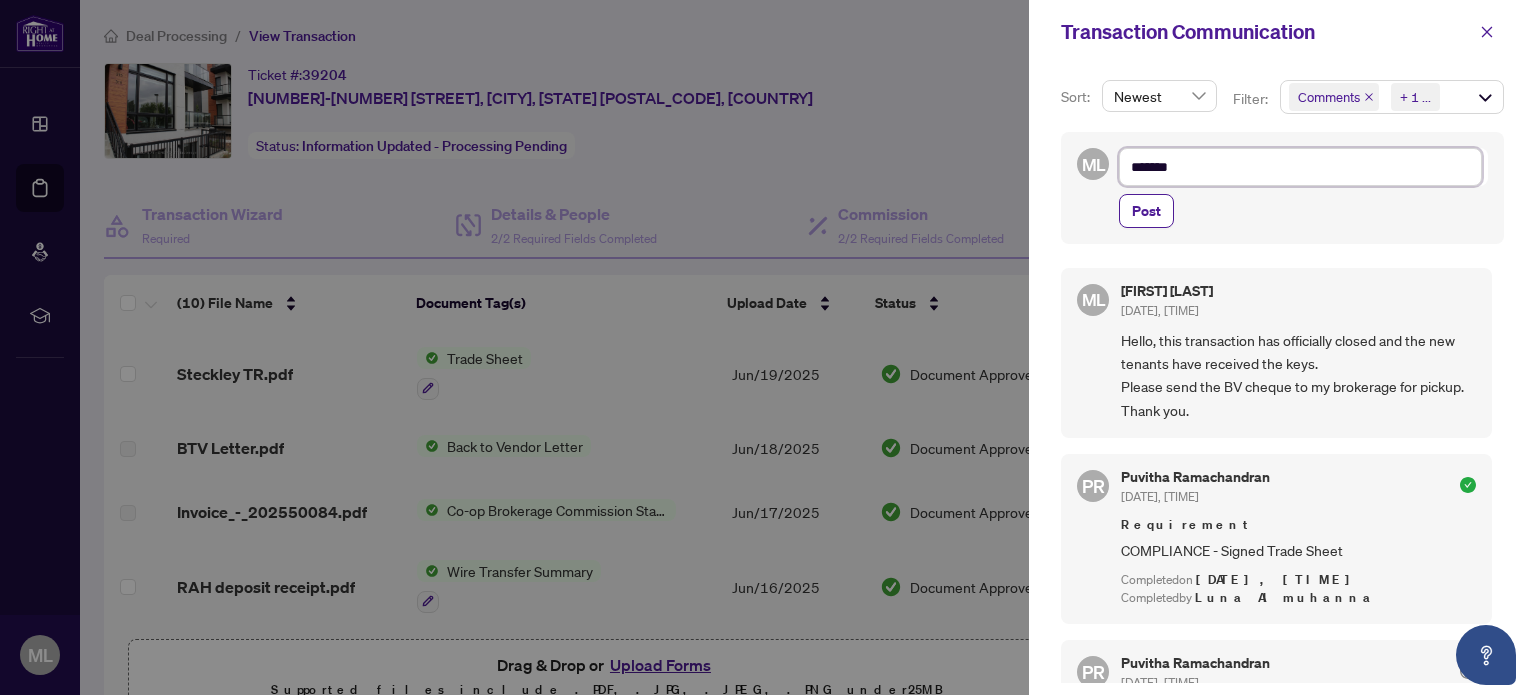 type on "********" 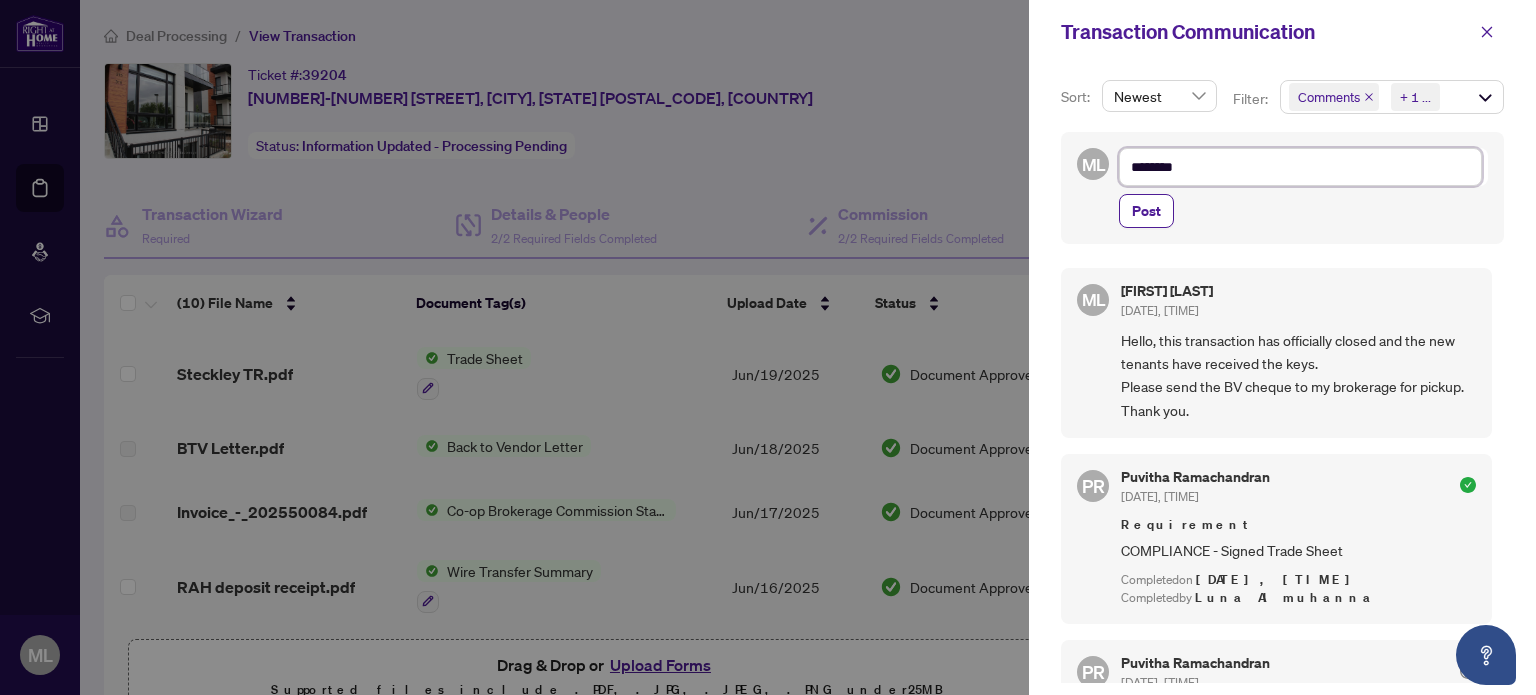 type on "*********" 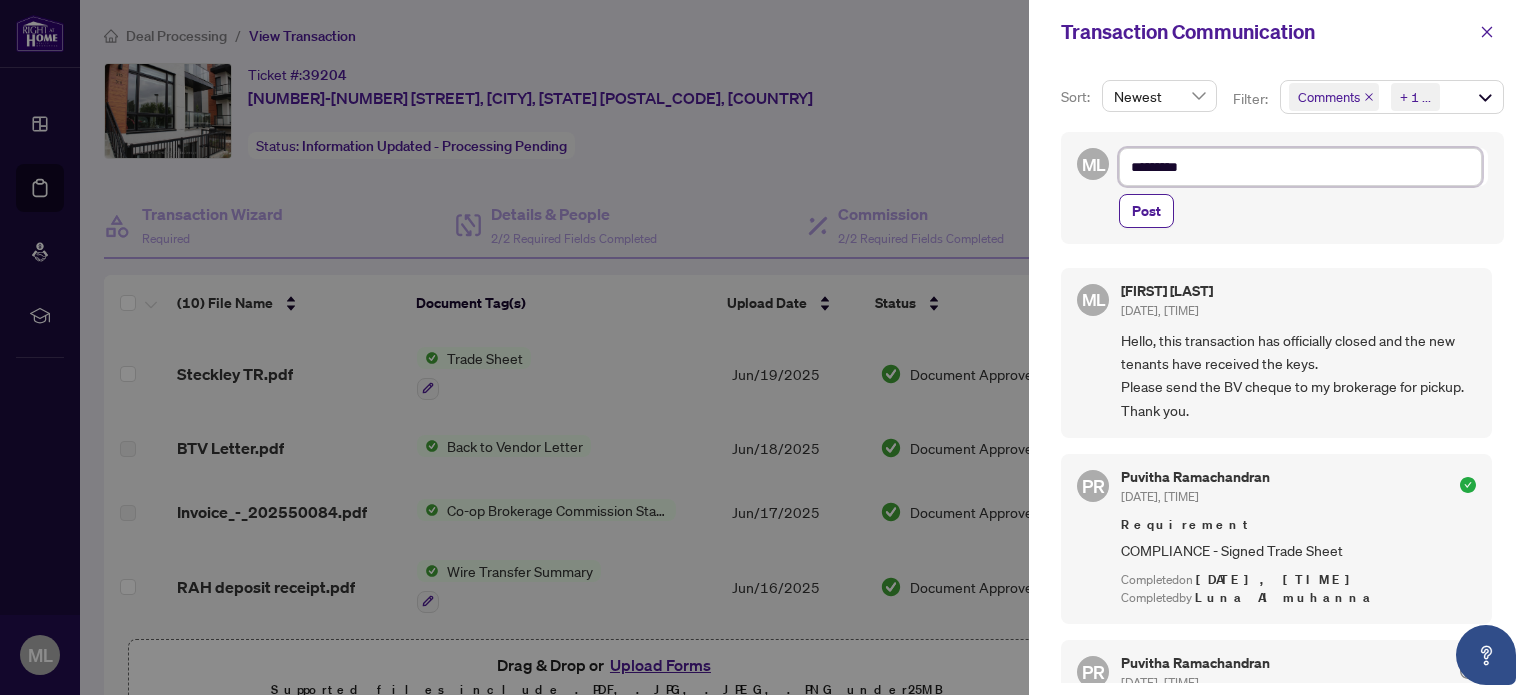 type on "*********" 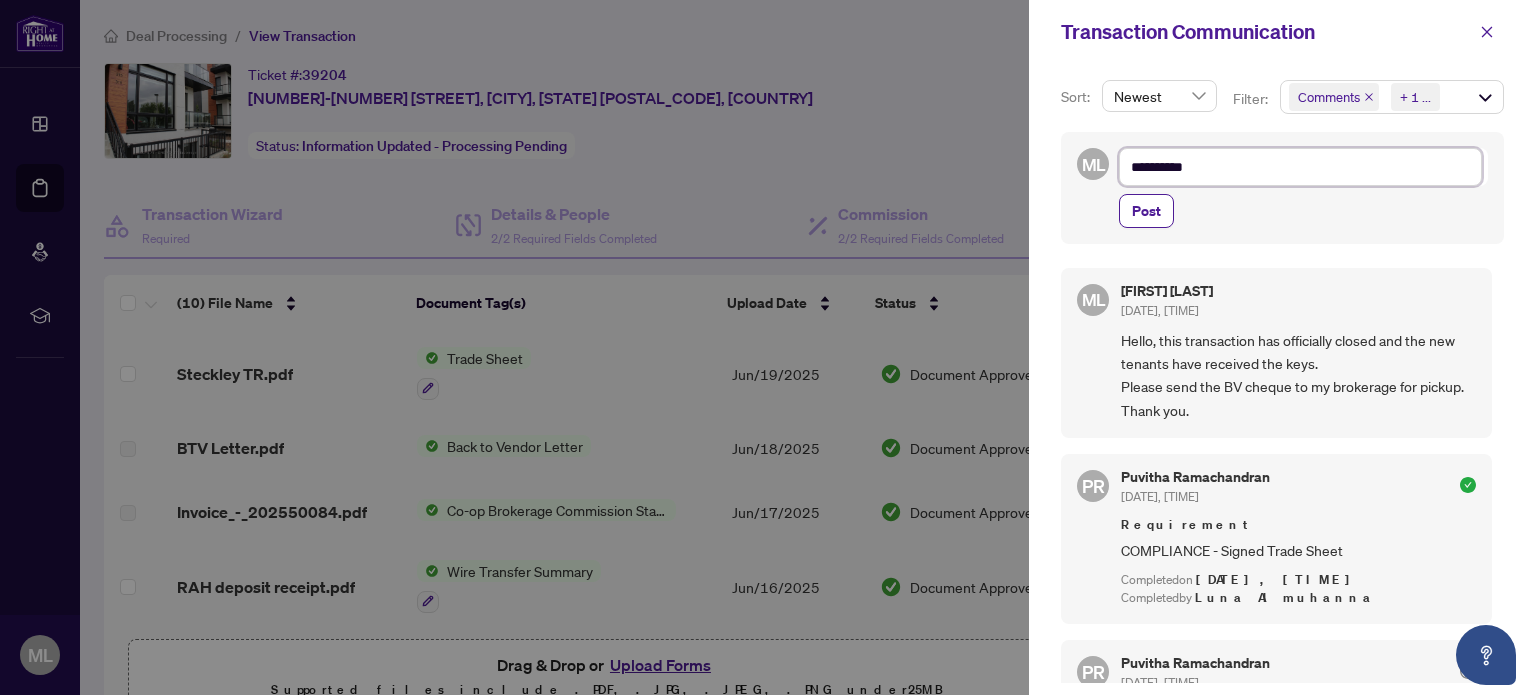 type on "**********" 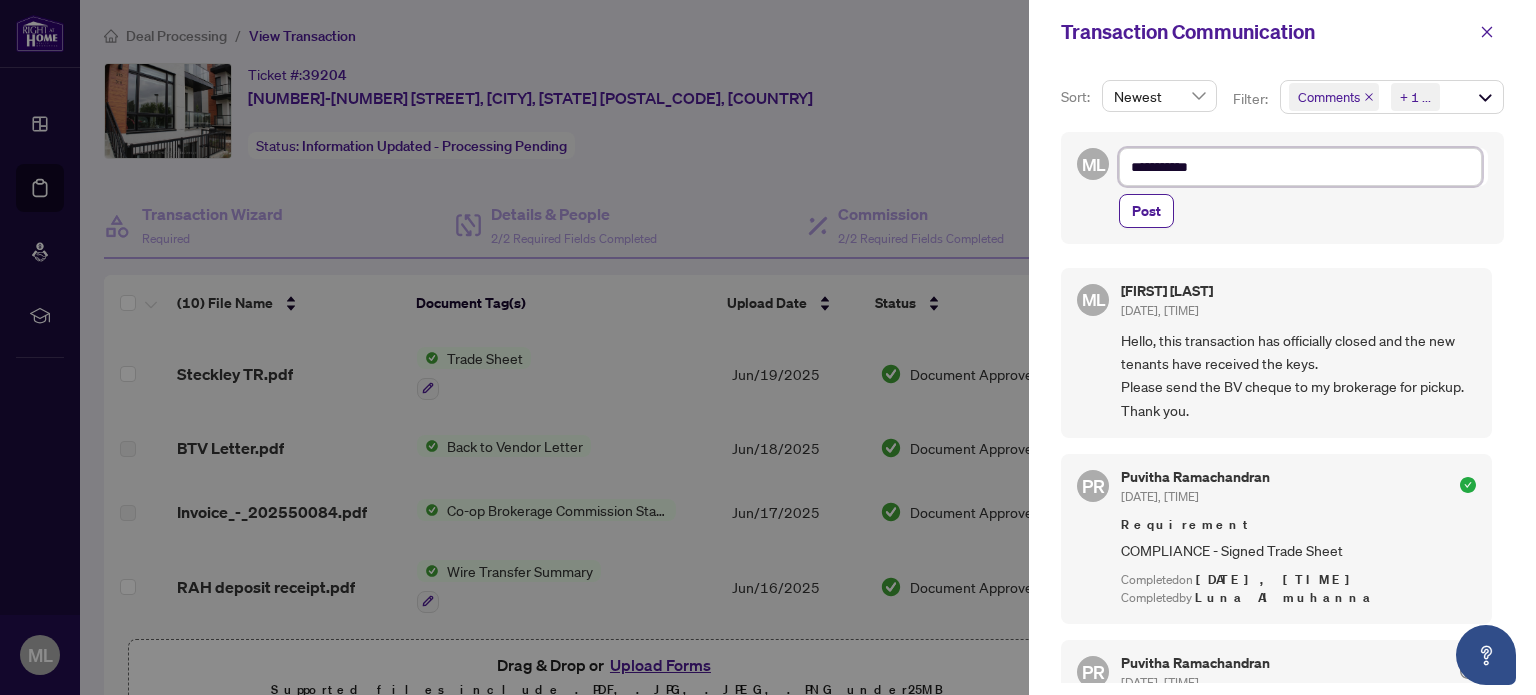 type on "**********" 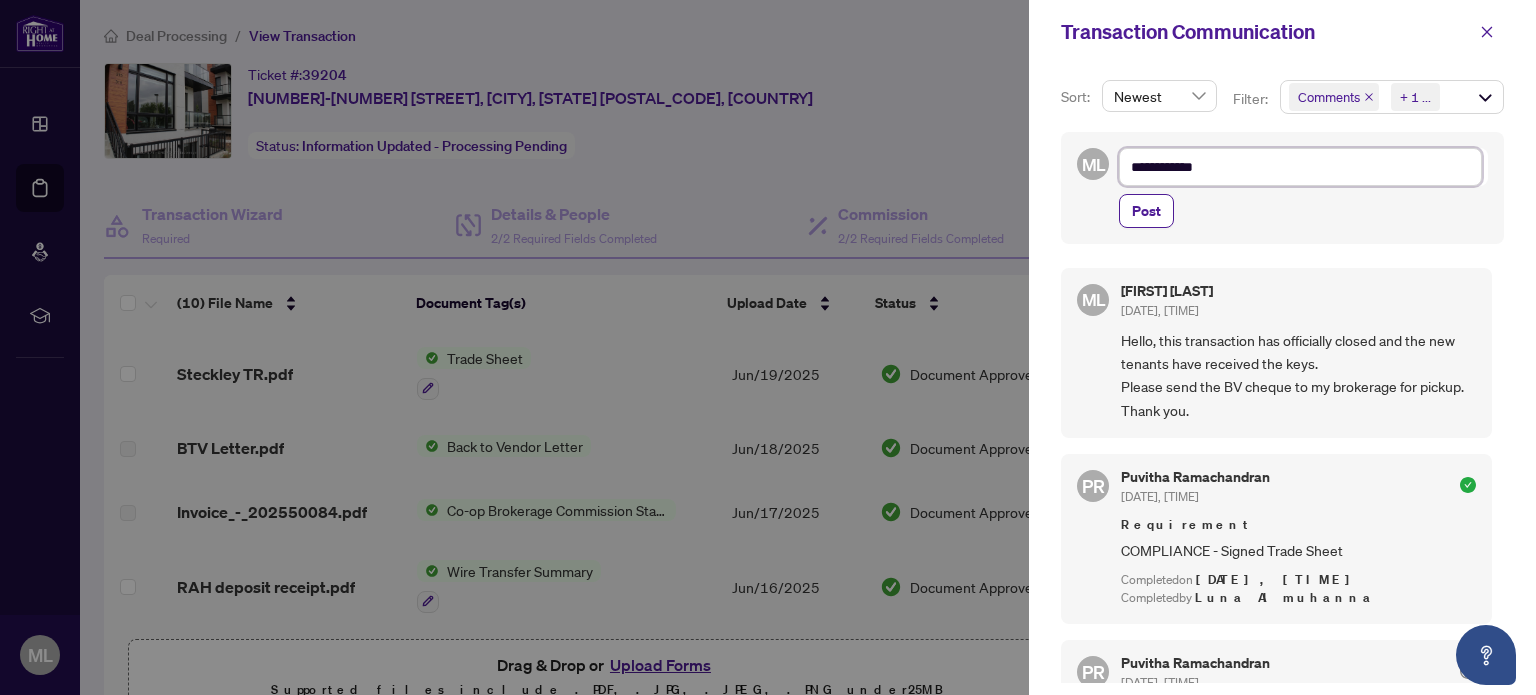 type on "**********" 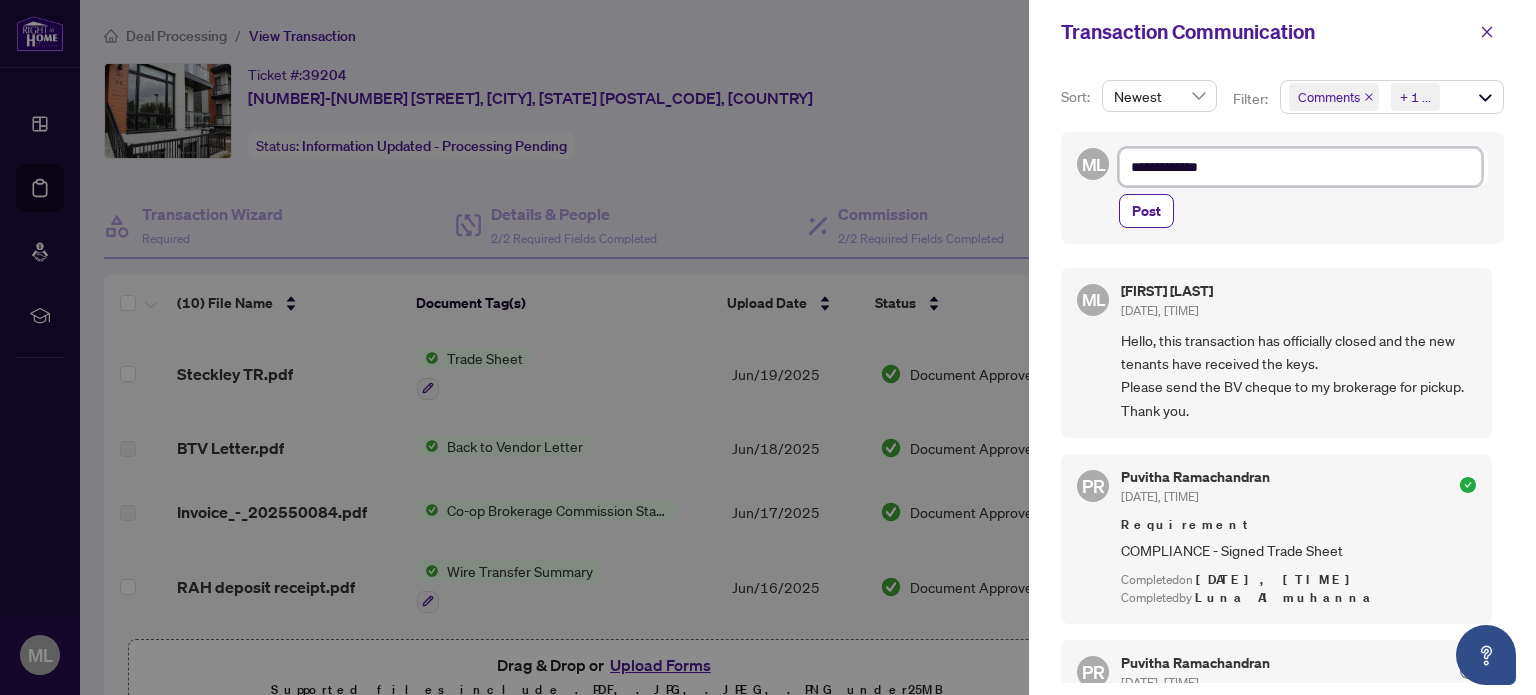 type on "**********" 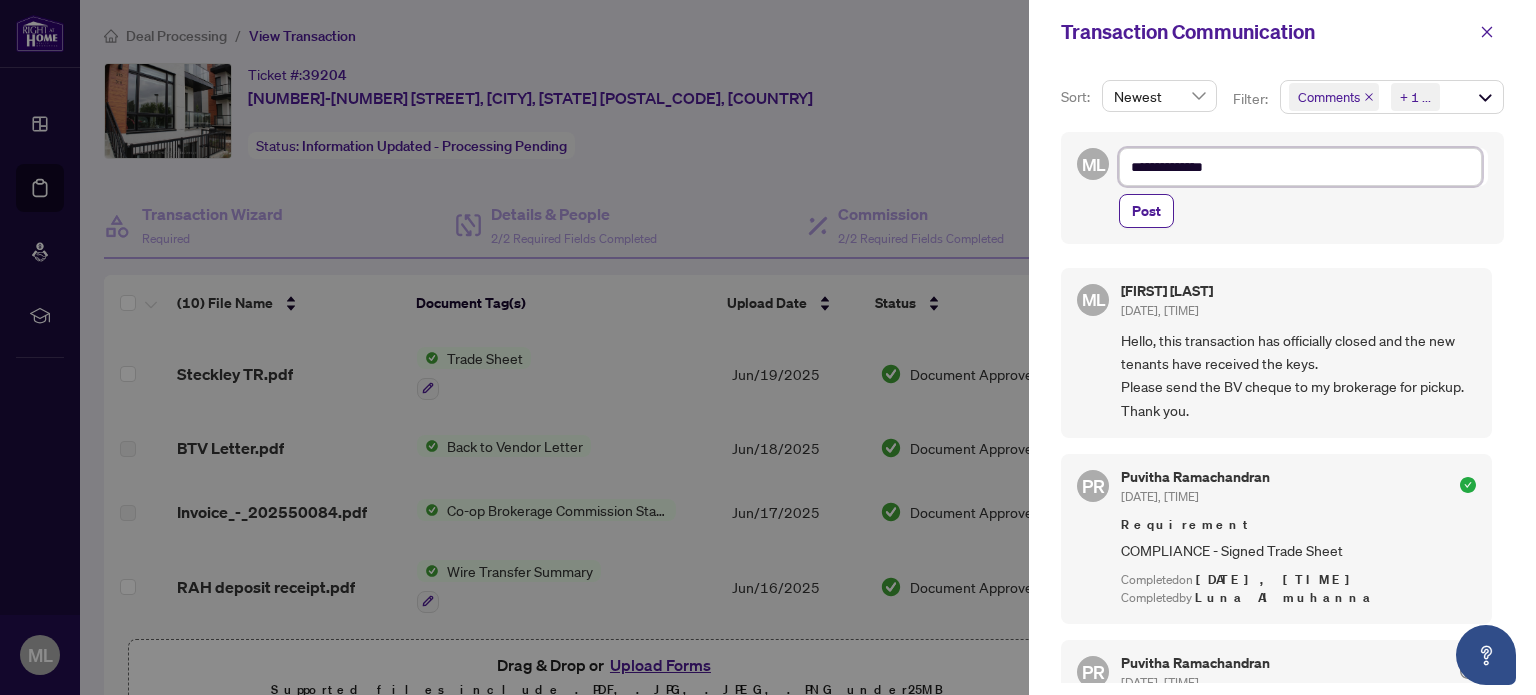 type on "**********" 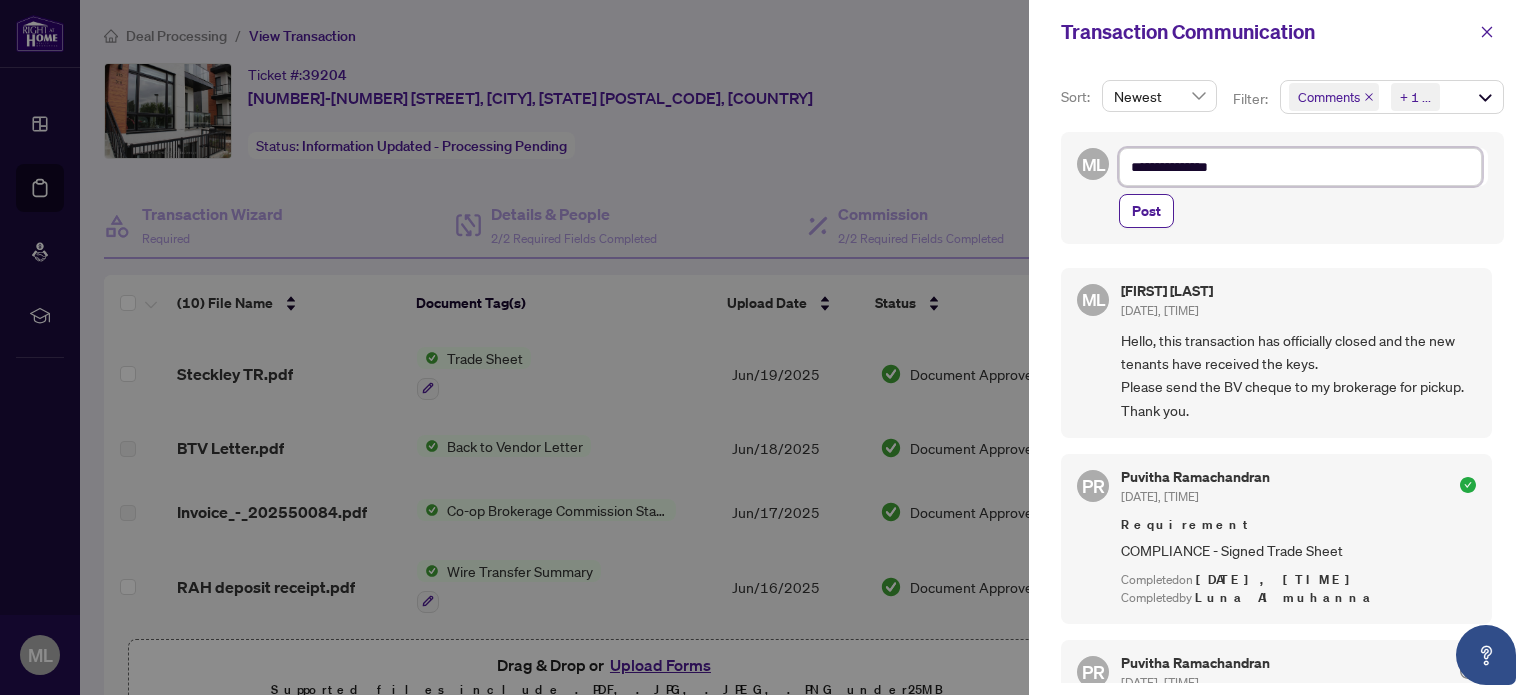 type on "**********" 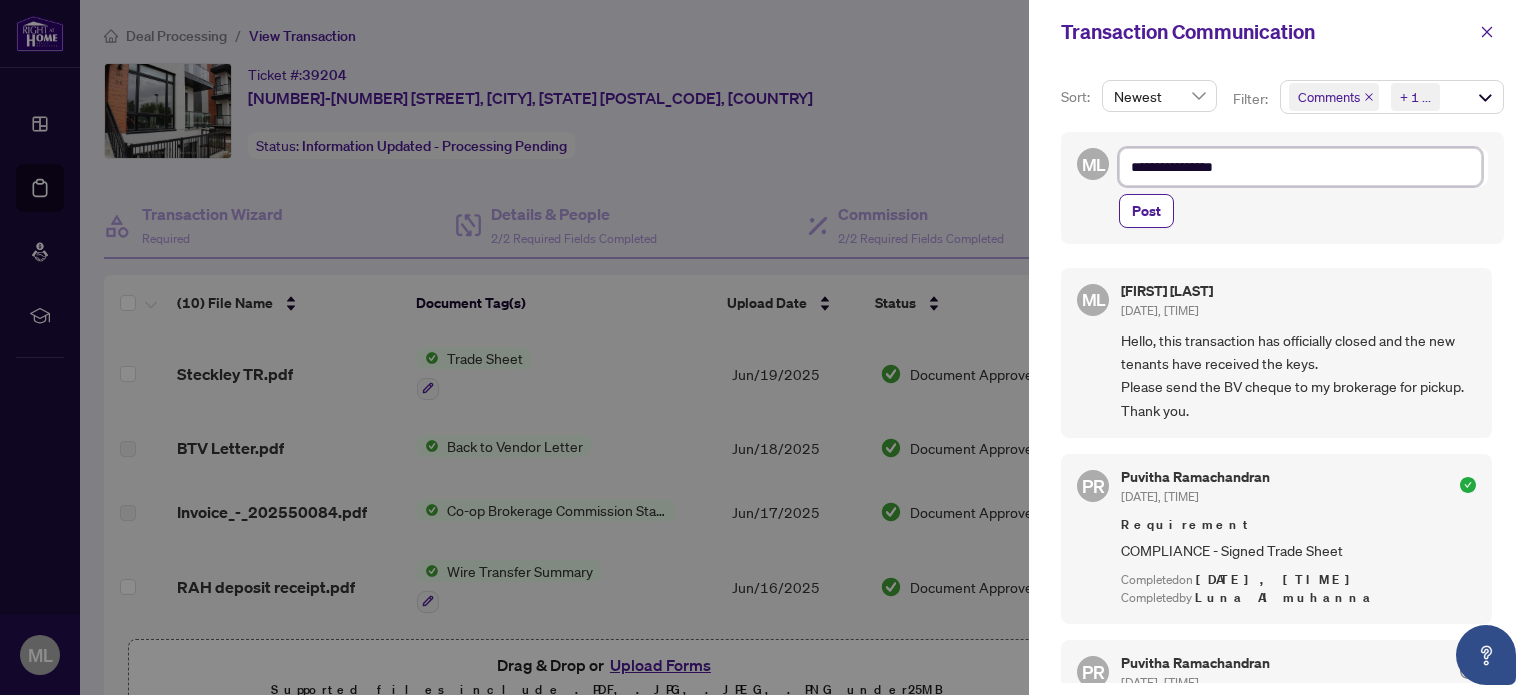 type on "**********" 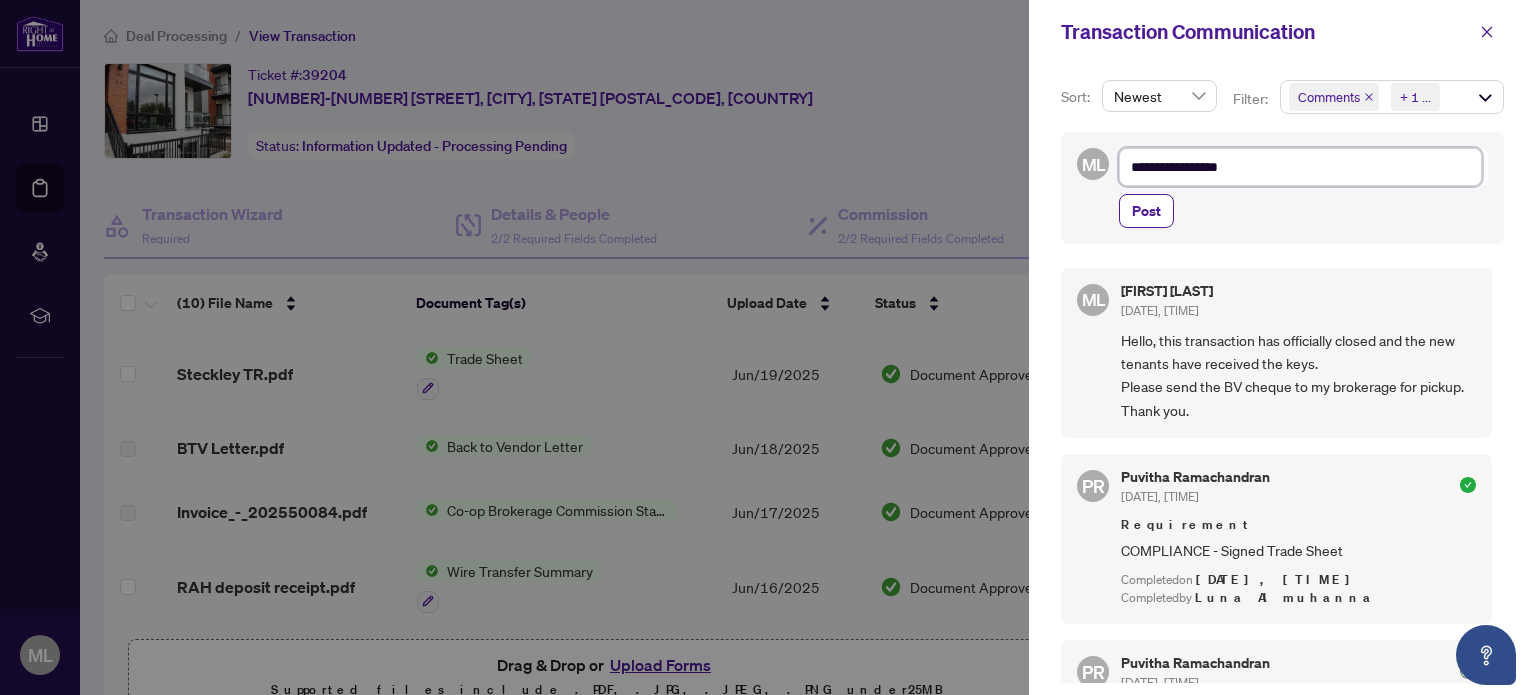 type on "**********" 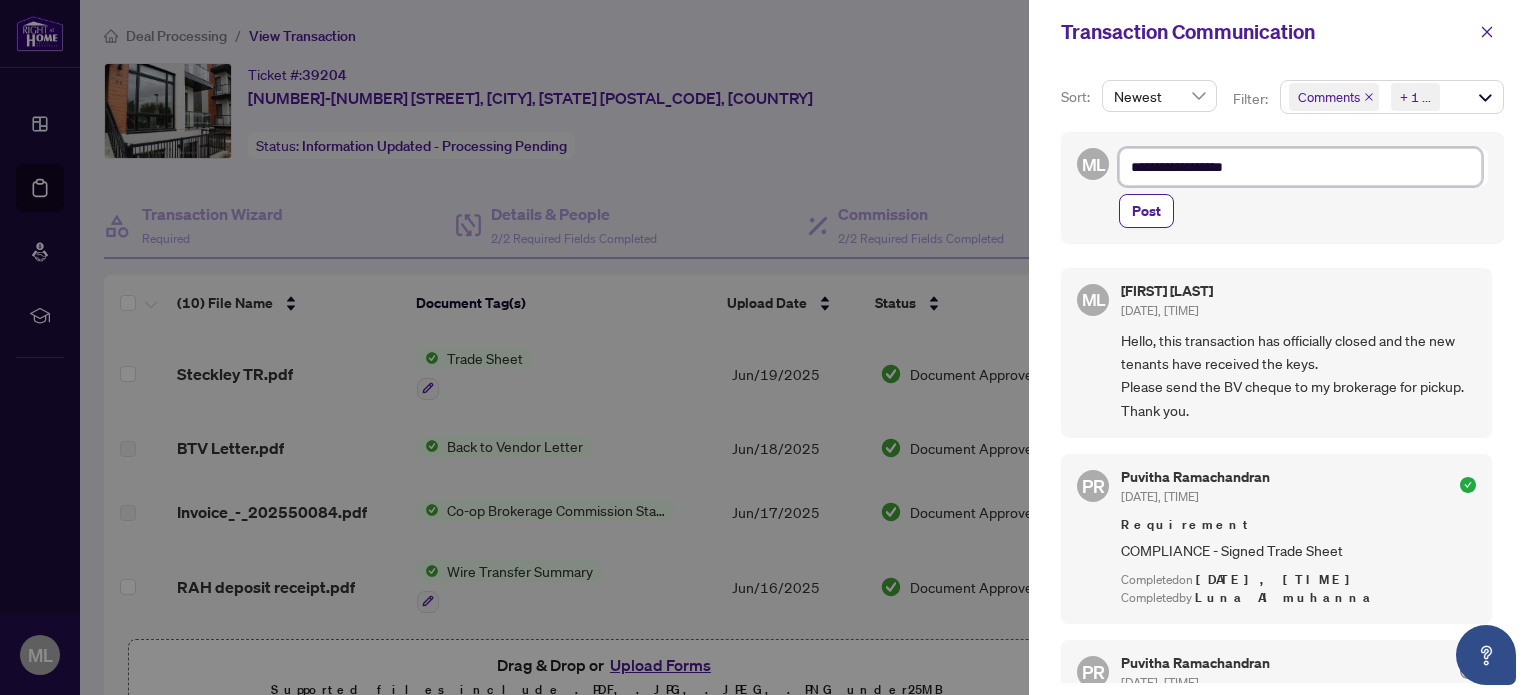 type on "**********" 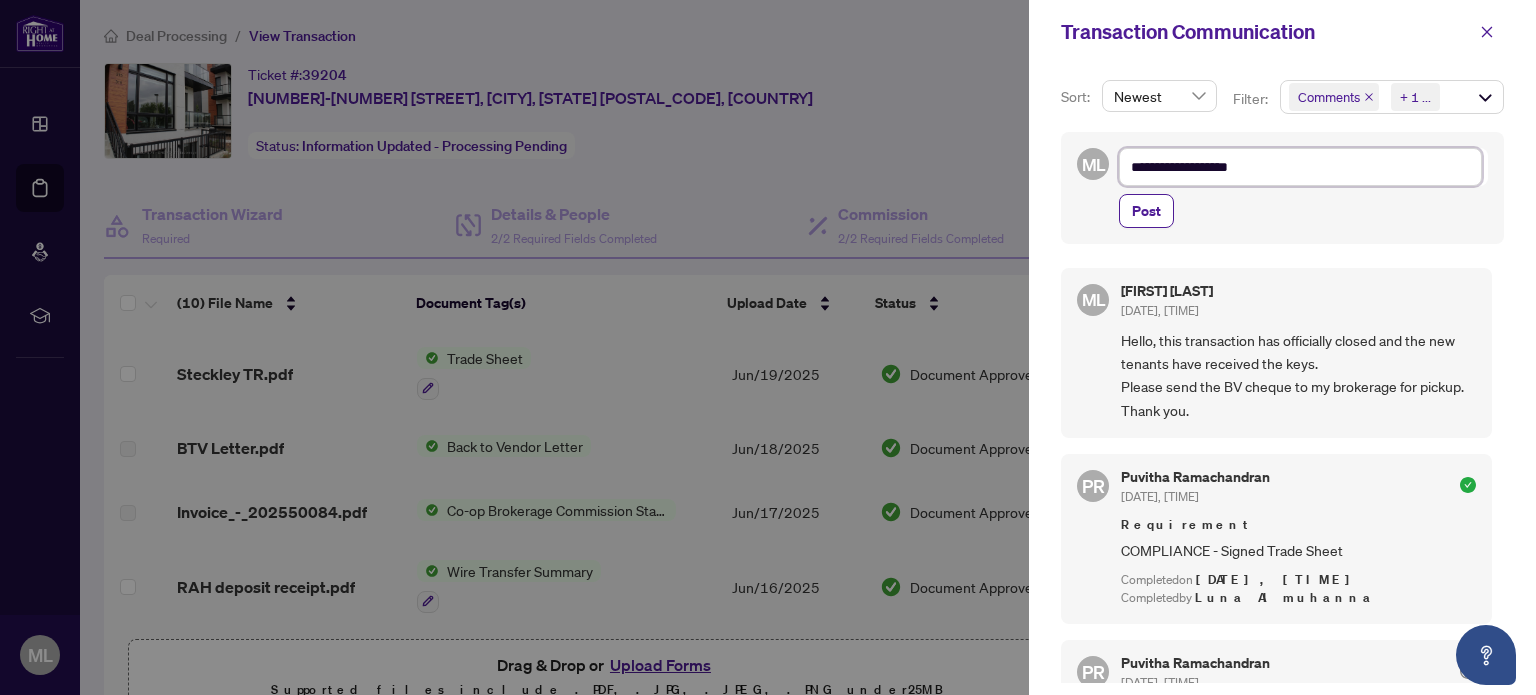 type on "**********" 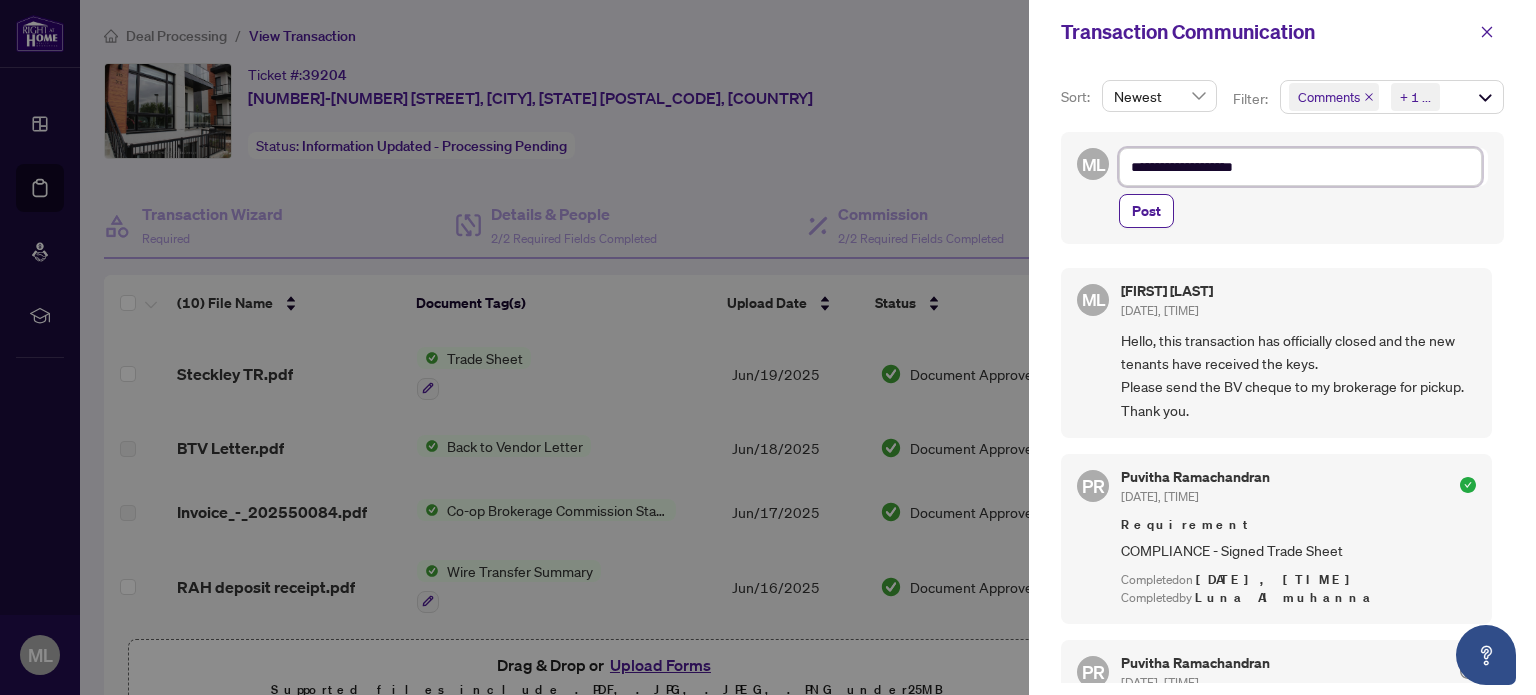 type on "**********" 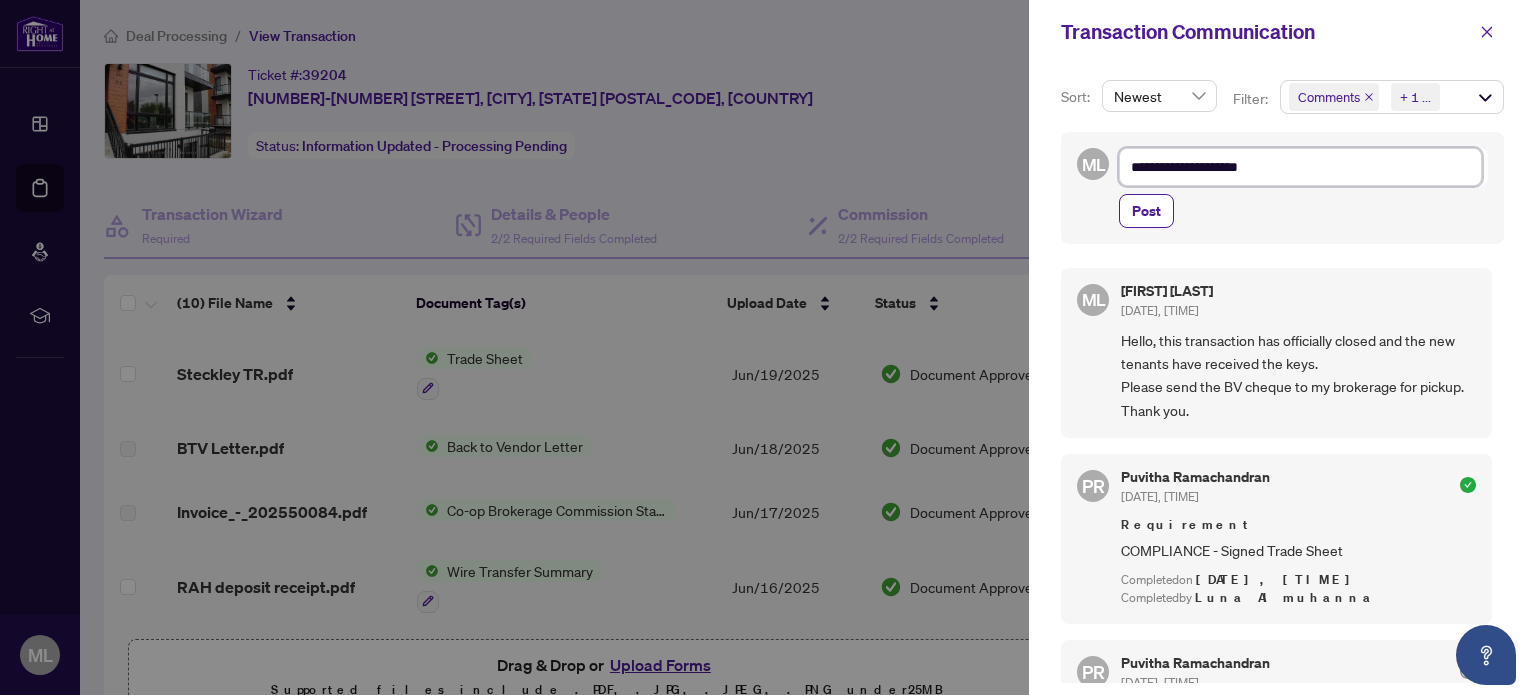 type on "**********" 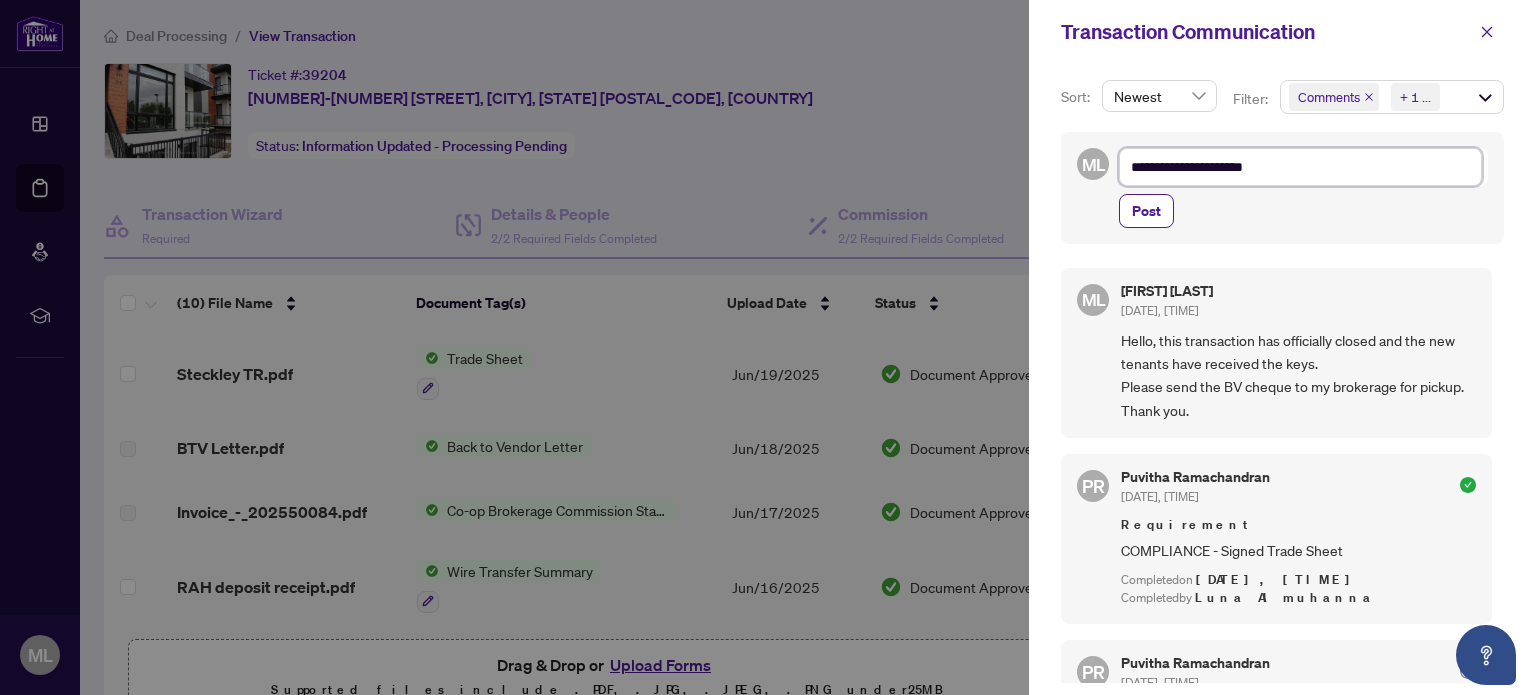 type on "**********" 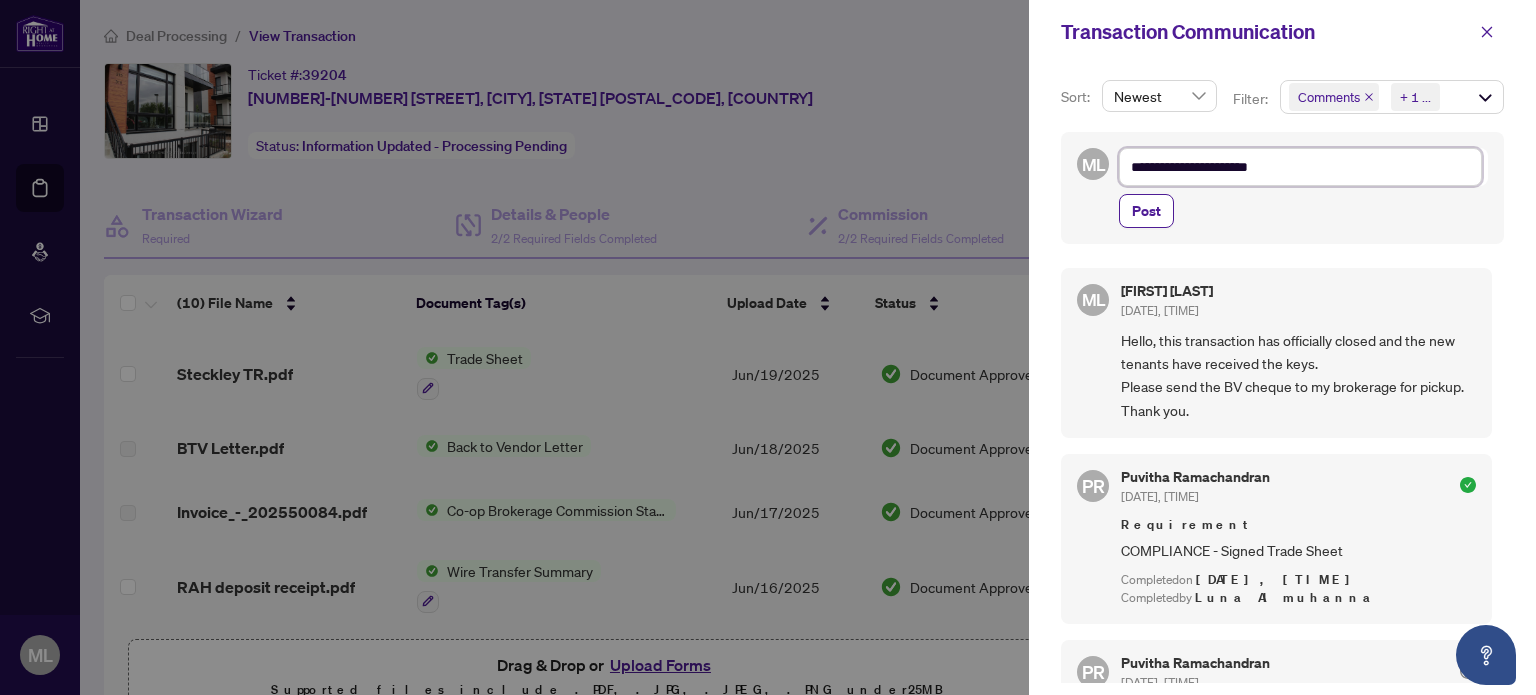 type on "**********" 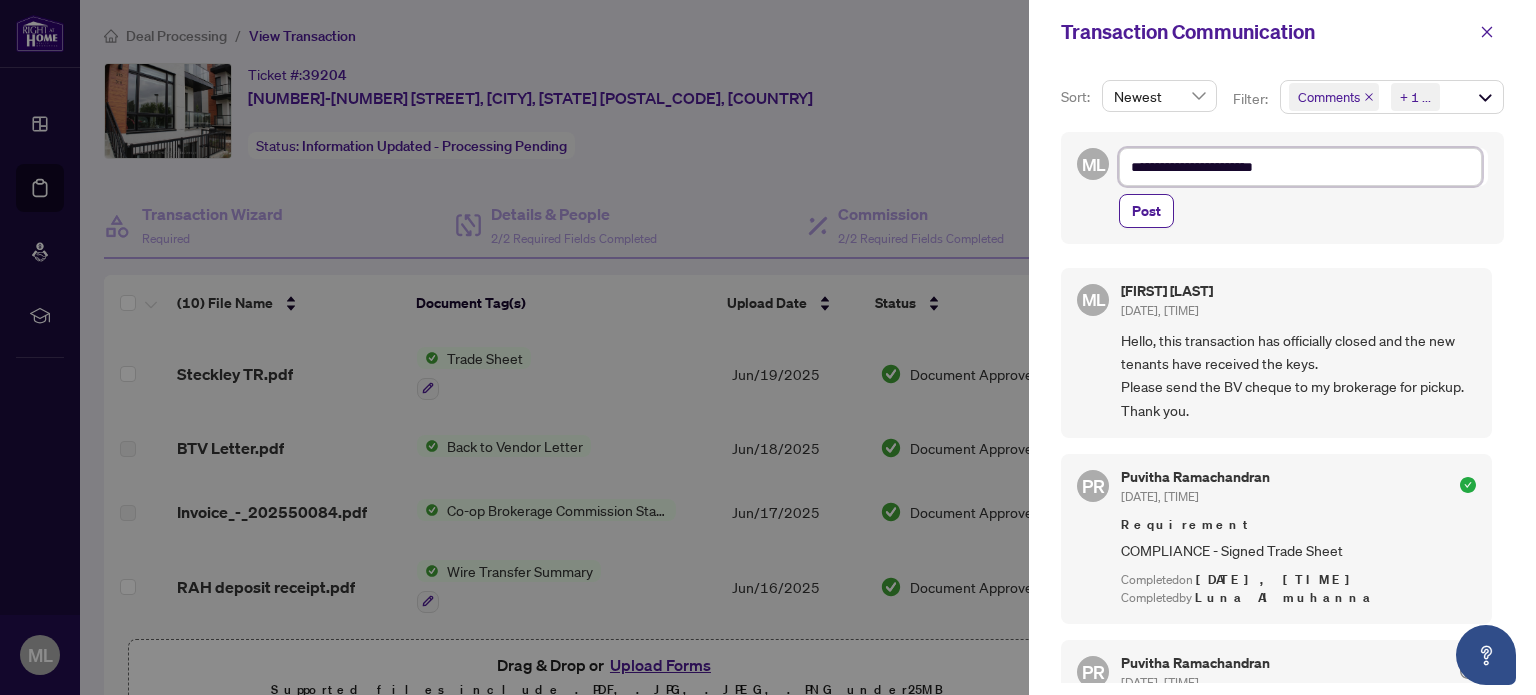 type on "**********" 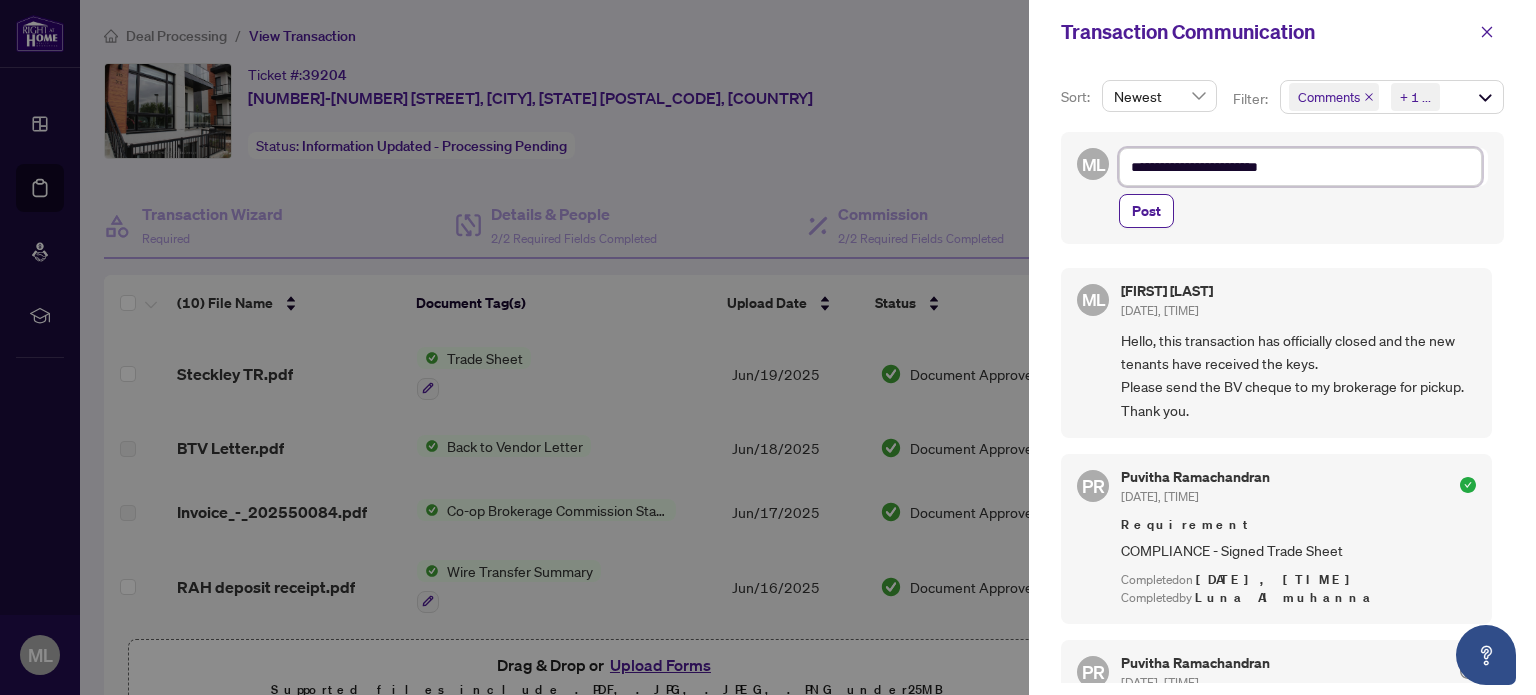 type on "**********" 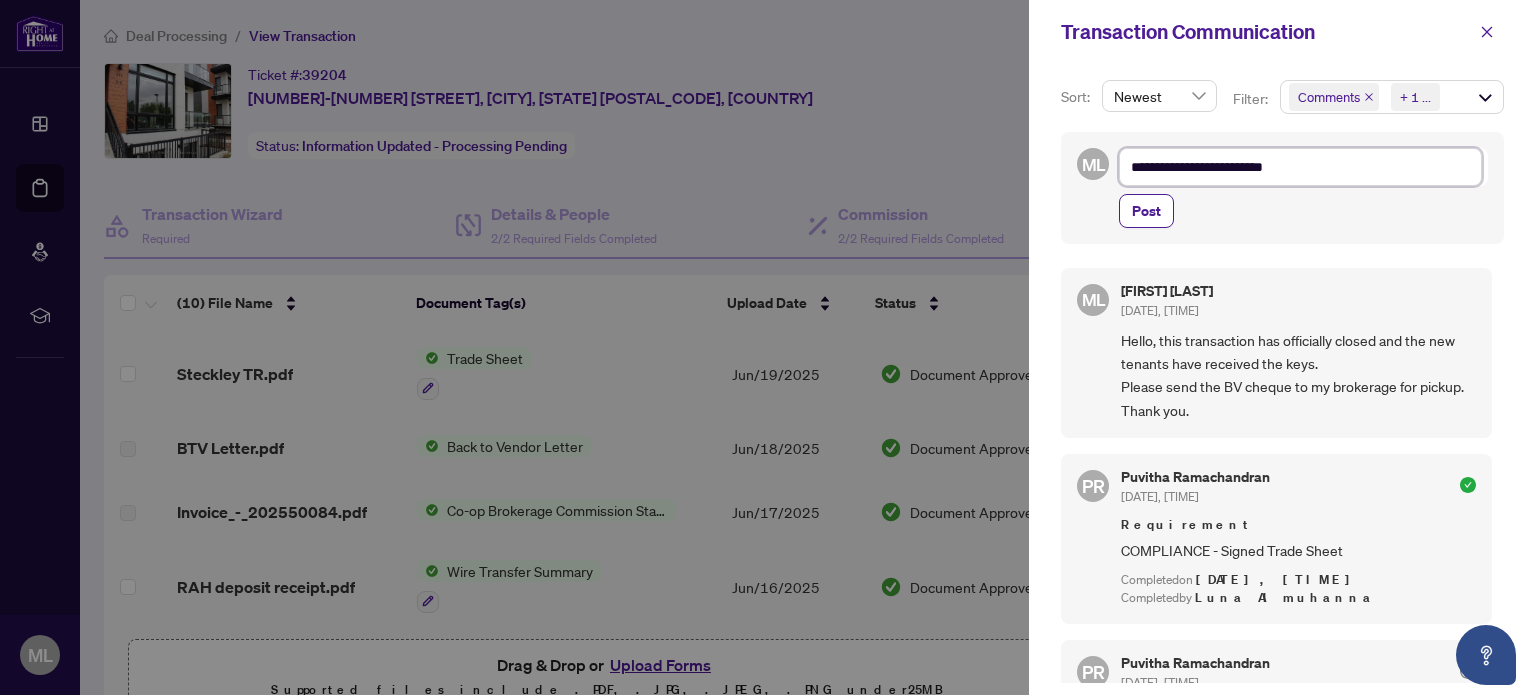 type on "**********" 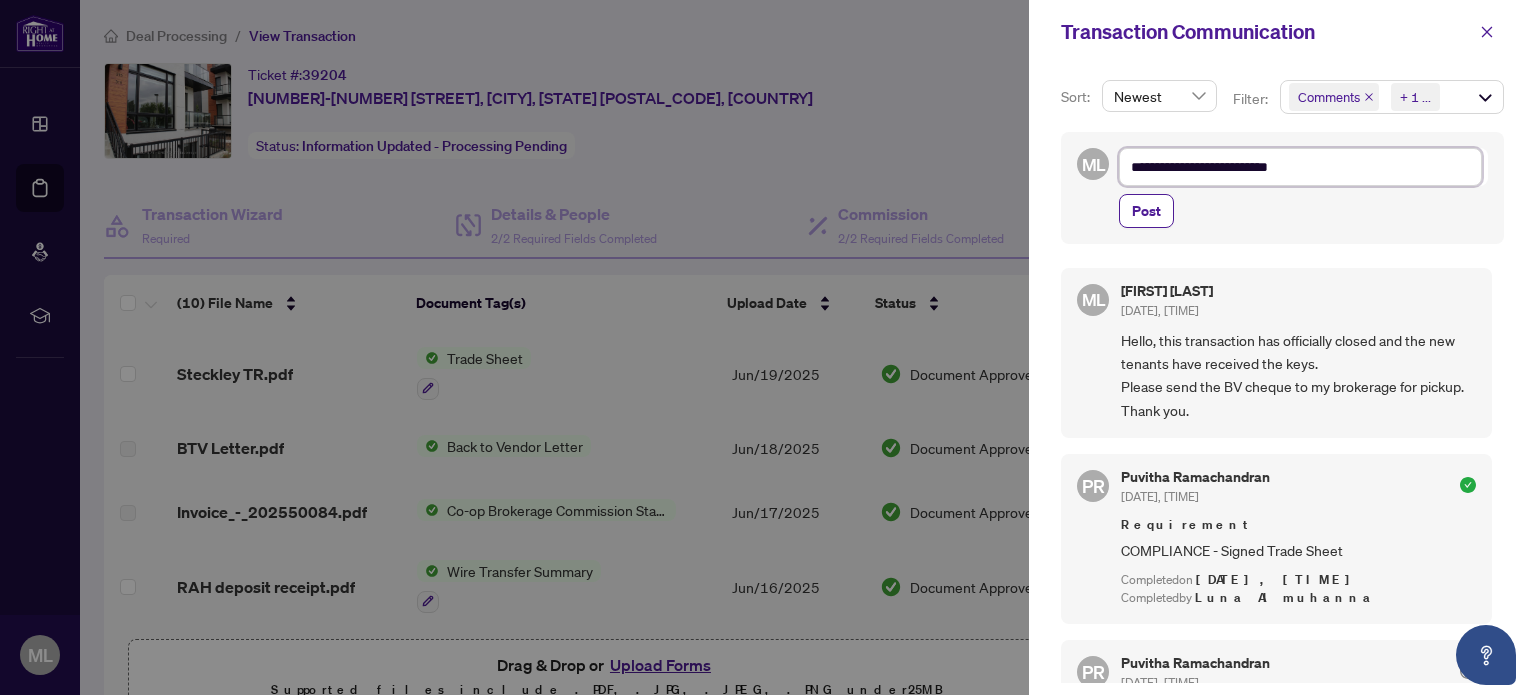 type on "**********" 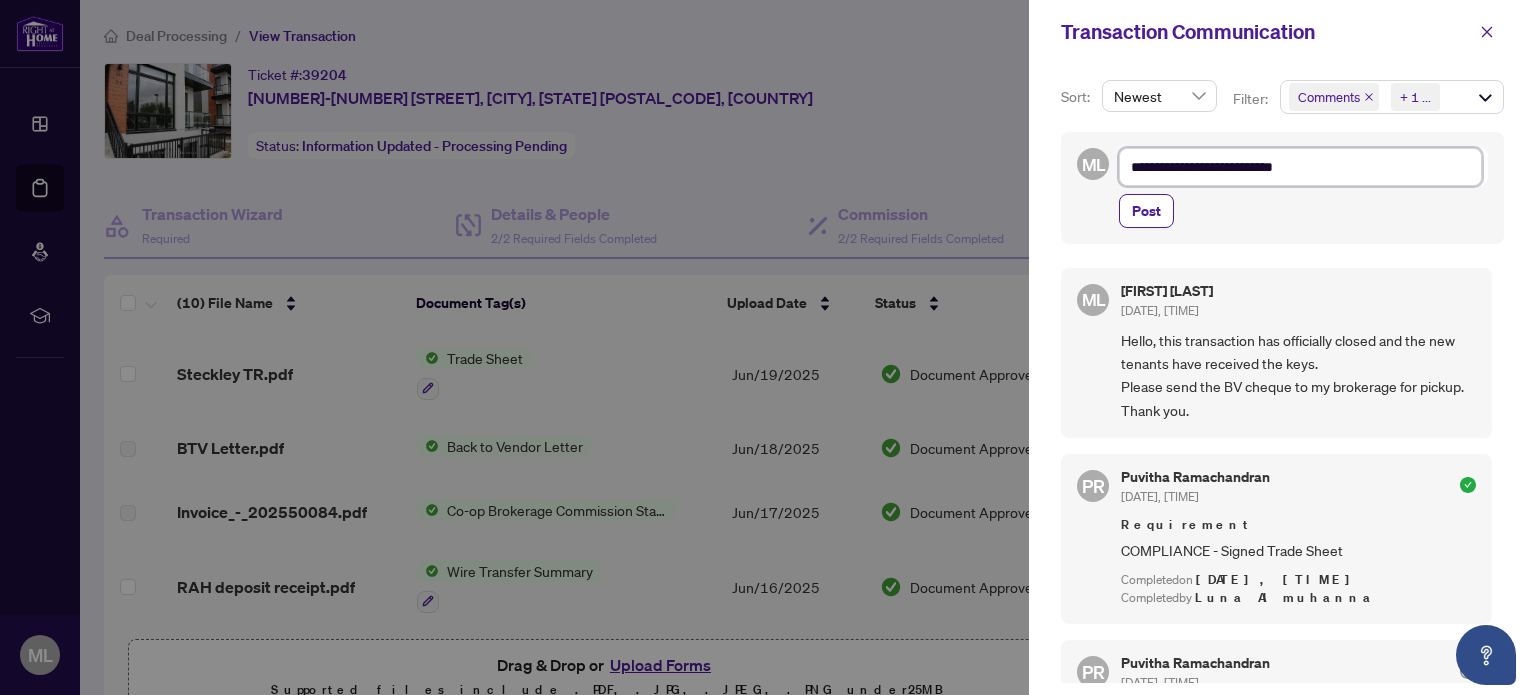 type on "**********" 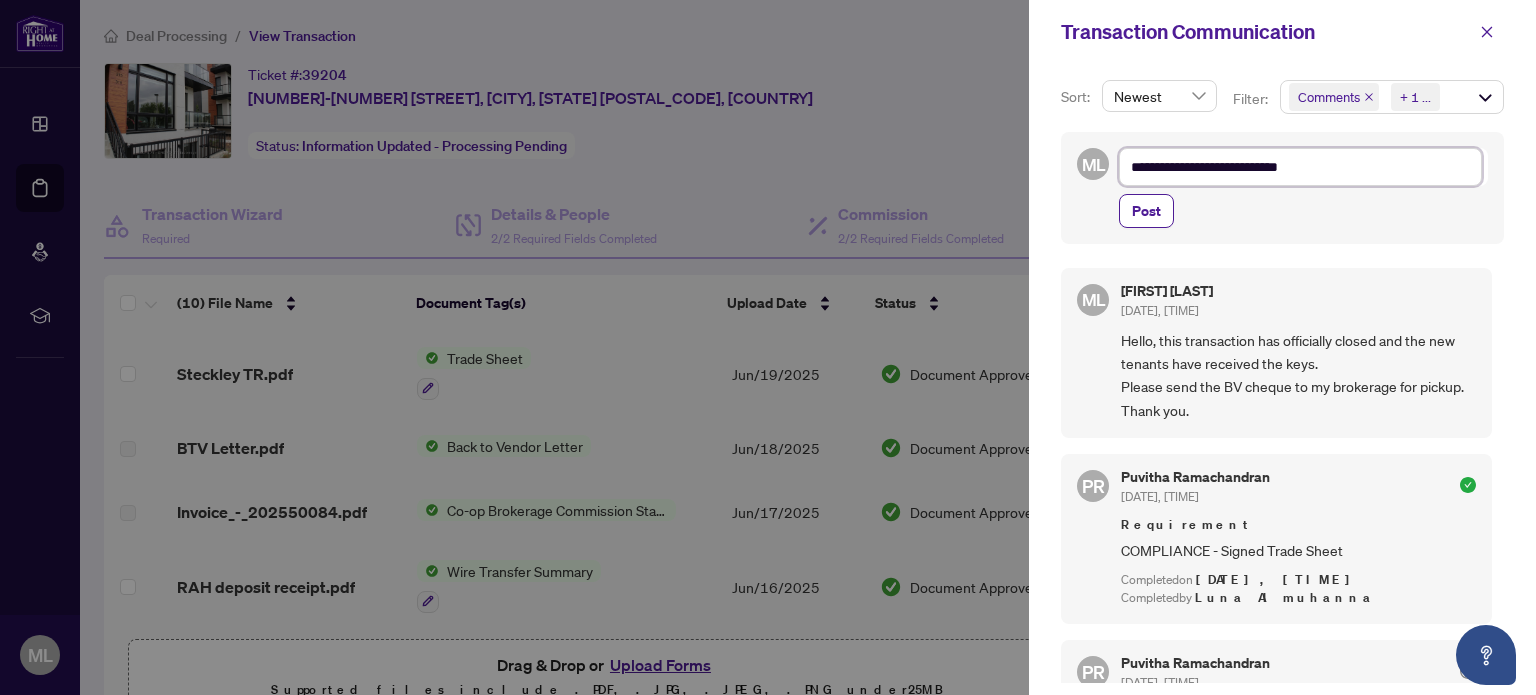 type on "**********" 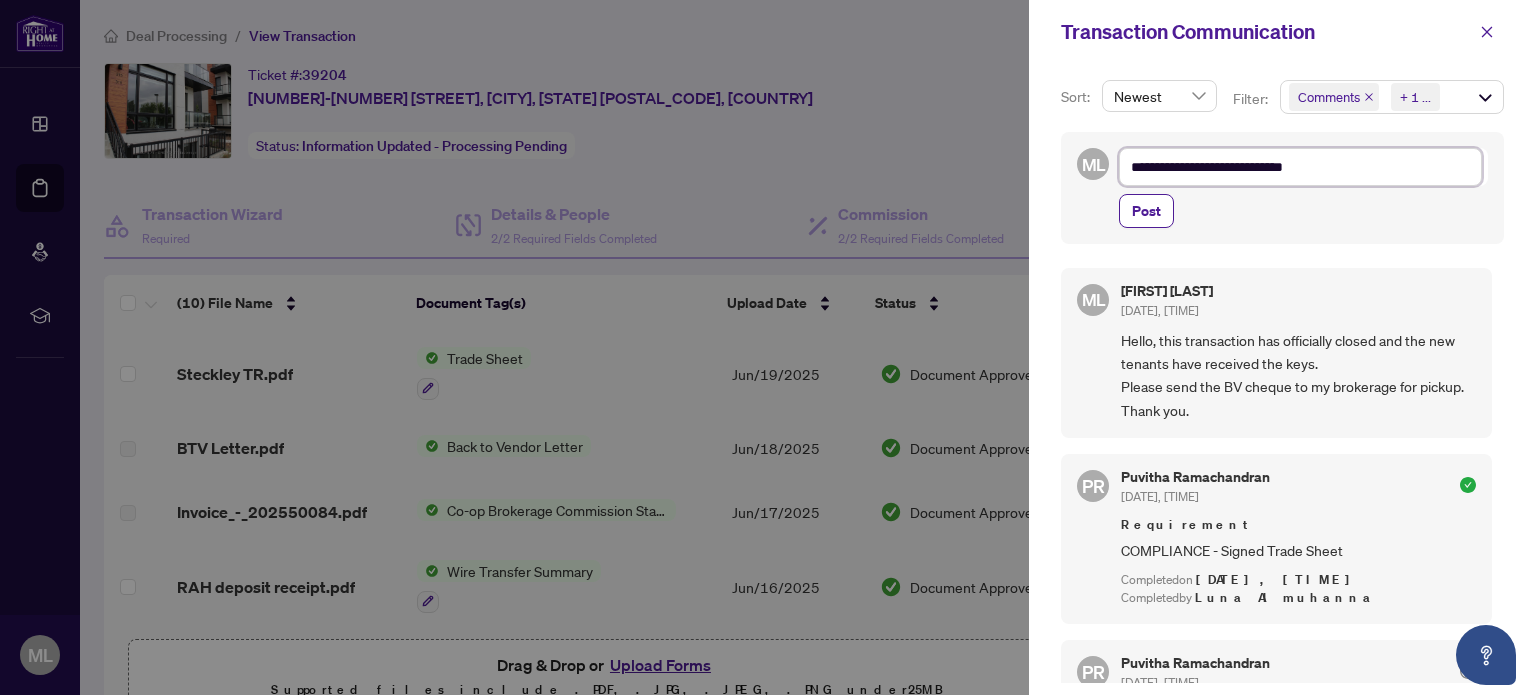 type 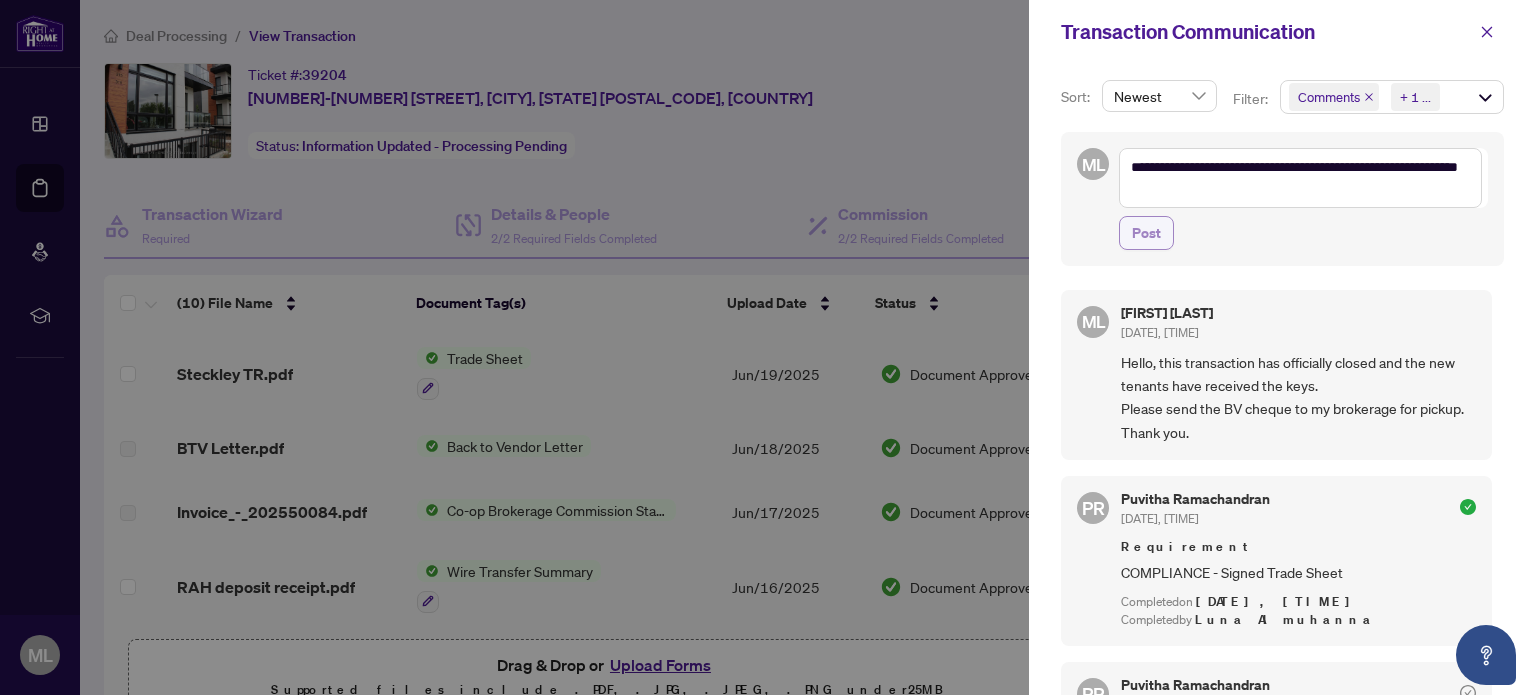 click on "Post" at bounding box center (1146, 233) 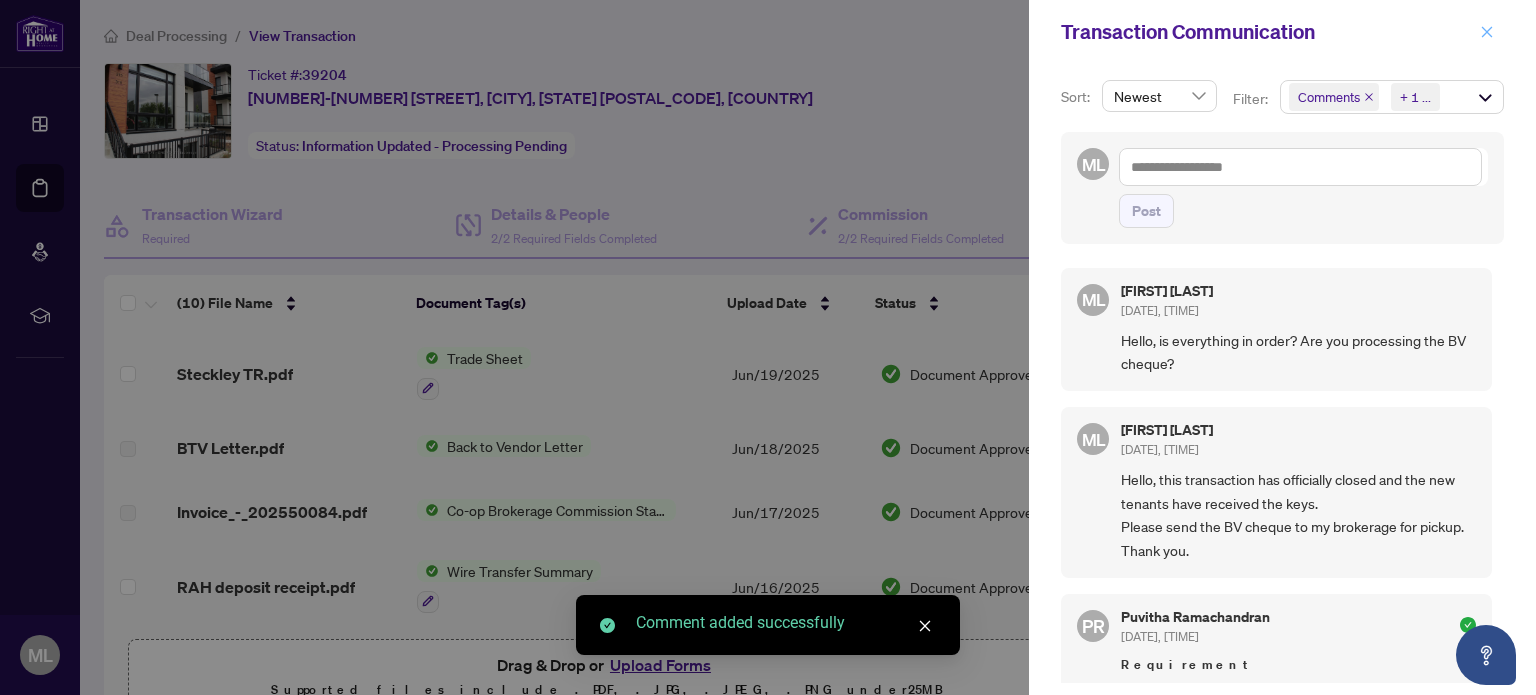 click 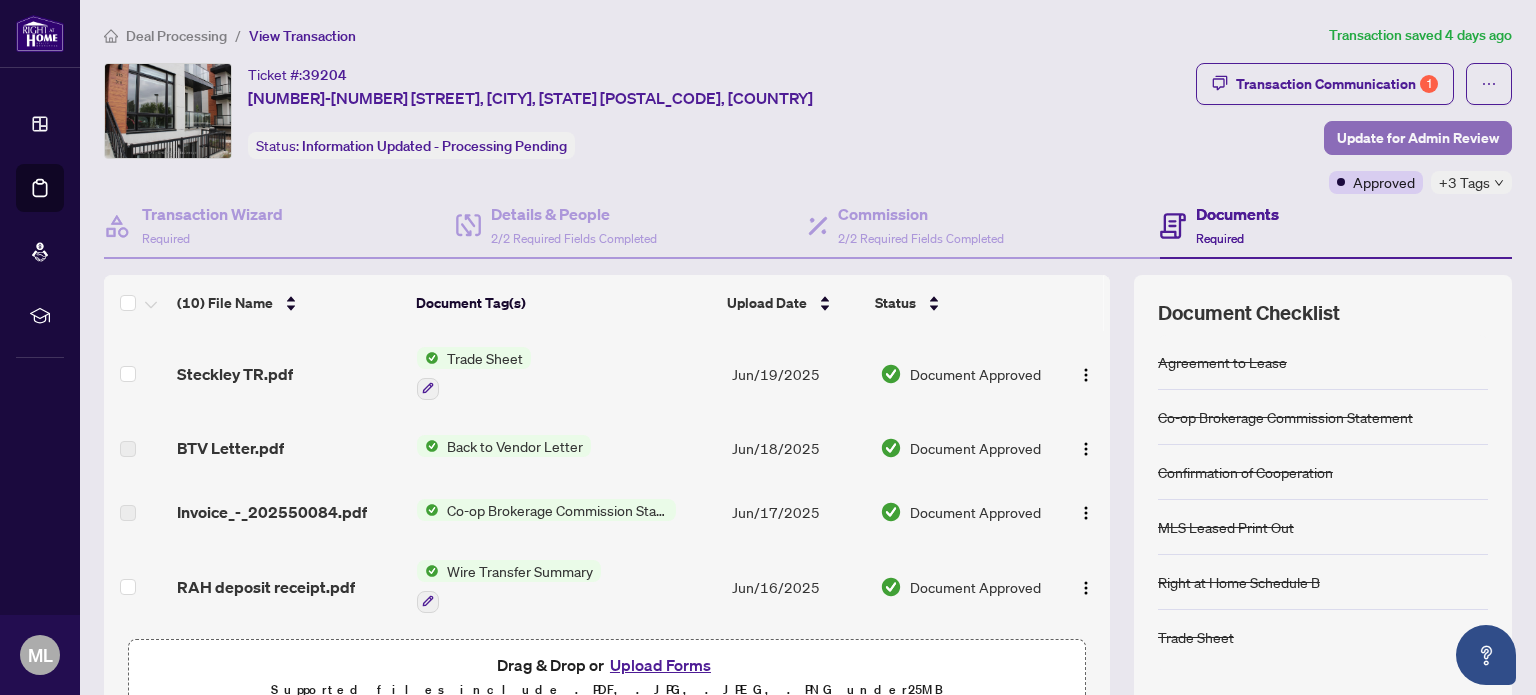 click on "Update for Admin Review" at bounding box center (1418, 138) 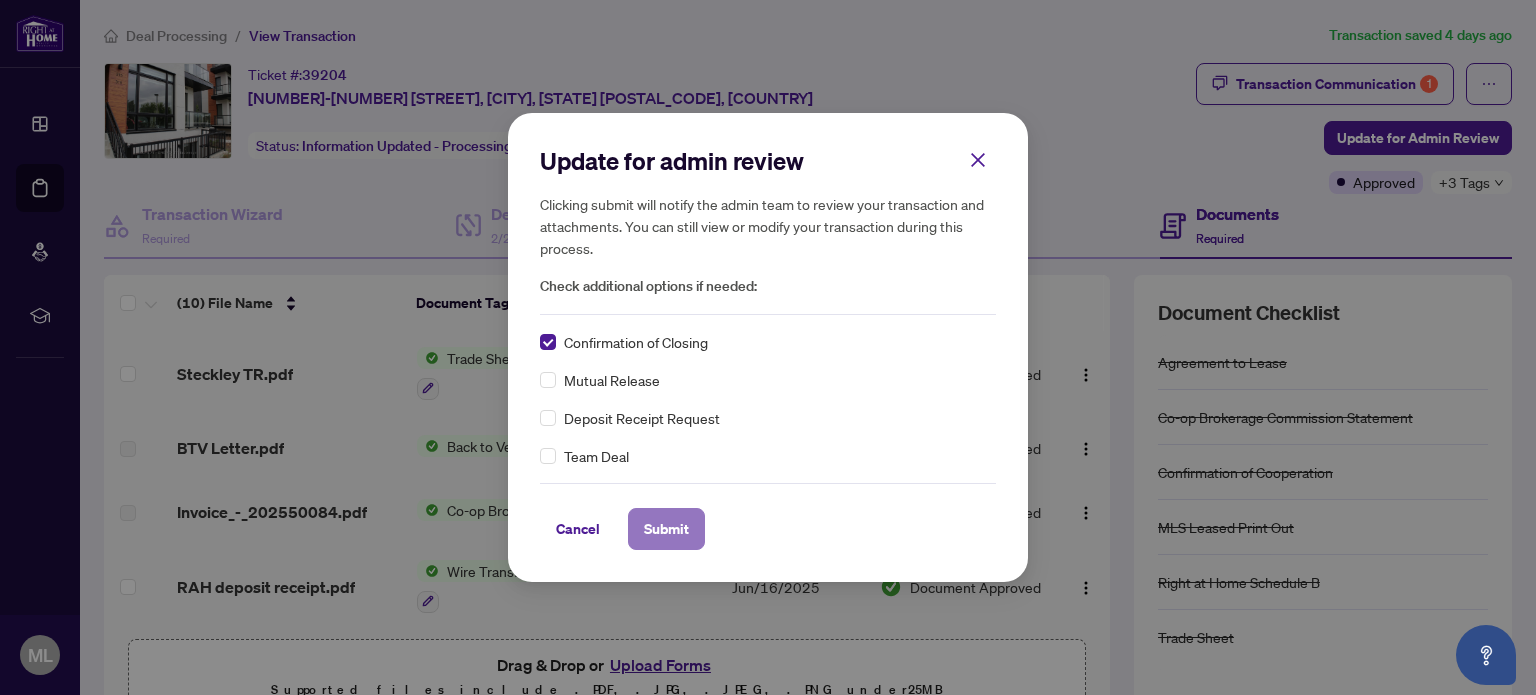 click on "Submit" at bounding box center [666, 529] 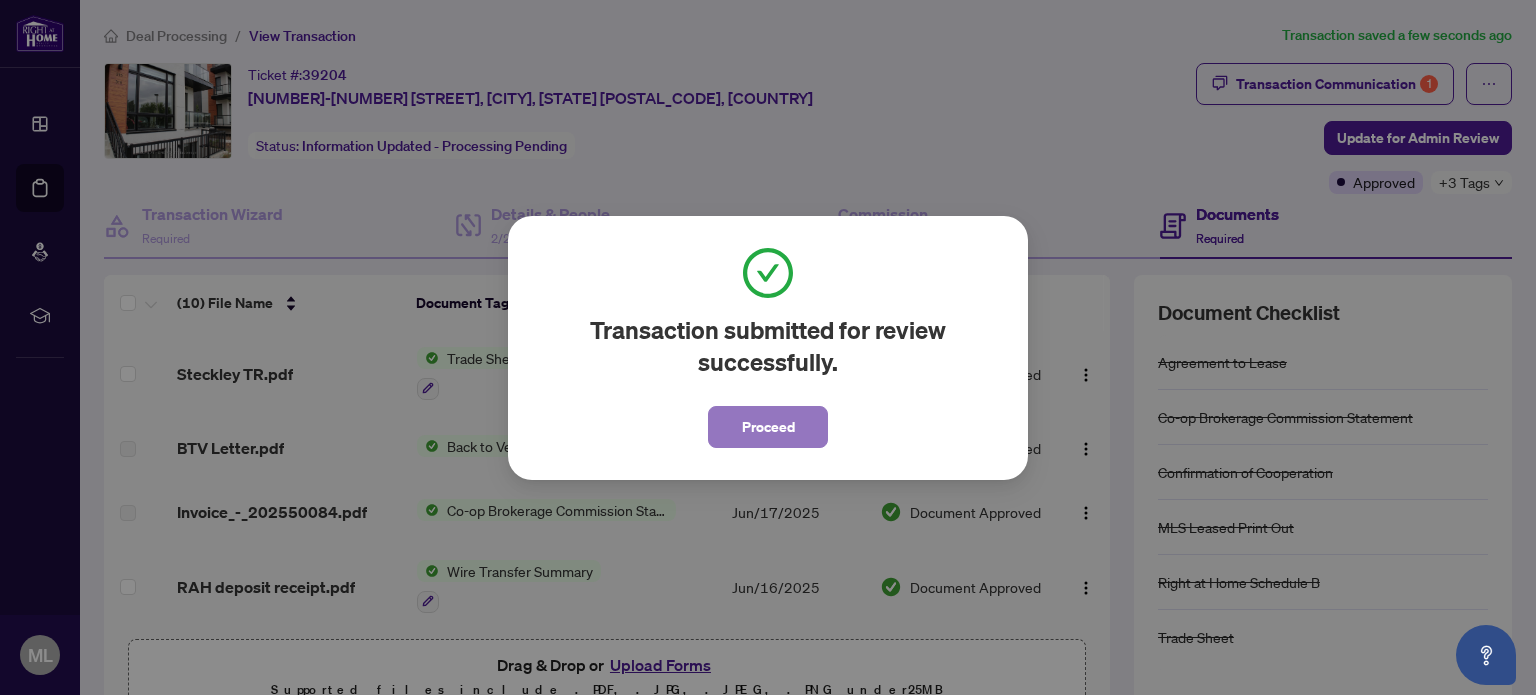 click on "Proceed" at bounding box center (768, 427) 